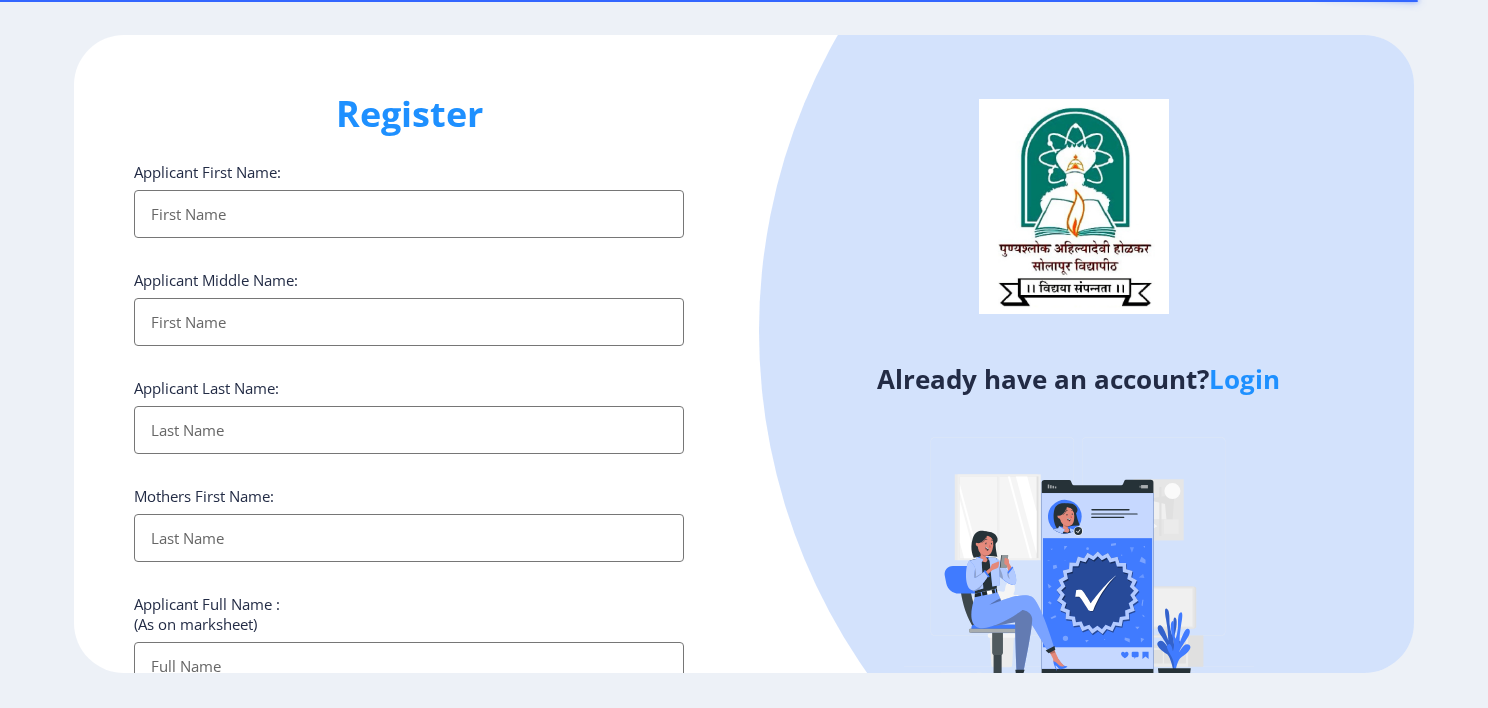 select 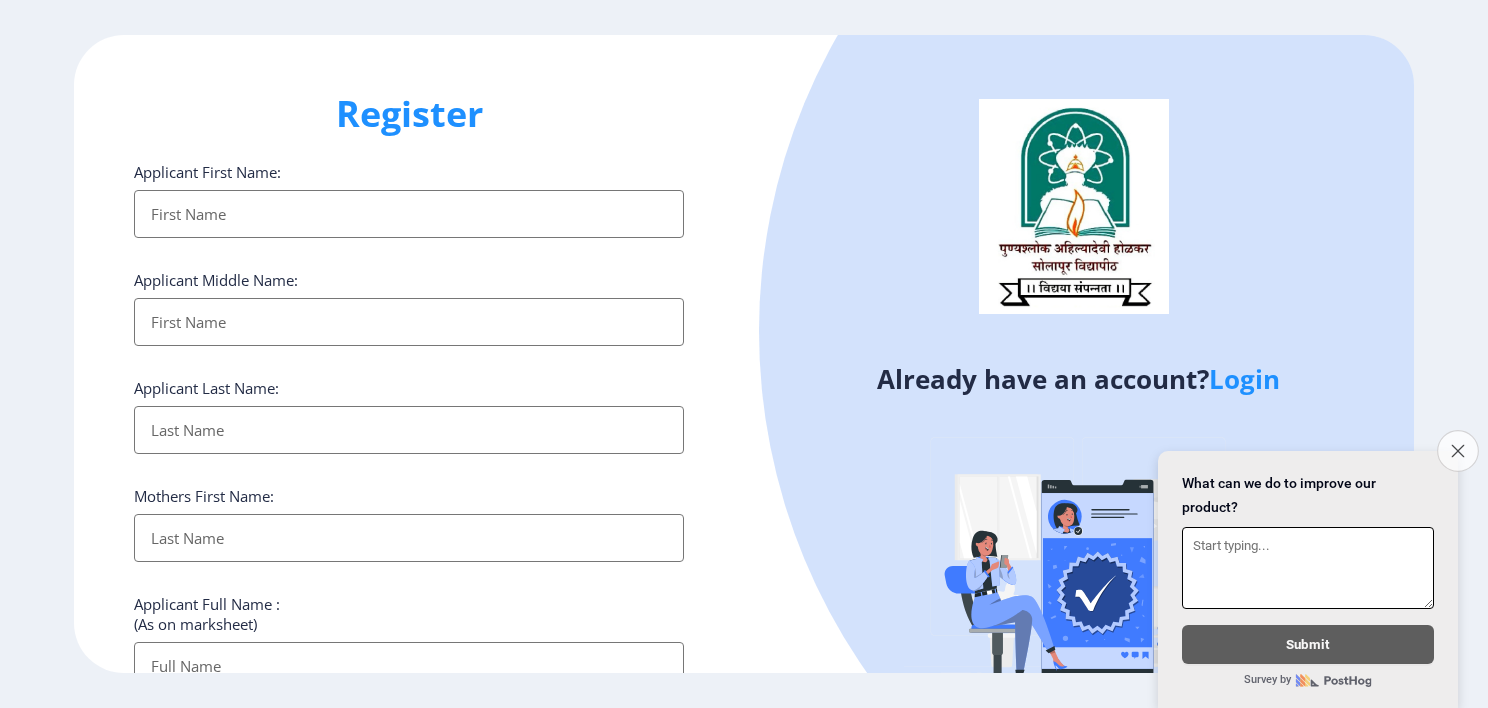 click on "Close survey" at bounding box center [1458, 451] 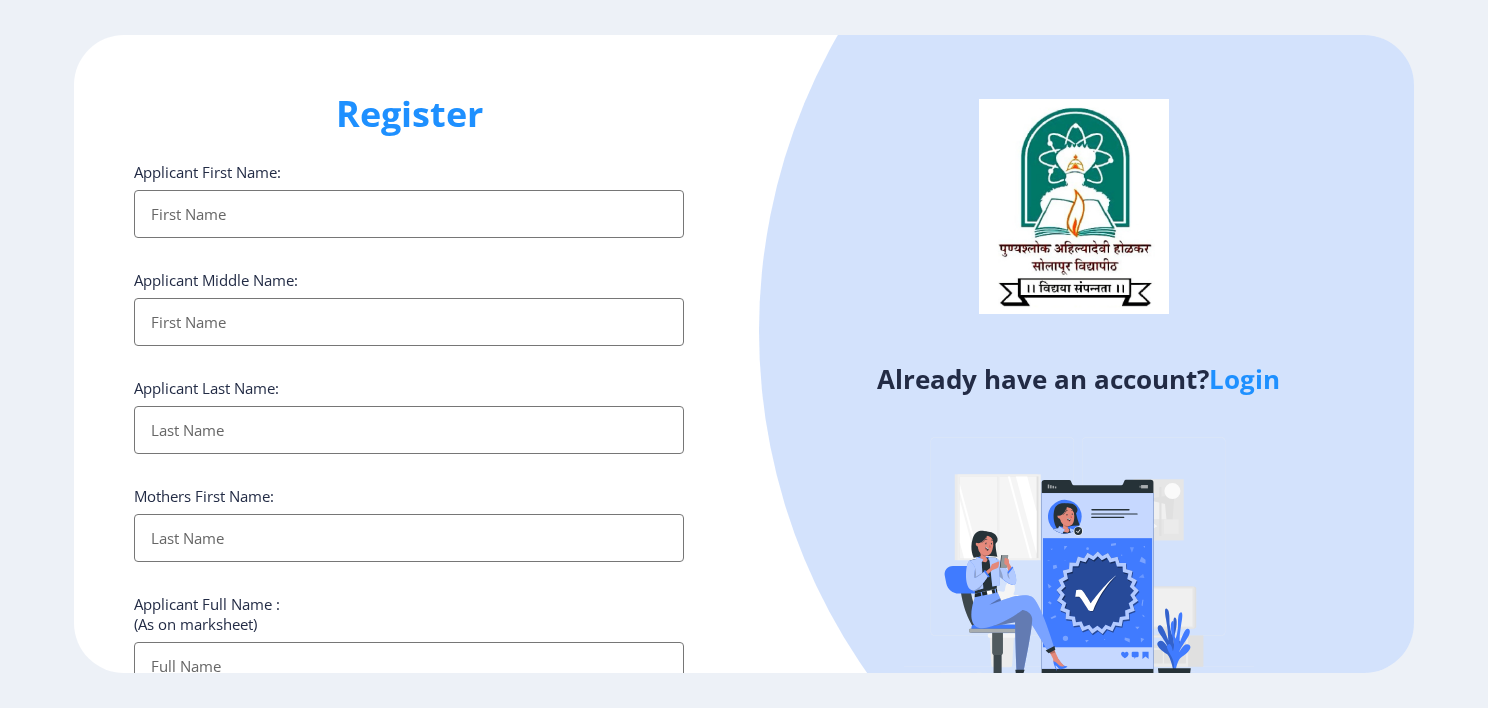 click on "Applicant First Name:" at bounding box center (409, 214) 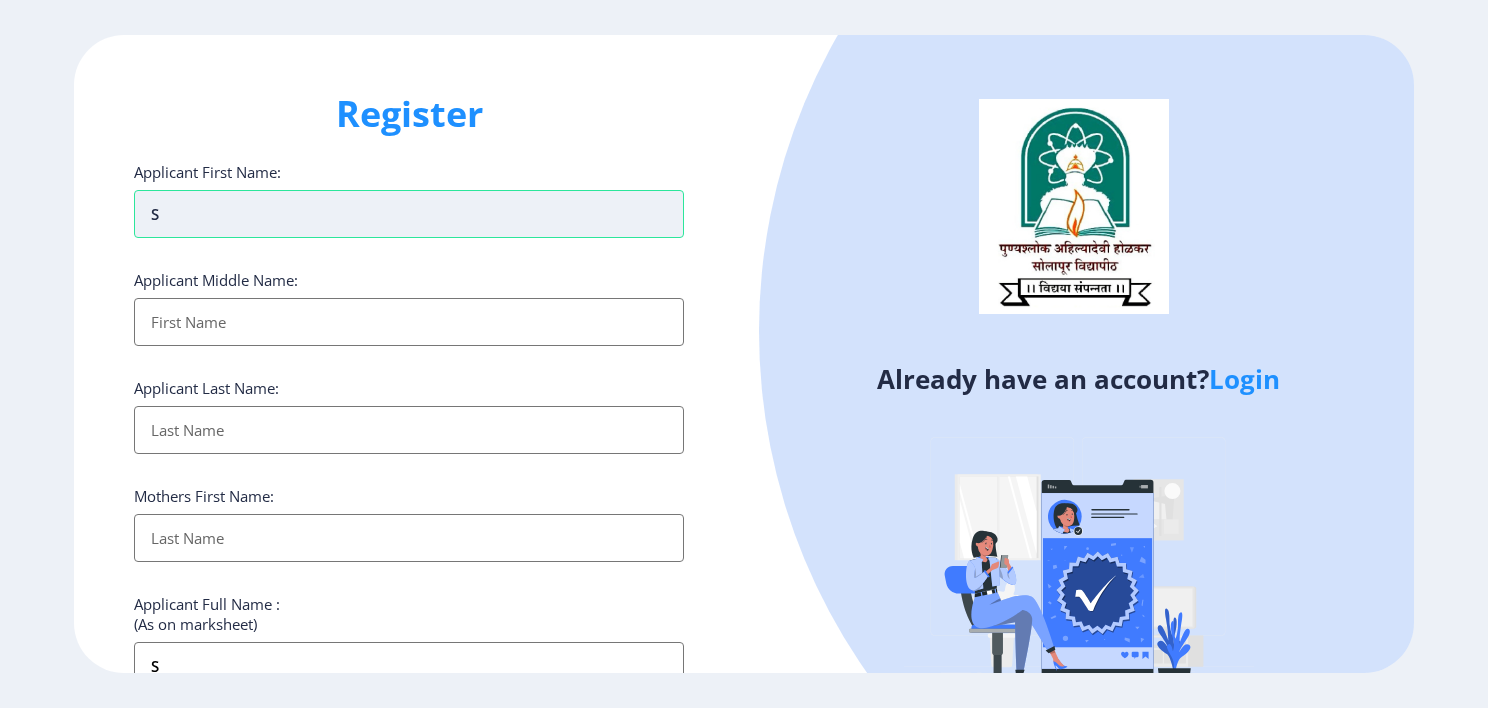 type on "sa" 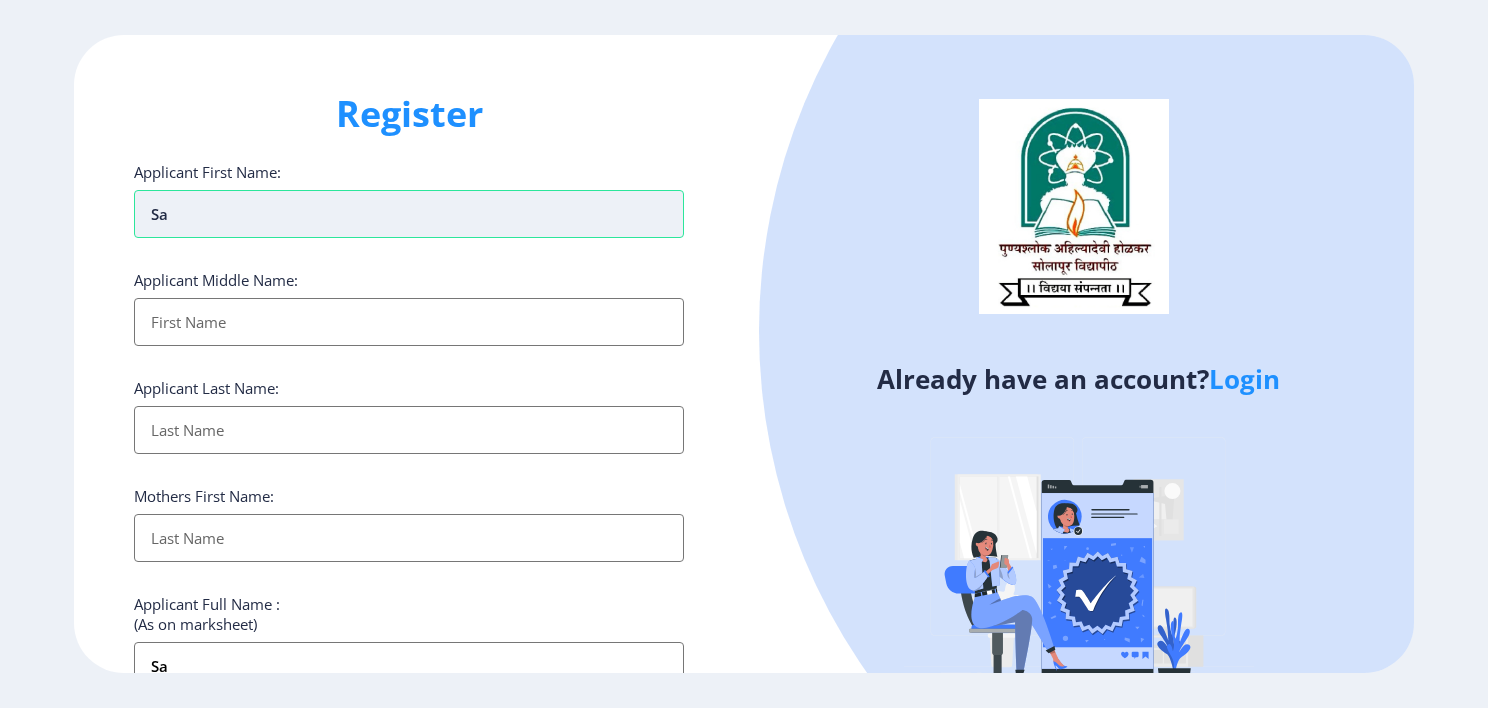 type on "say" 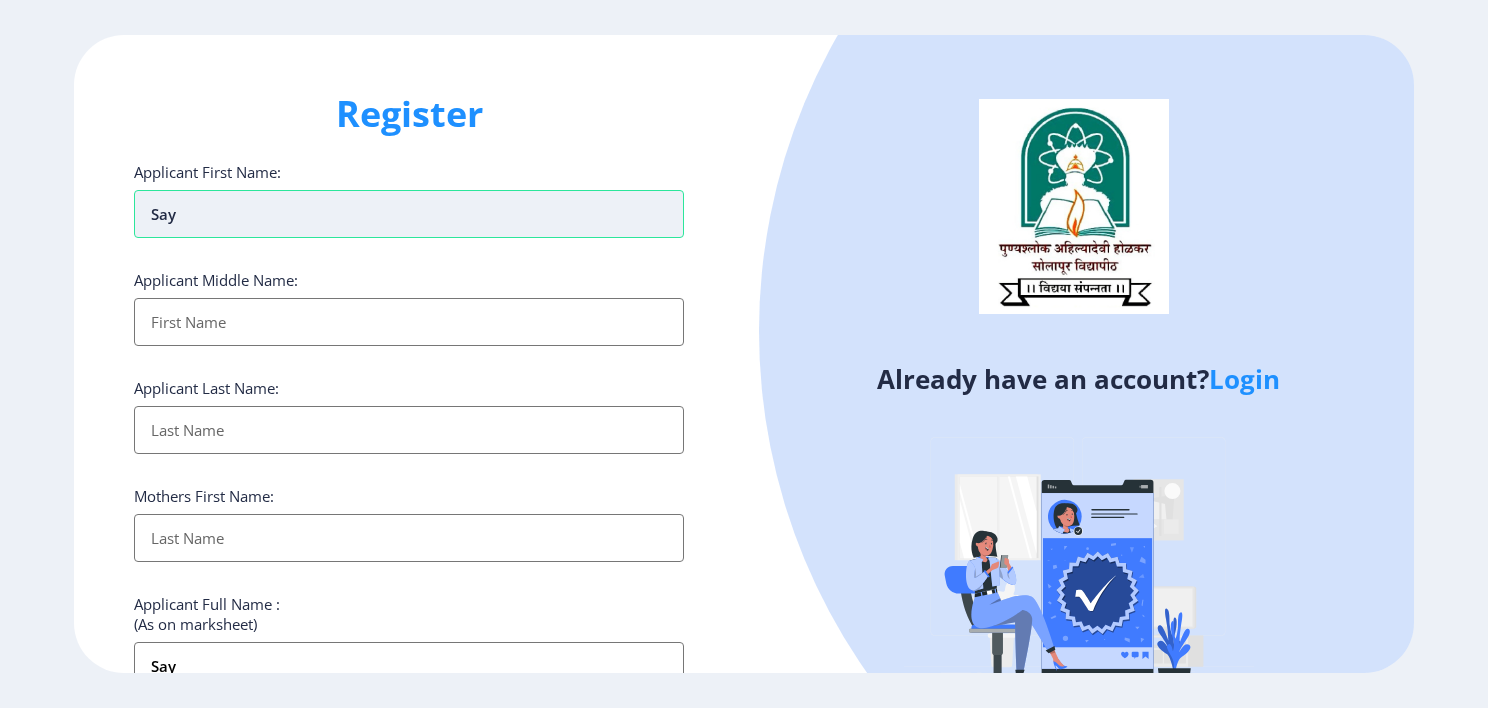 type on "saya" 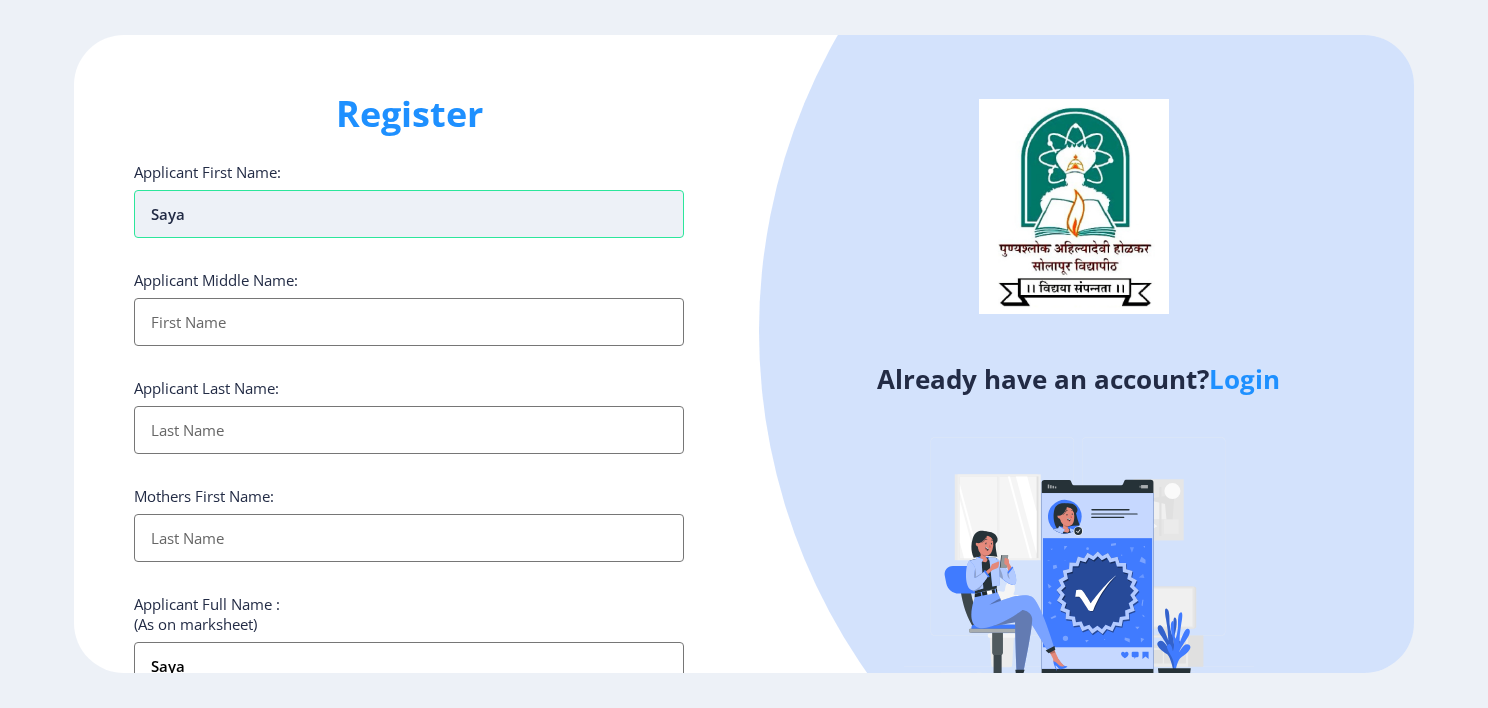 type on "[PERSON_NAME]" 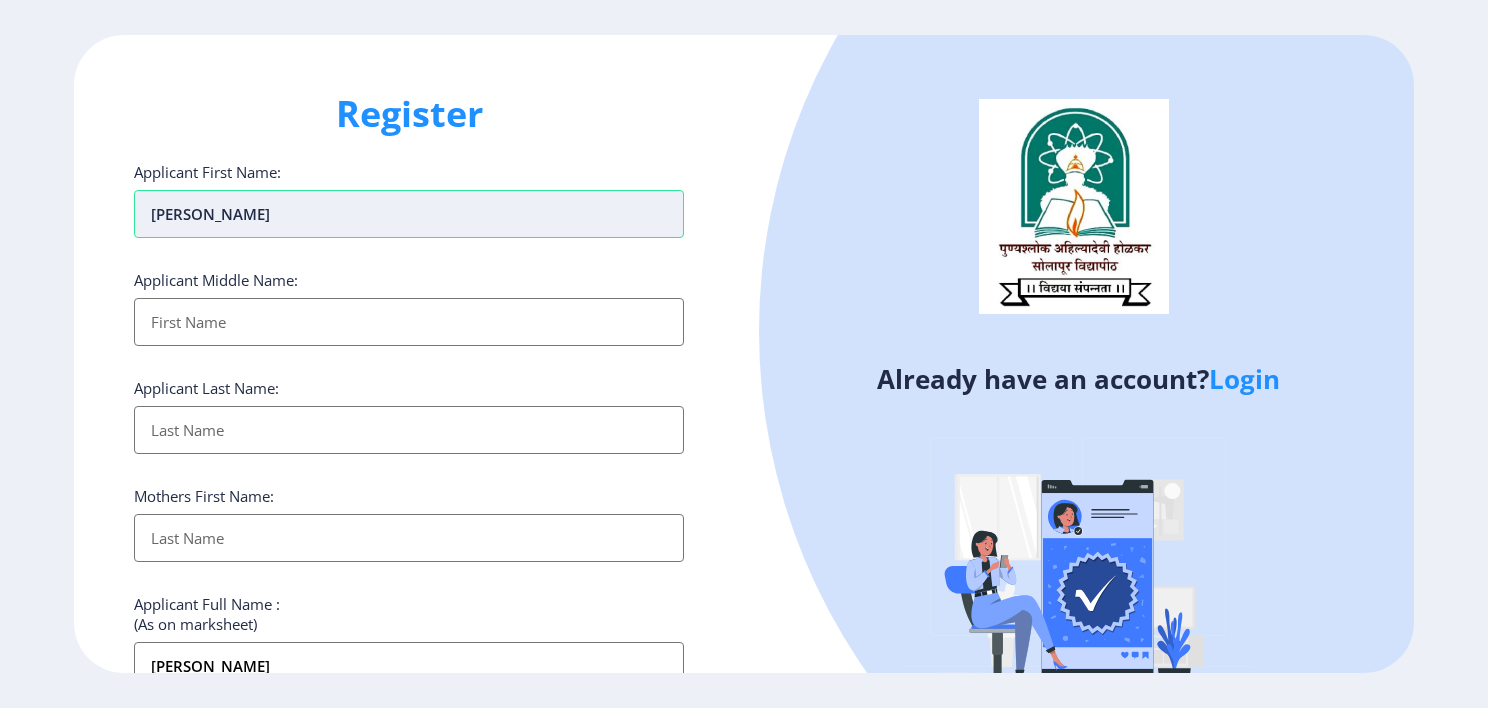 type on "[PERSON_NAME]" 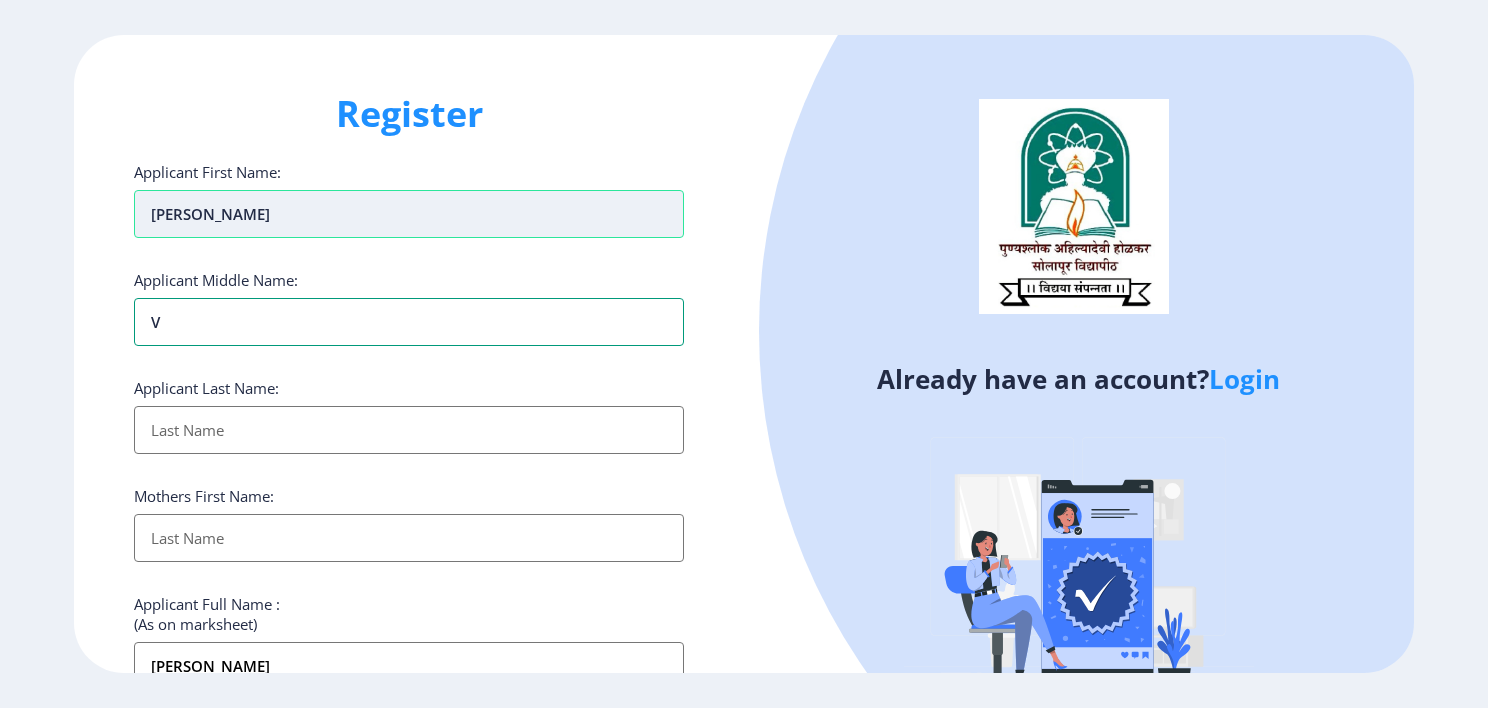 type on "vi" 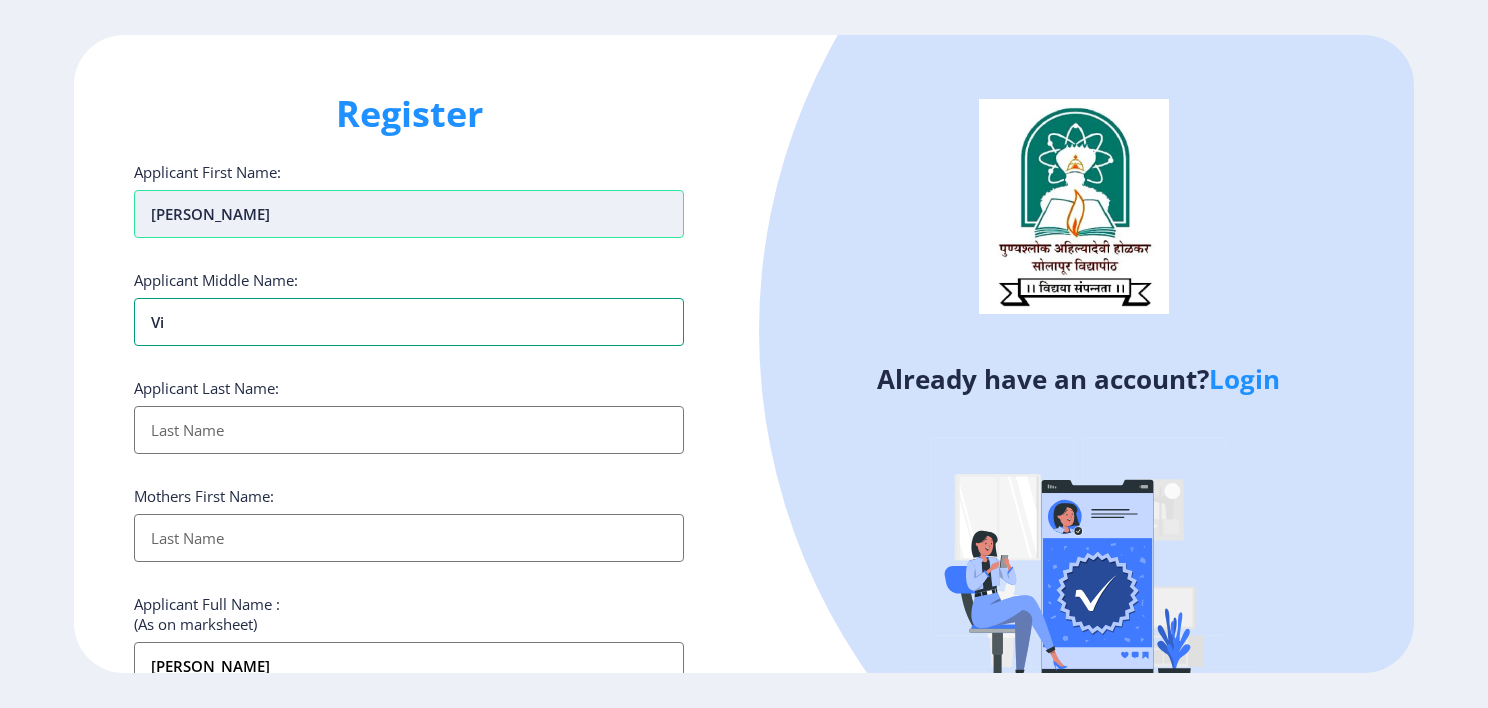 type on "vis" 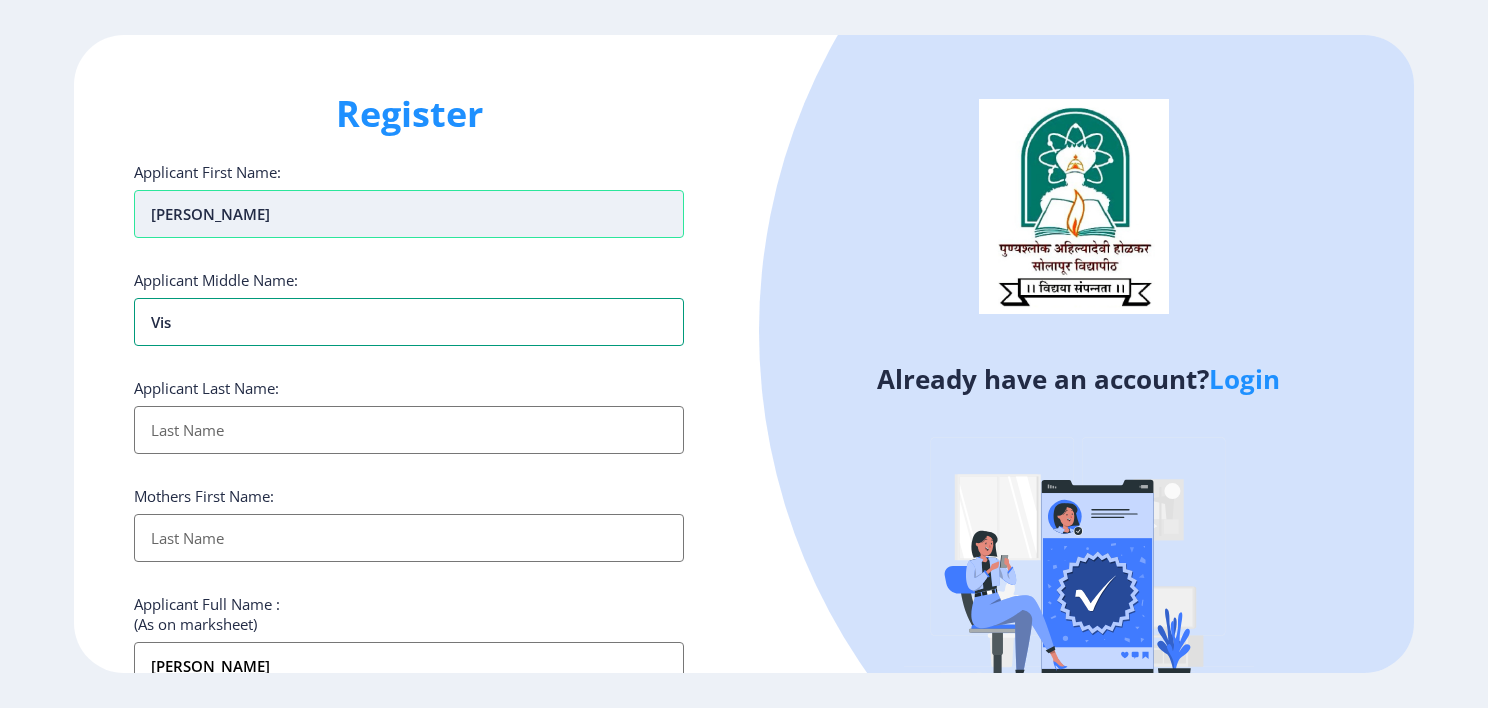 type on "vish" 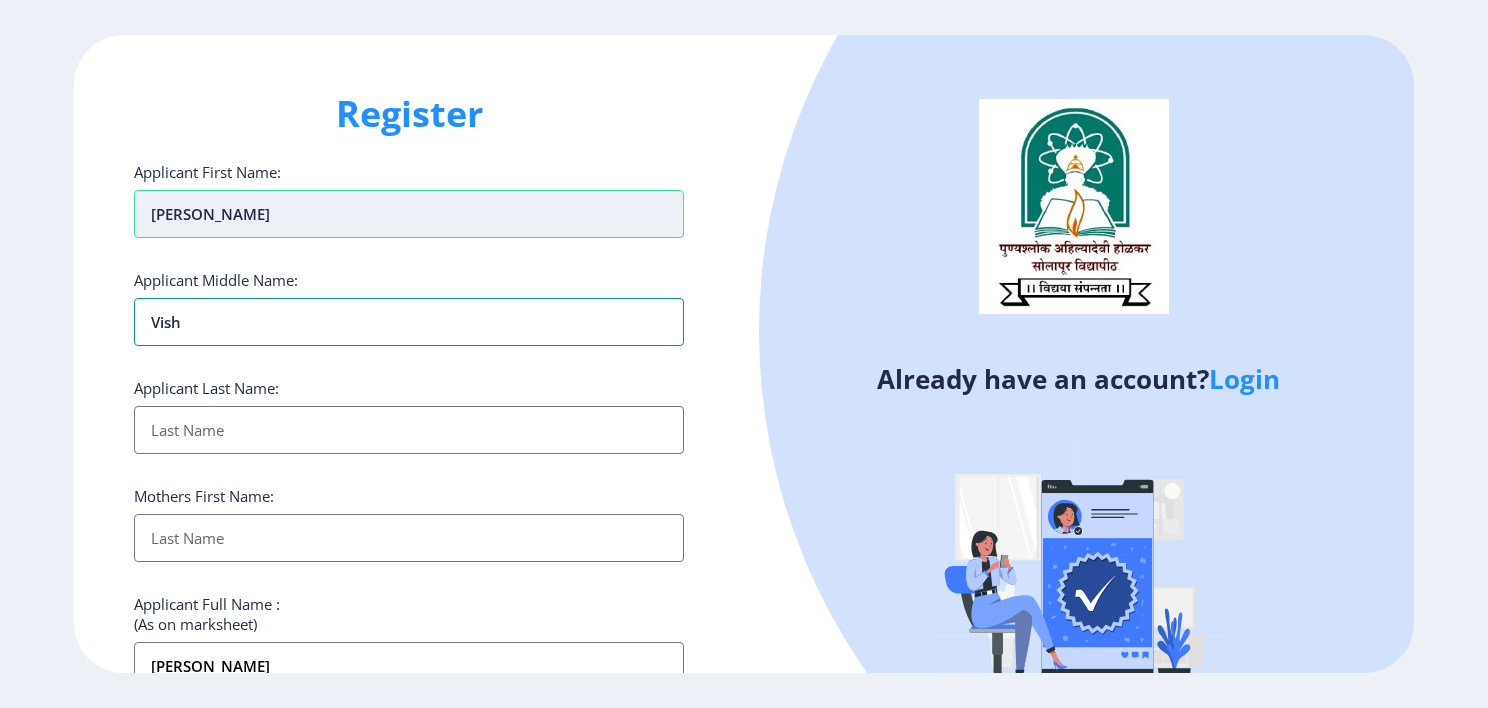 type on "[PERSON_NAME]" 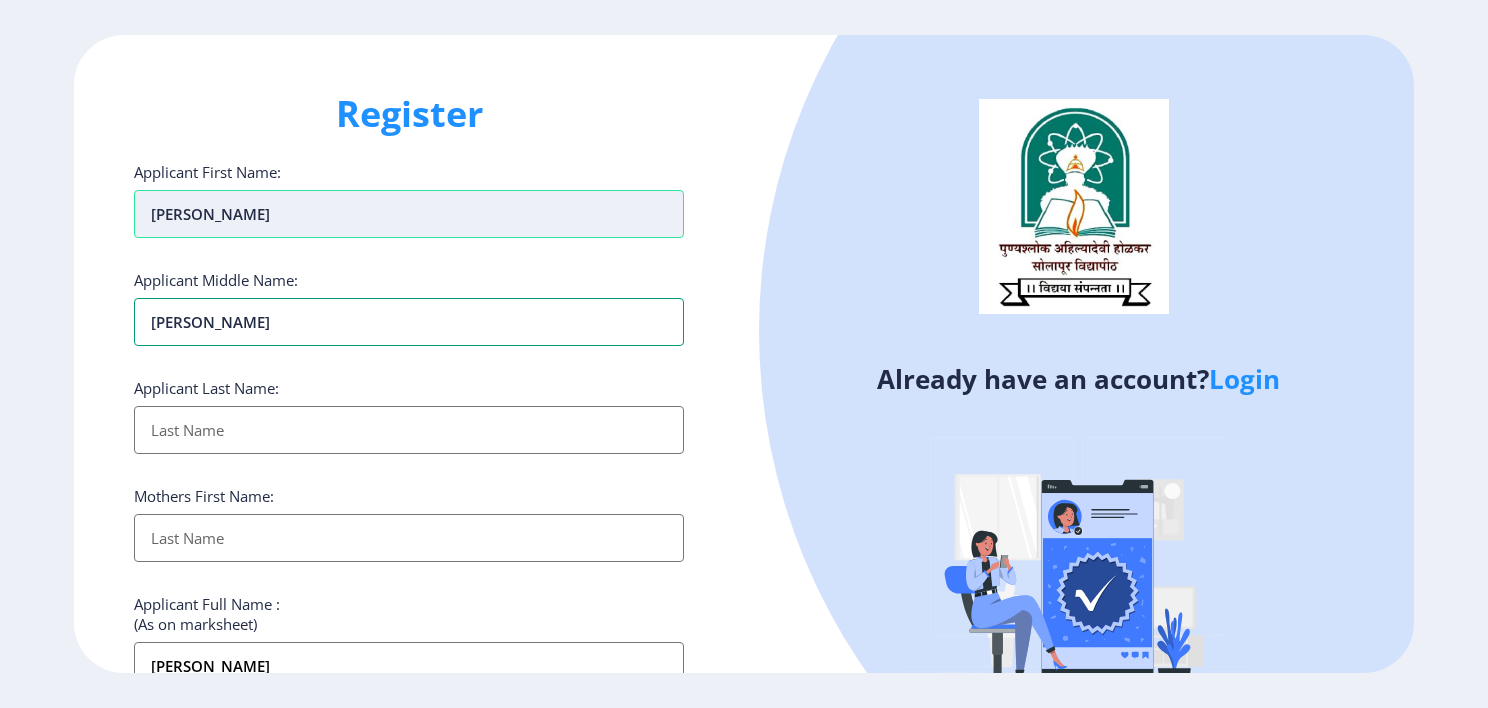 type on "vishwa" 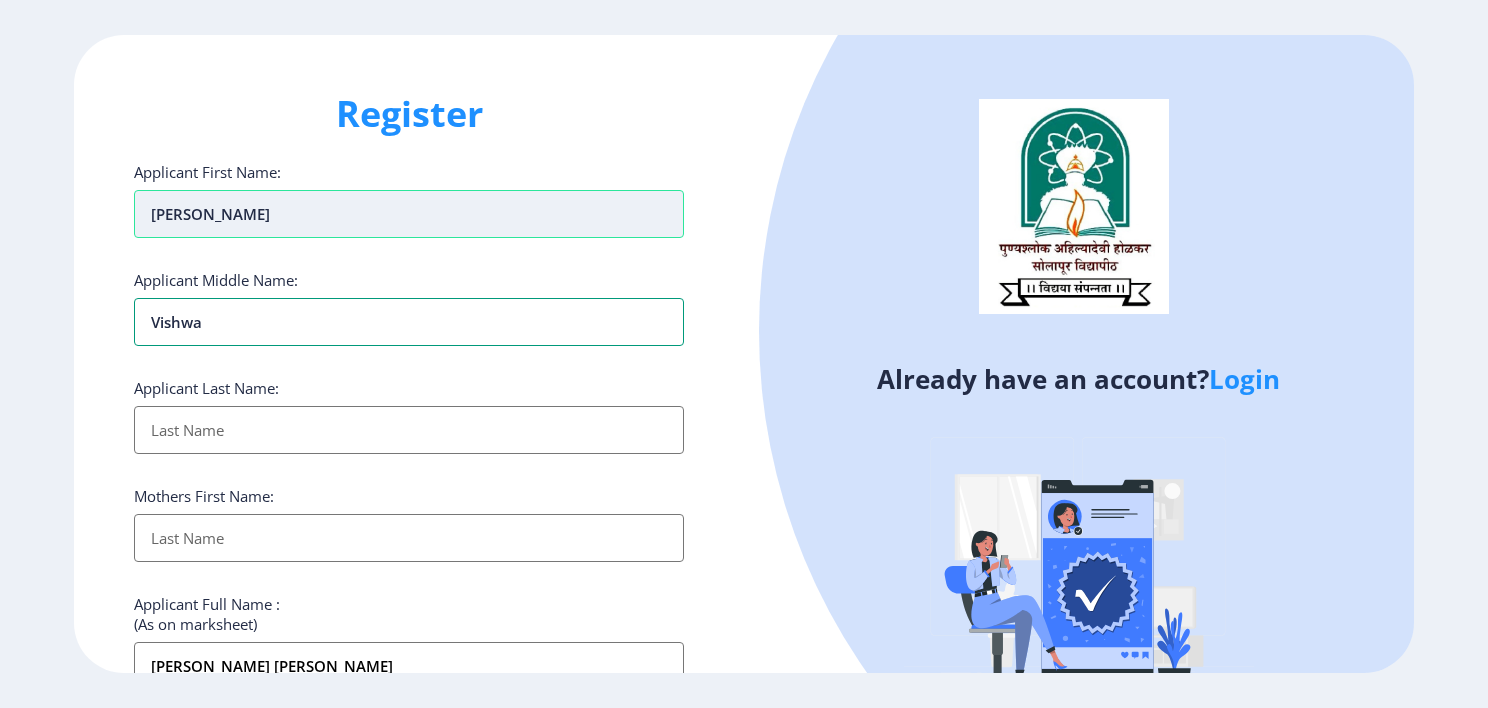 type on "[PERSON_NAME]" 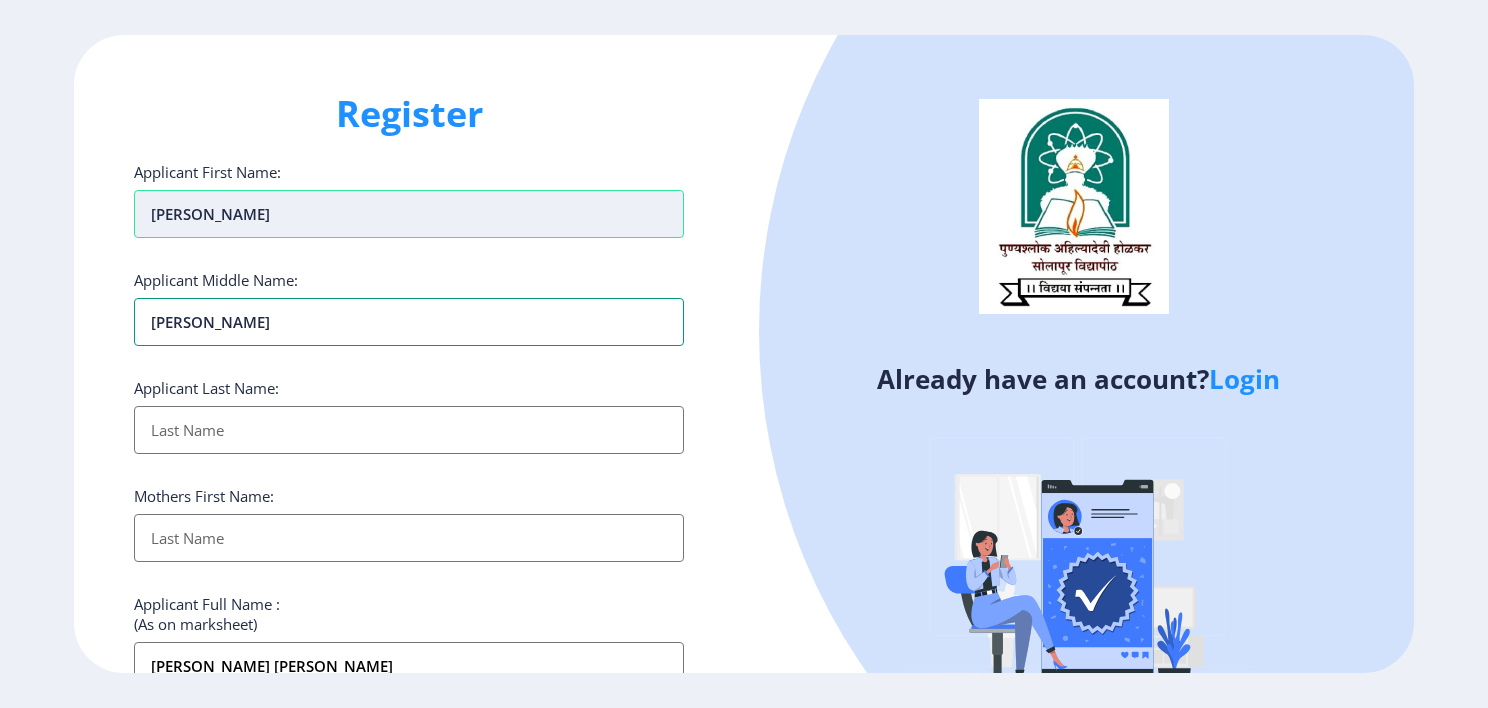 type on "vishwaji" 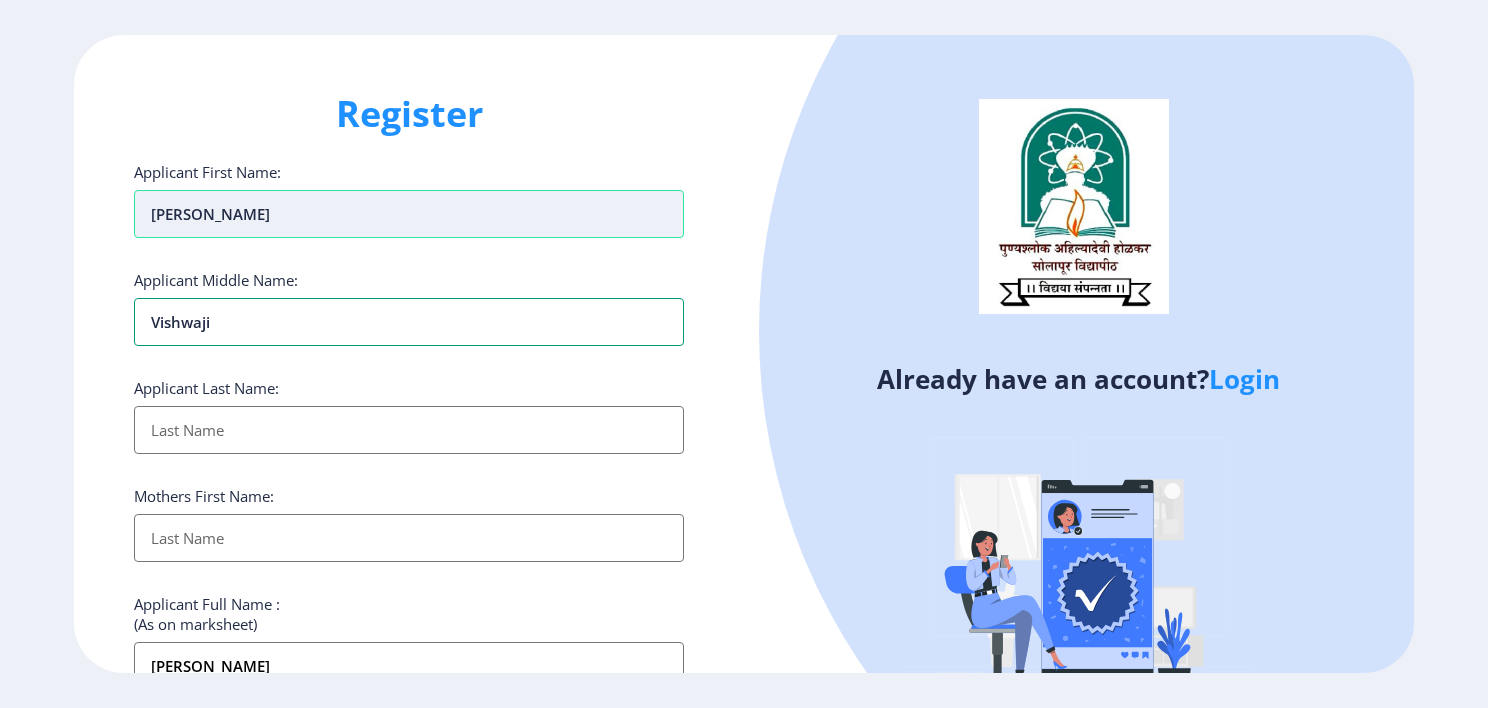type on "[PERSON_NAME]" 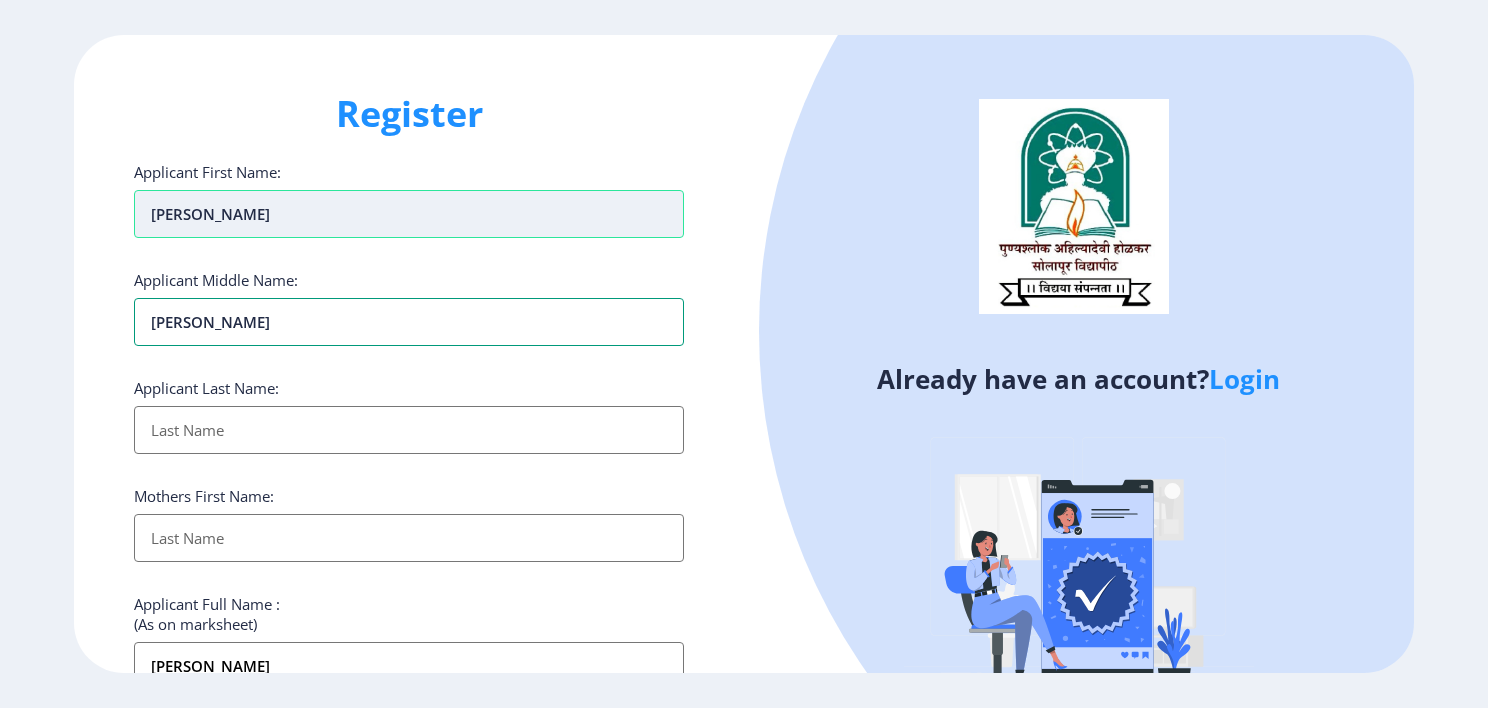 type on "vishwaji" 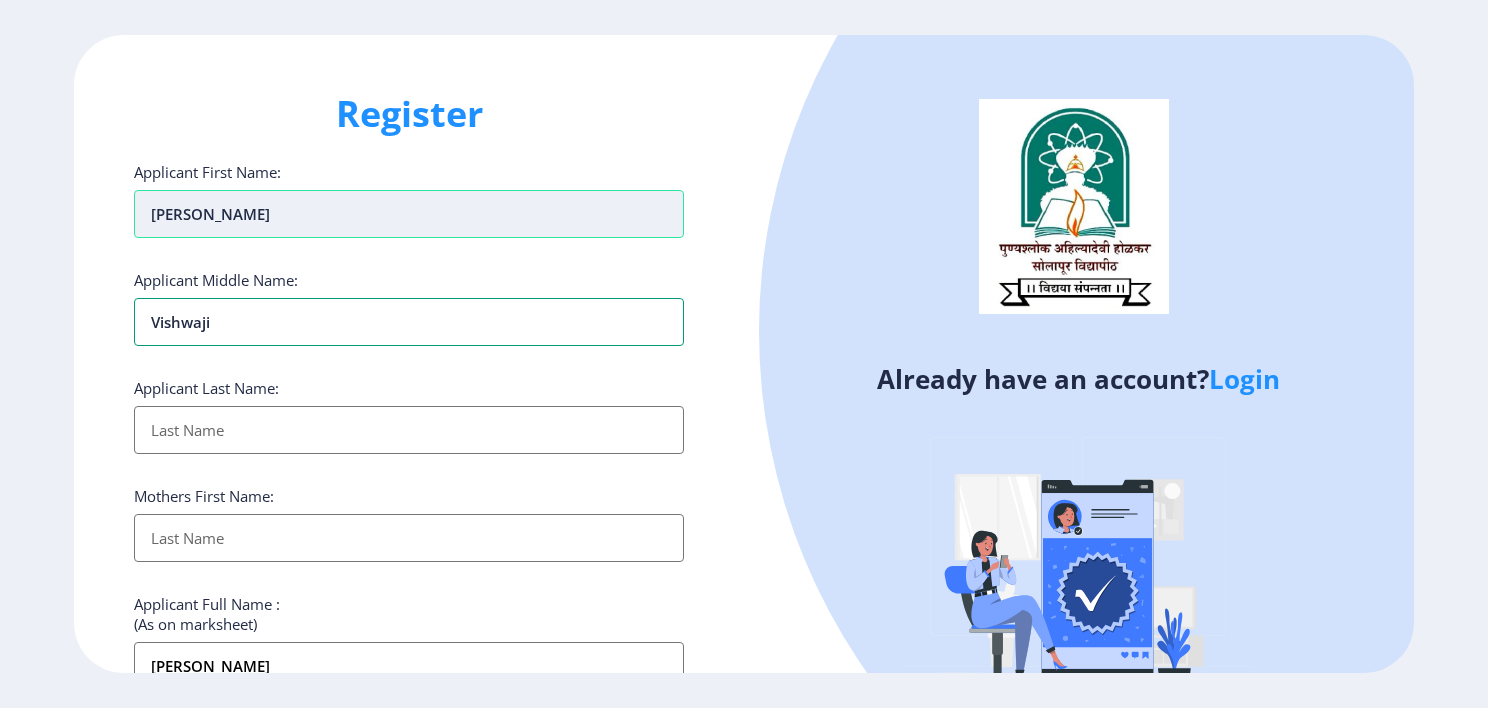 type on "[PERSON_NAME]" 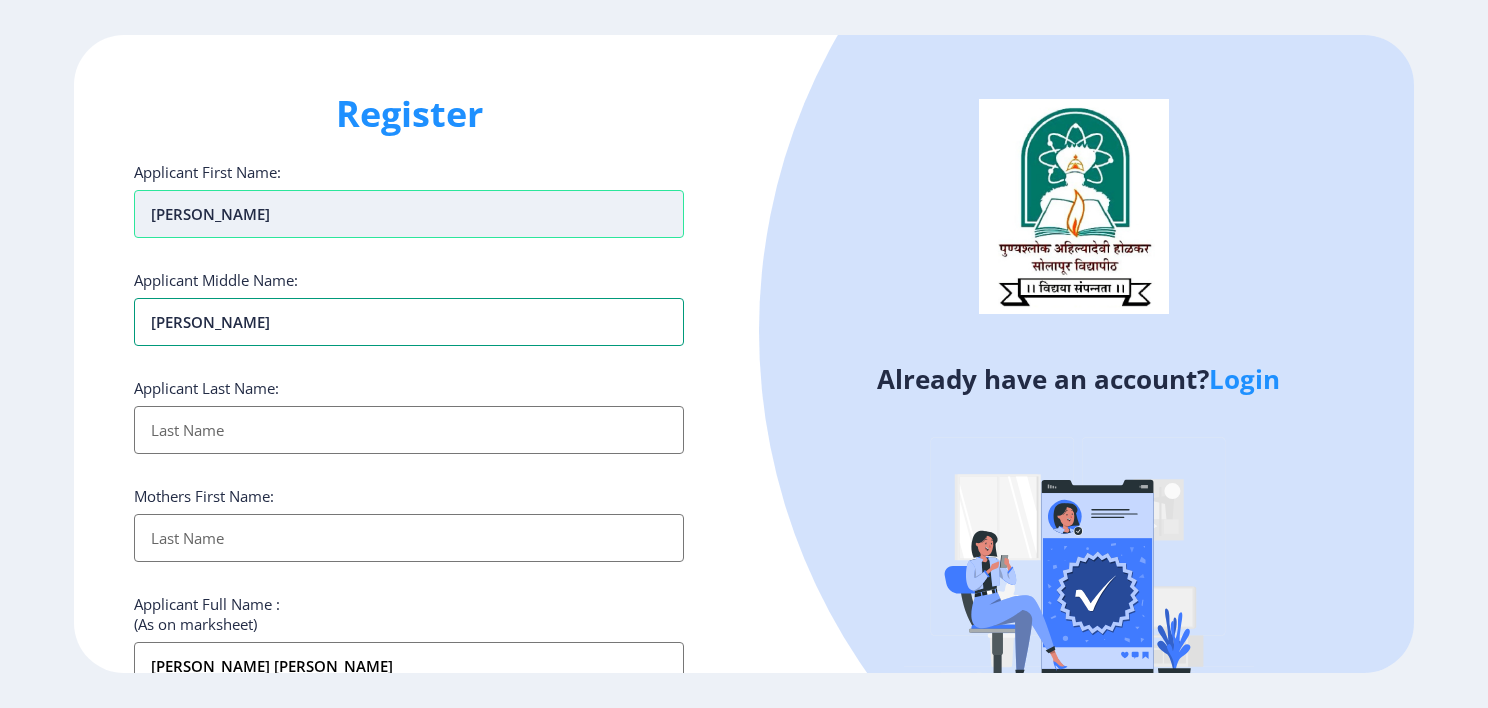 type on "vishwa" 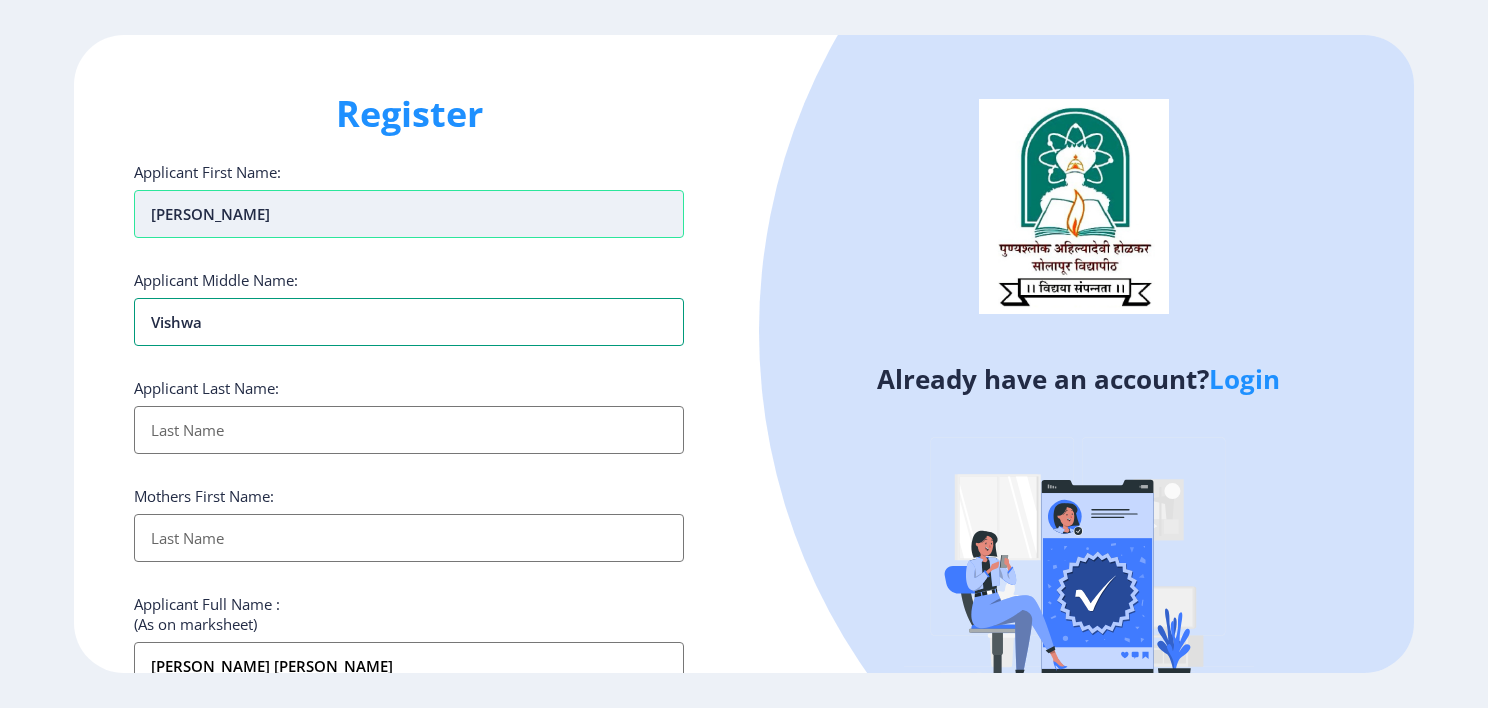 type on "[PERSON_NAME]" 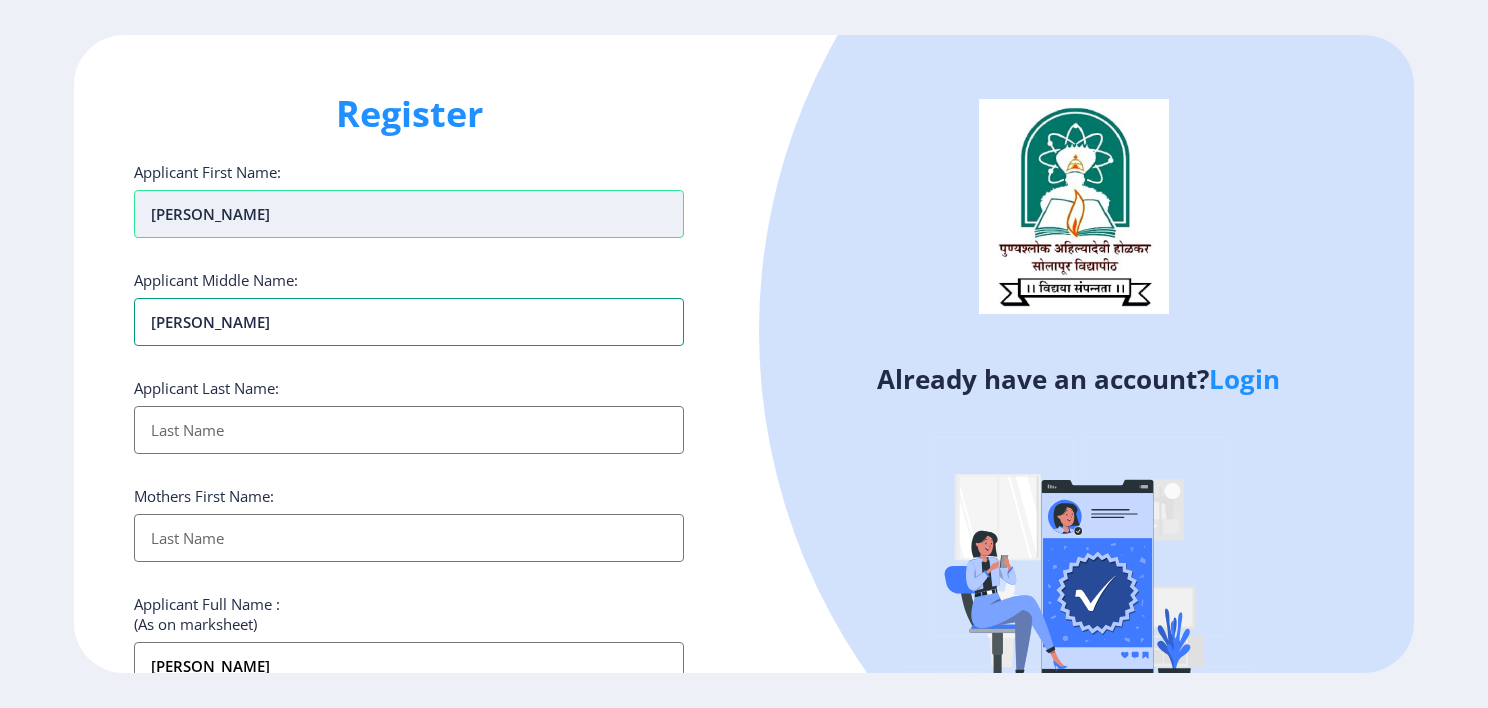 type on "vish" 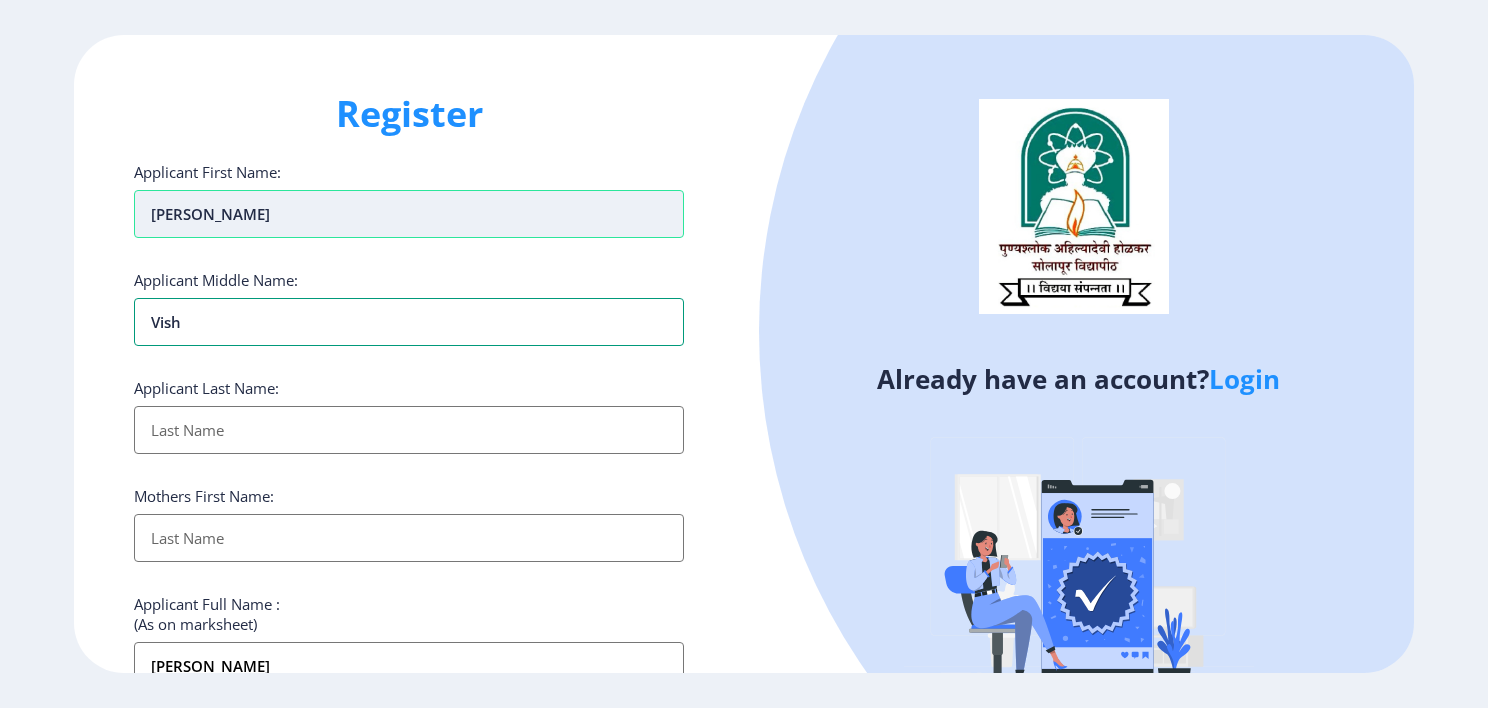 type on "vis" 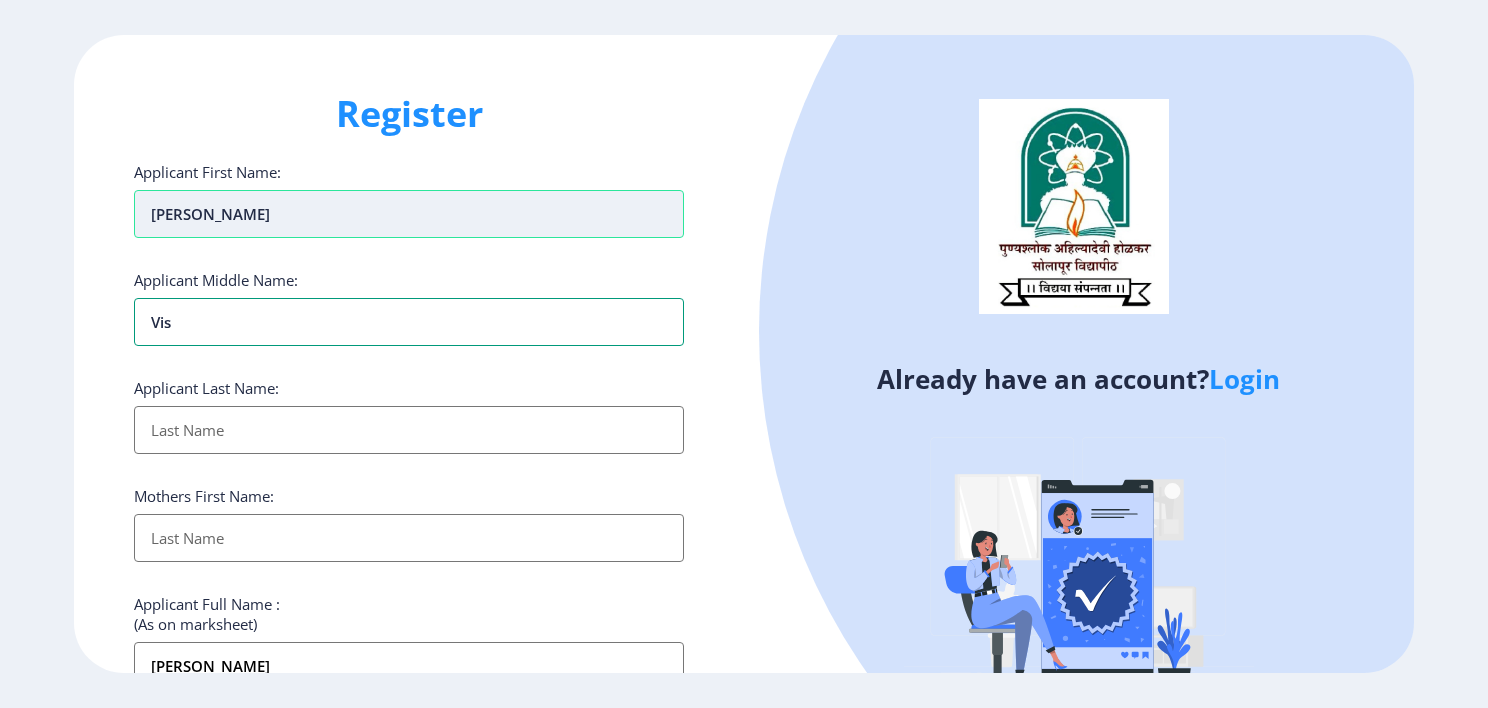 type on "vi" 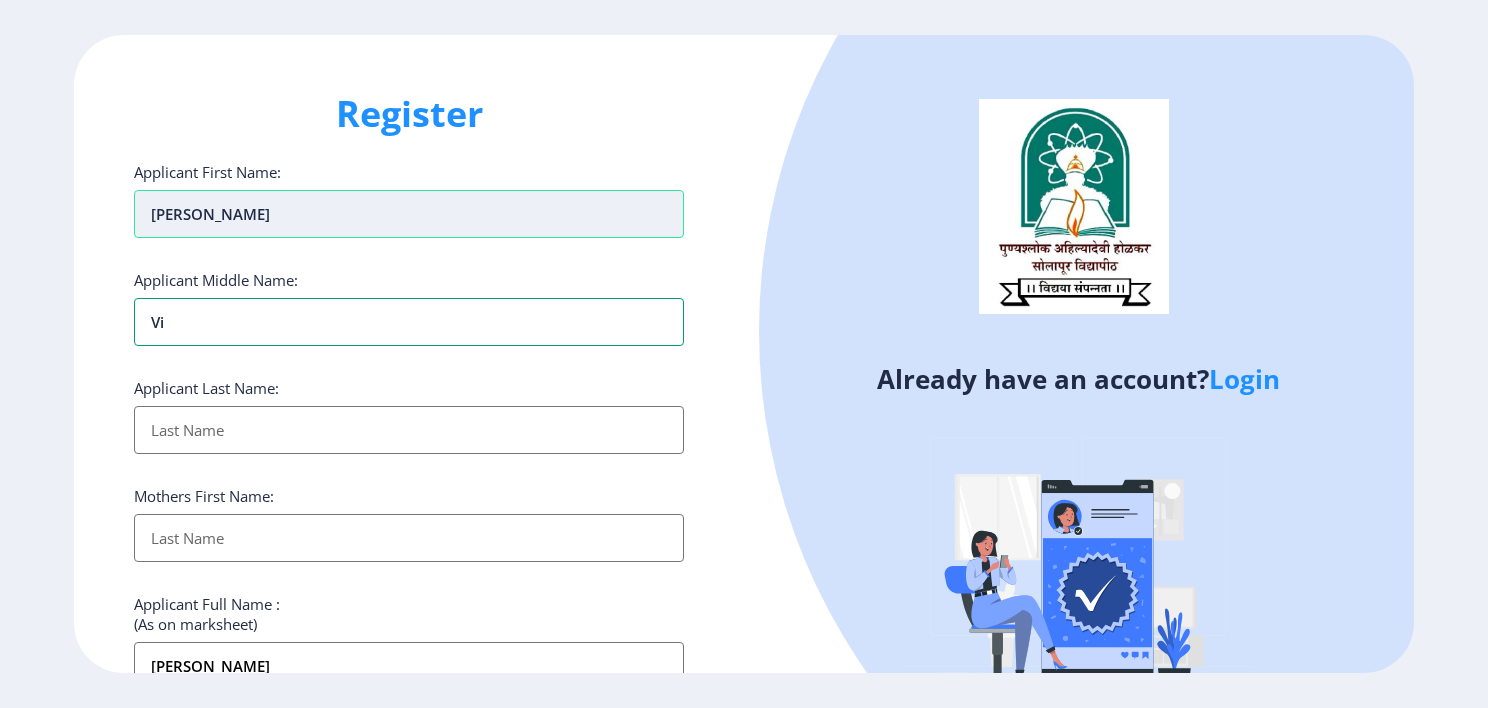 type on "v" 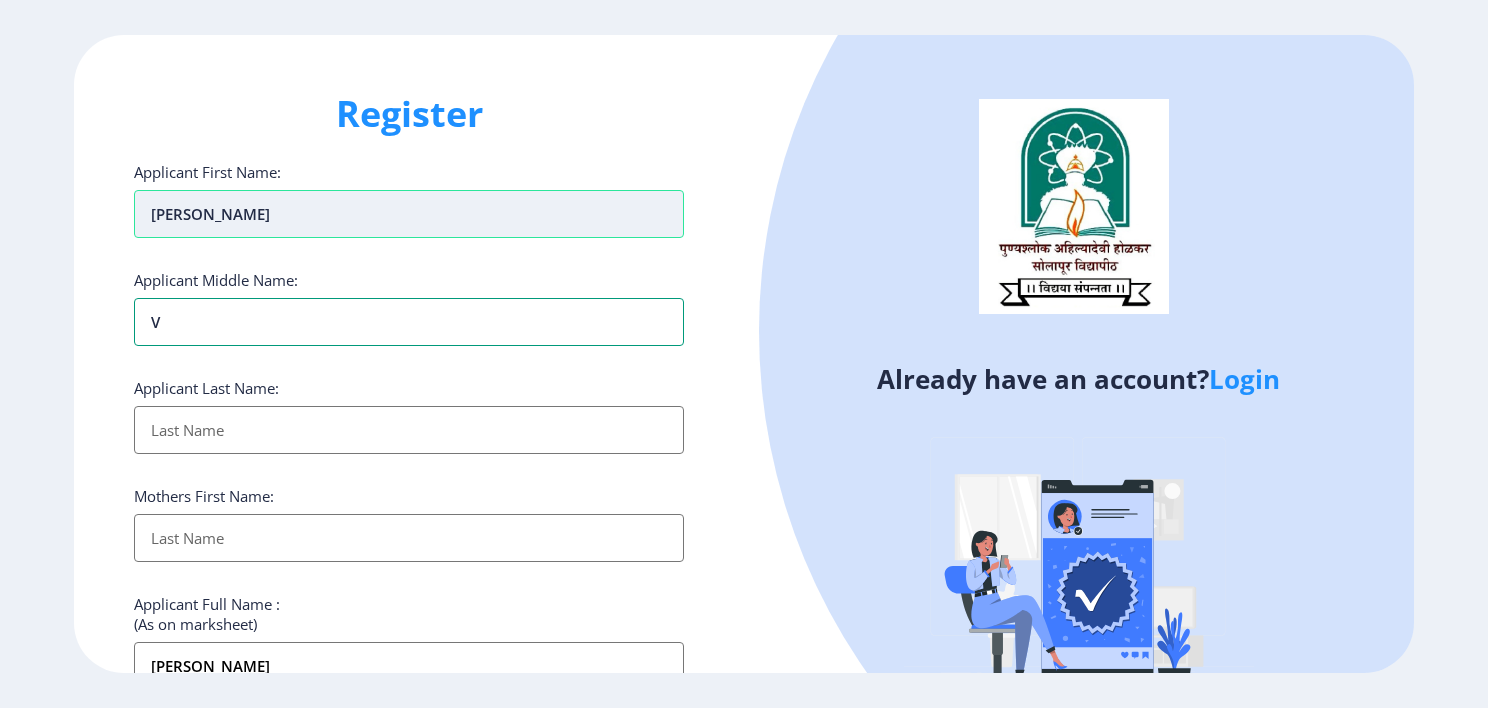 type 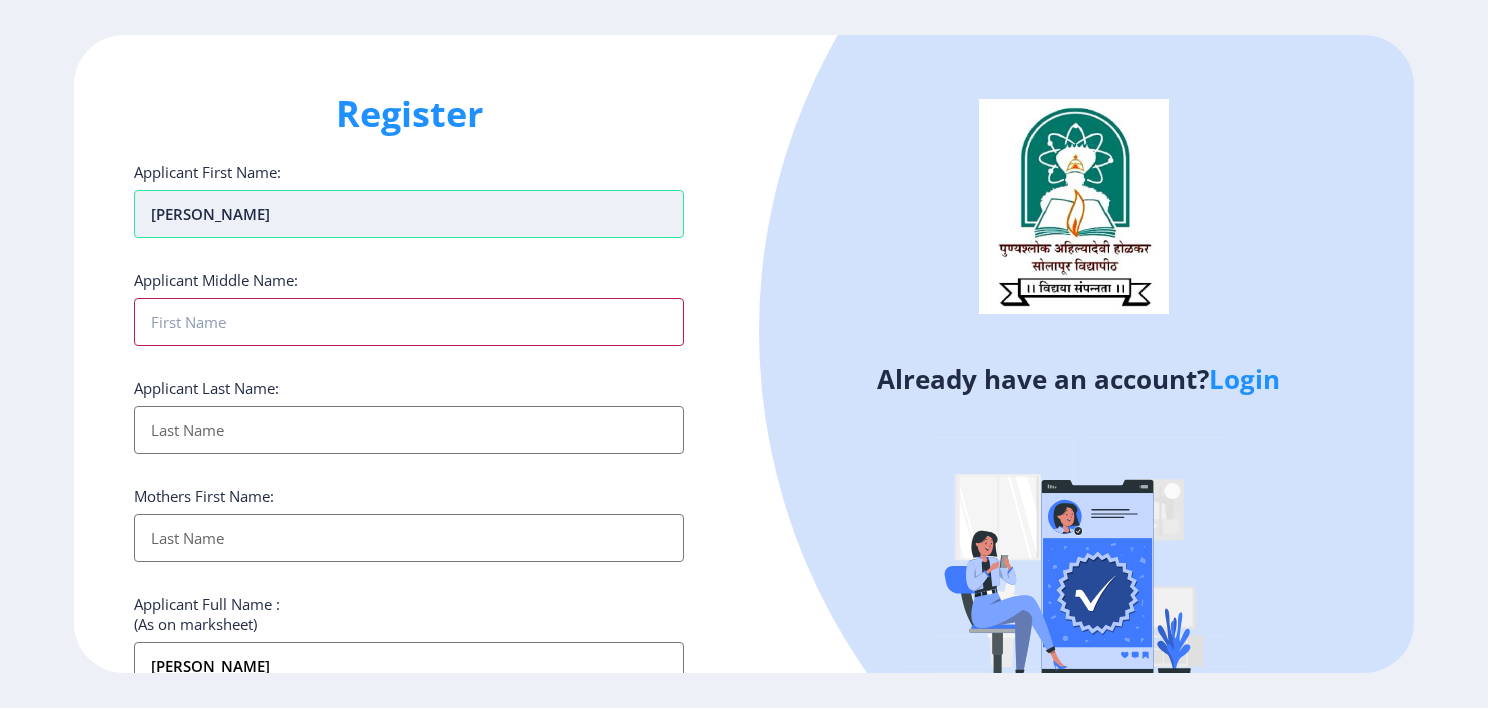 type on "s" 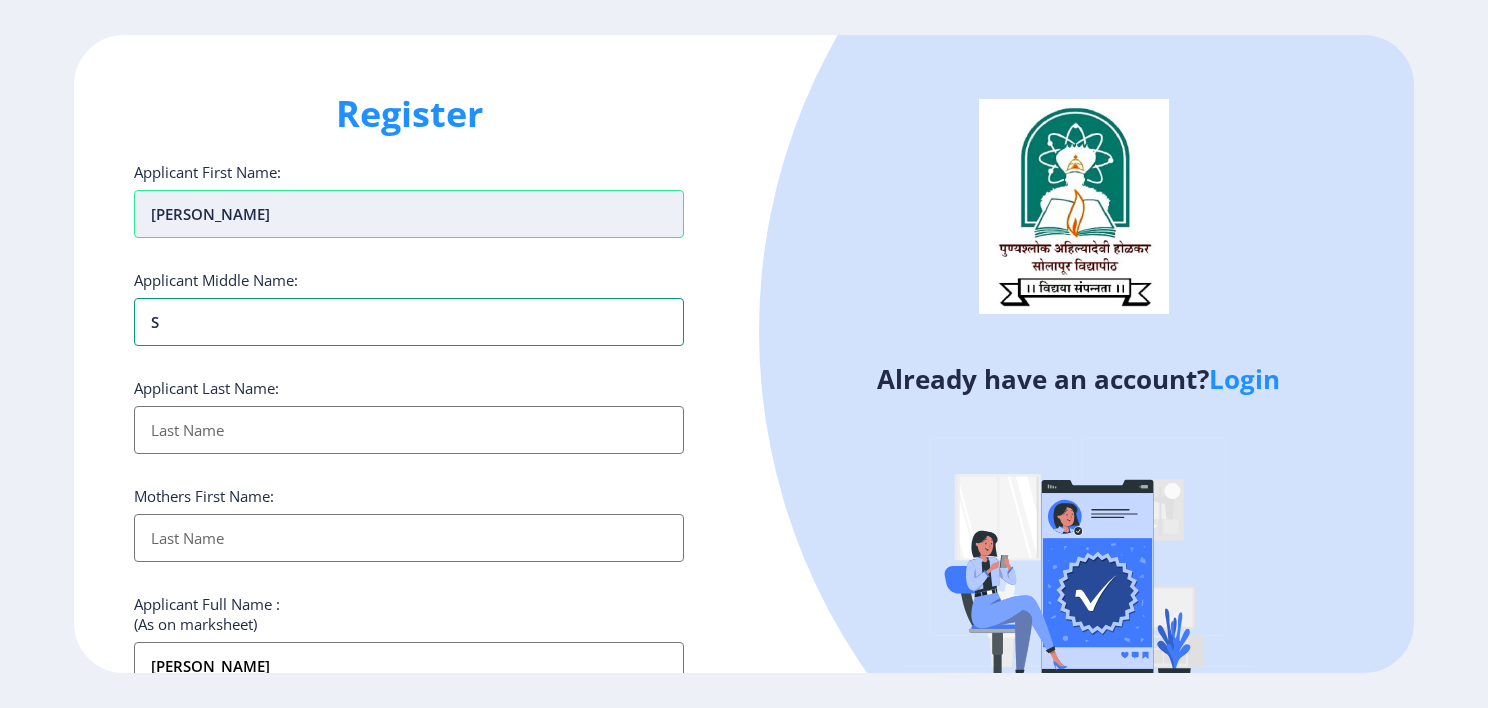 type on "su" 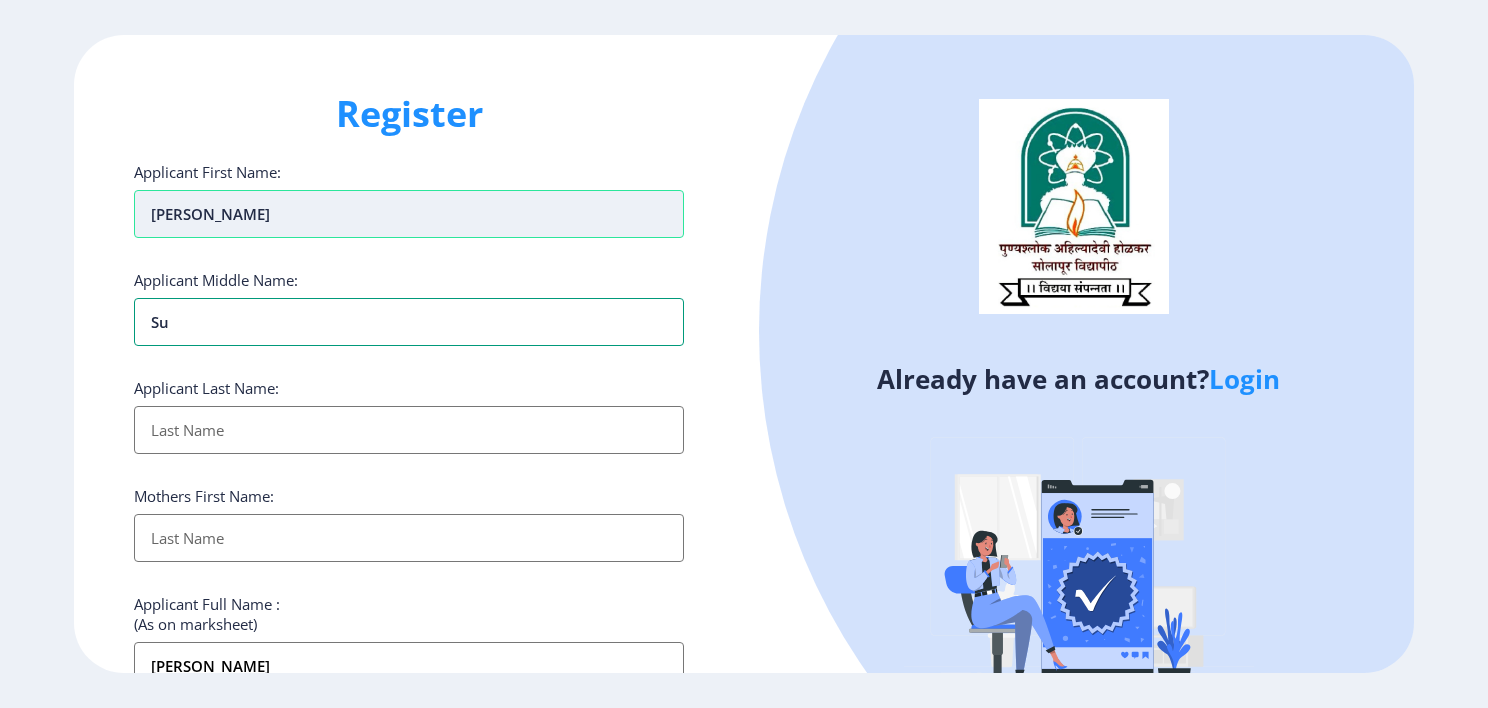 type on "sun" 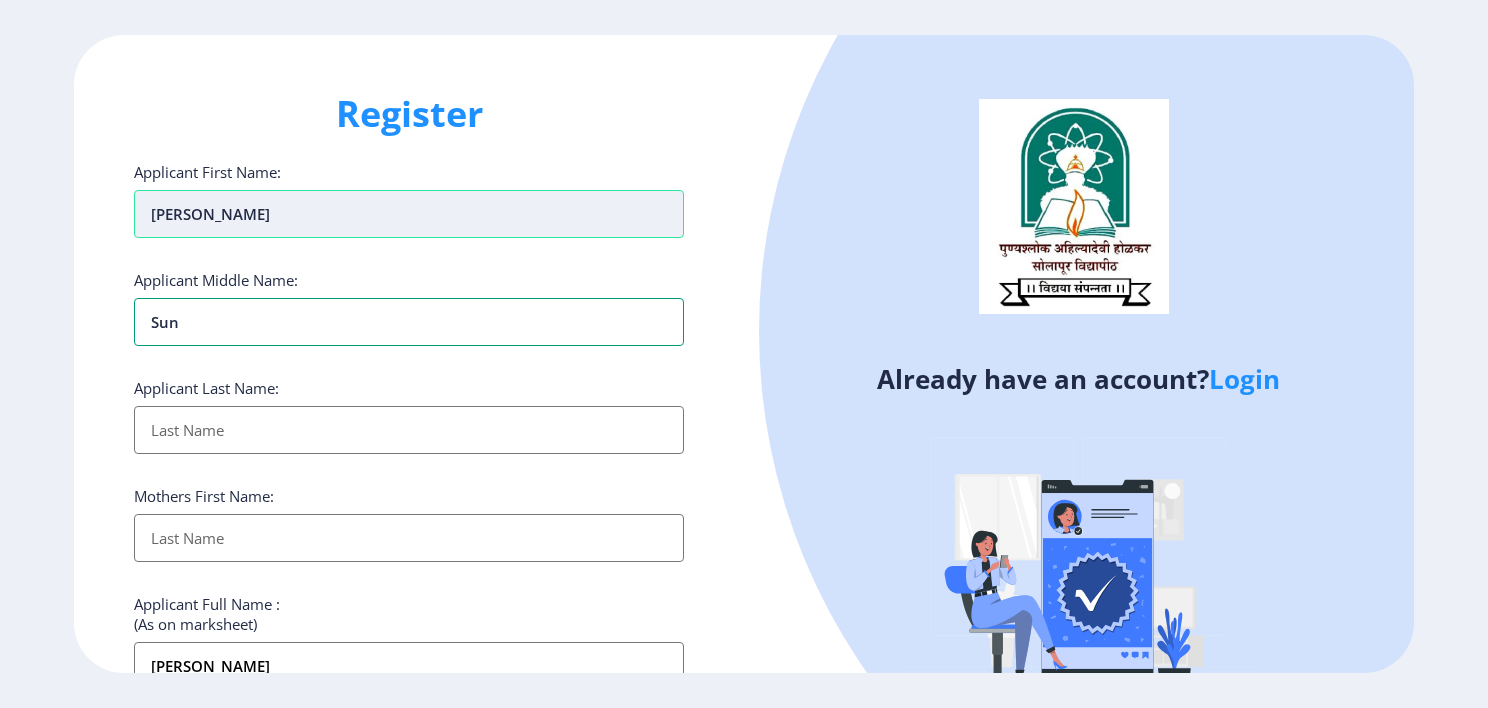 type on "suni" 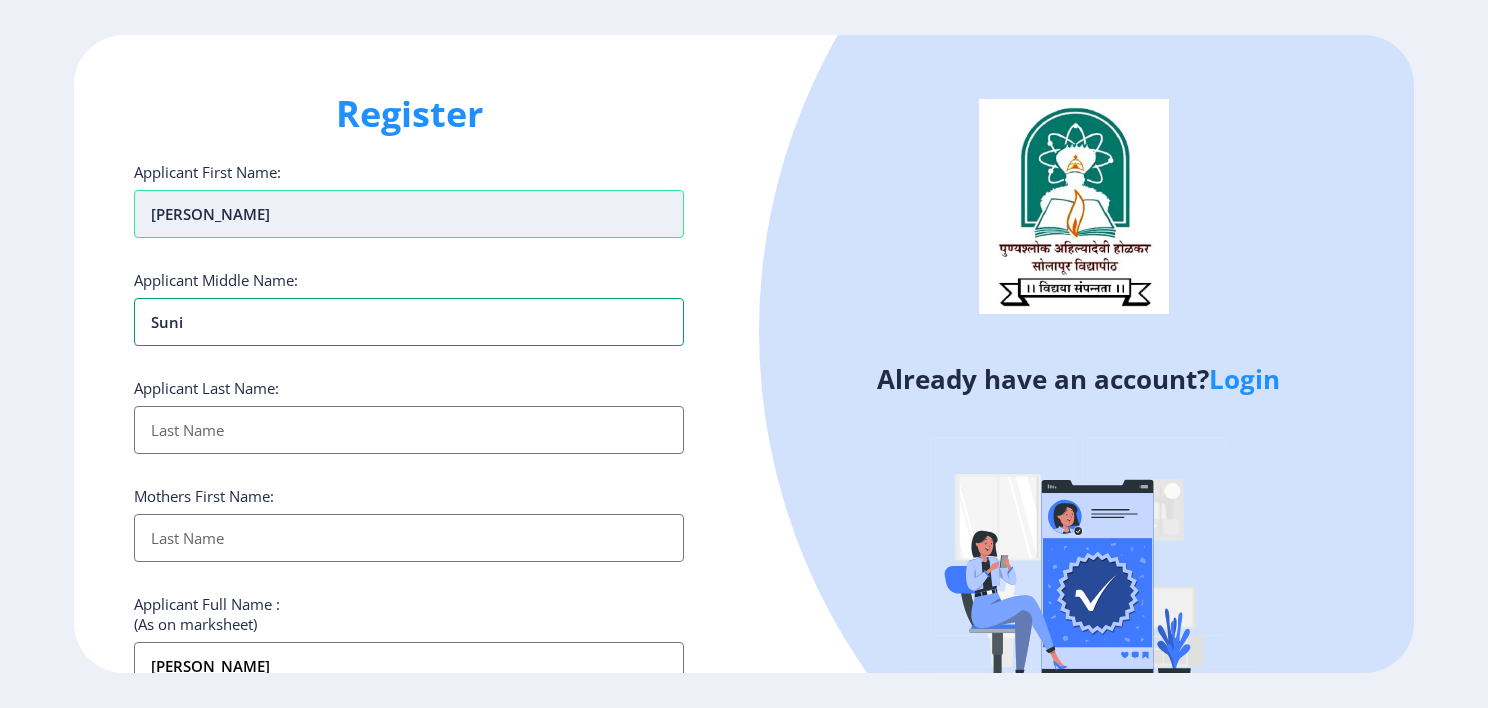 type on "sunil" 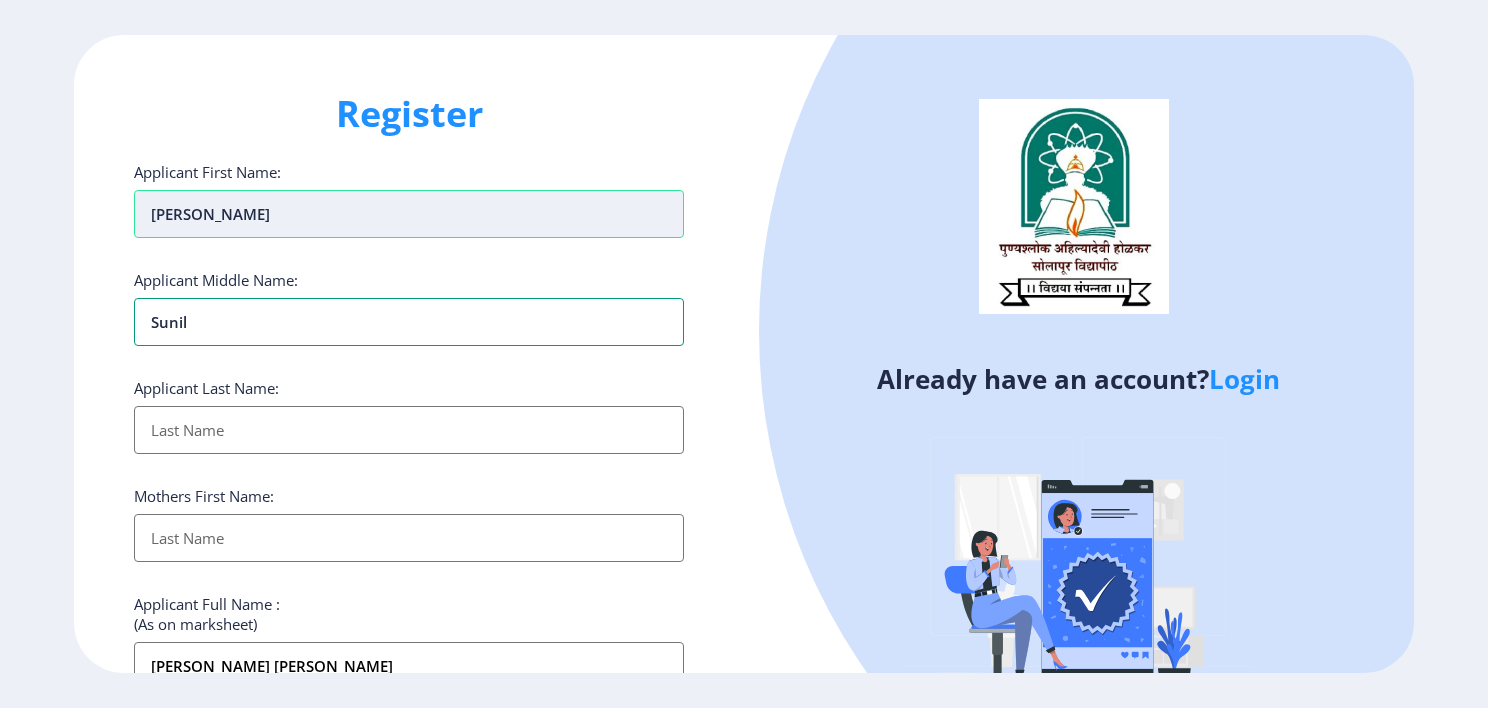 type on "sunil" 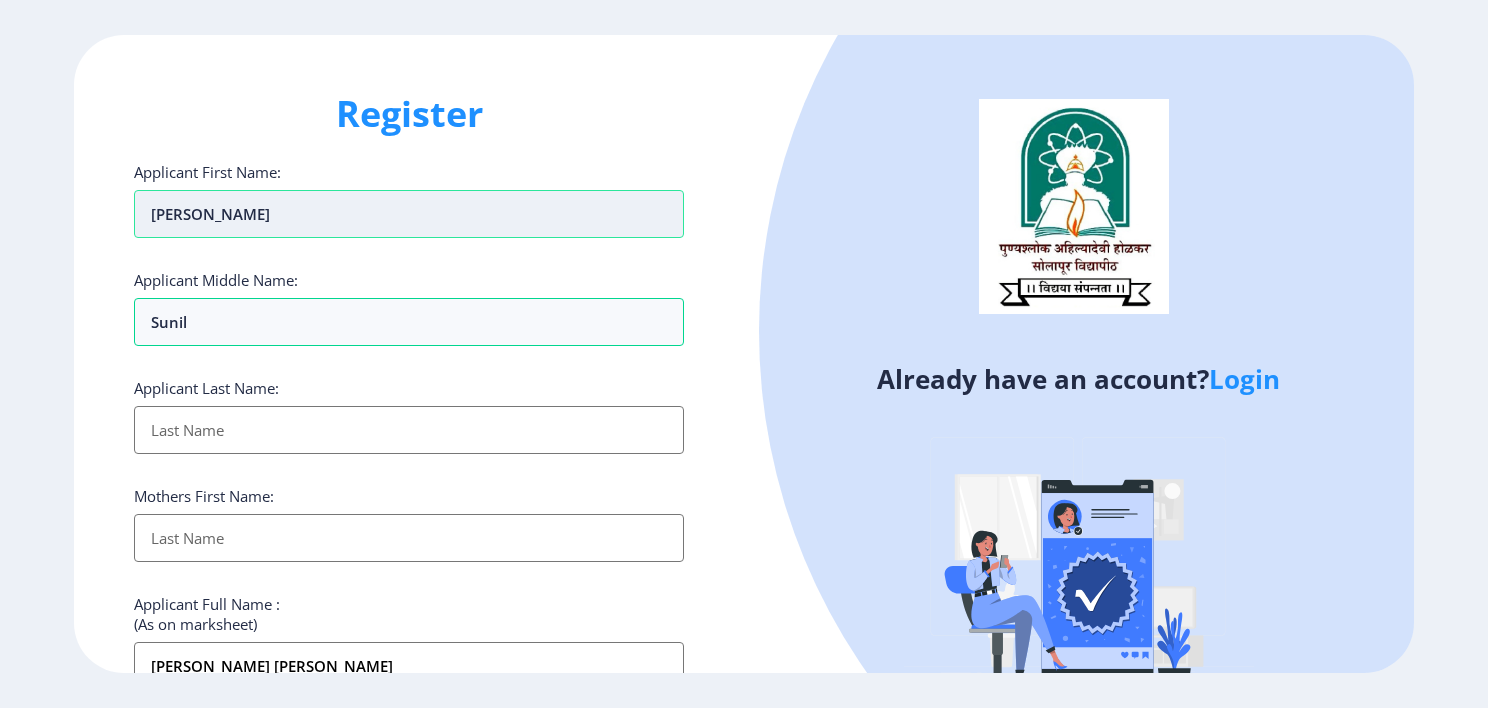 type on "I" 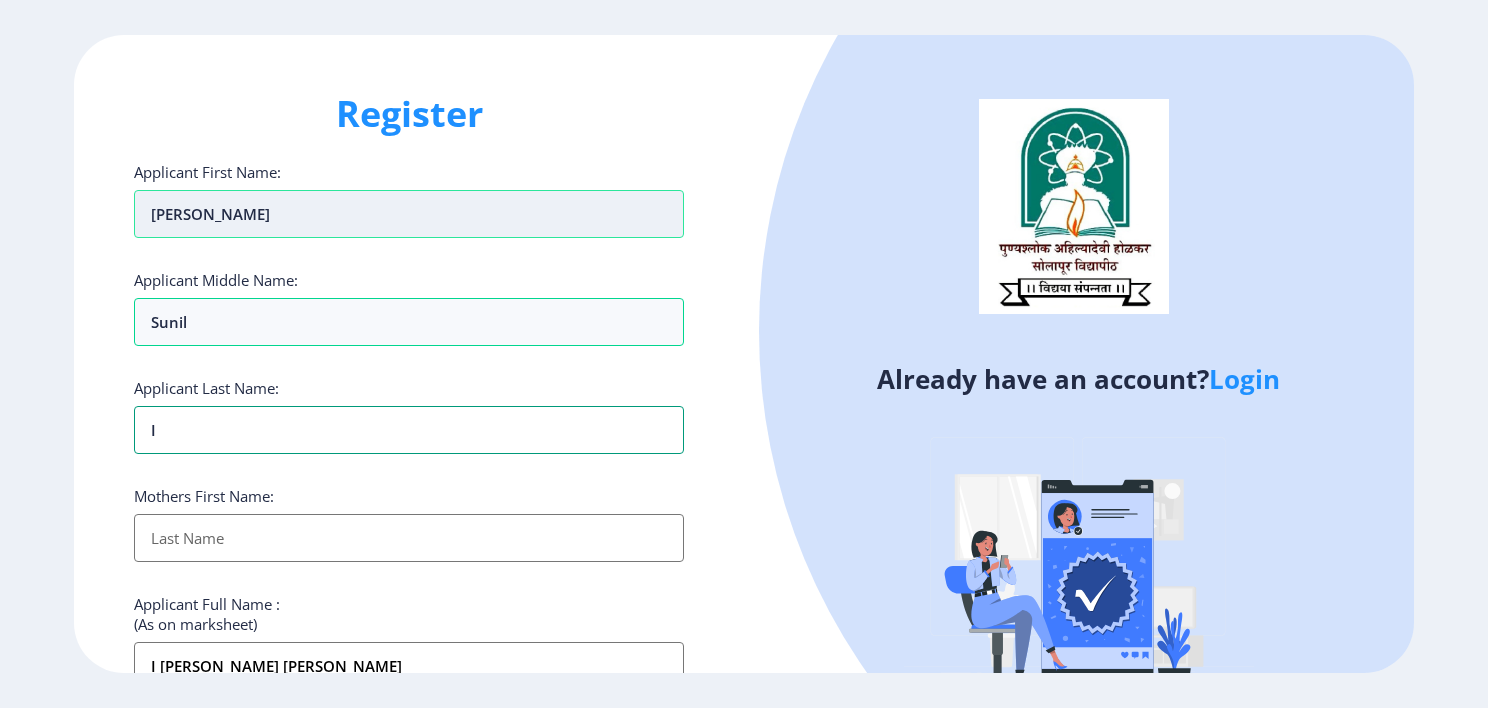 type on "In" 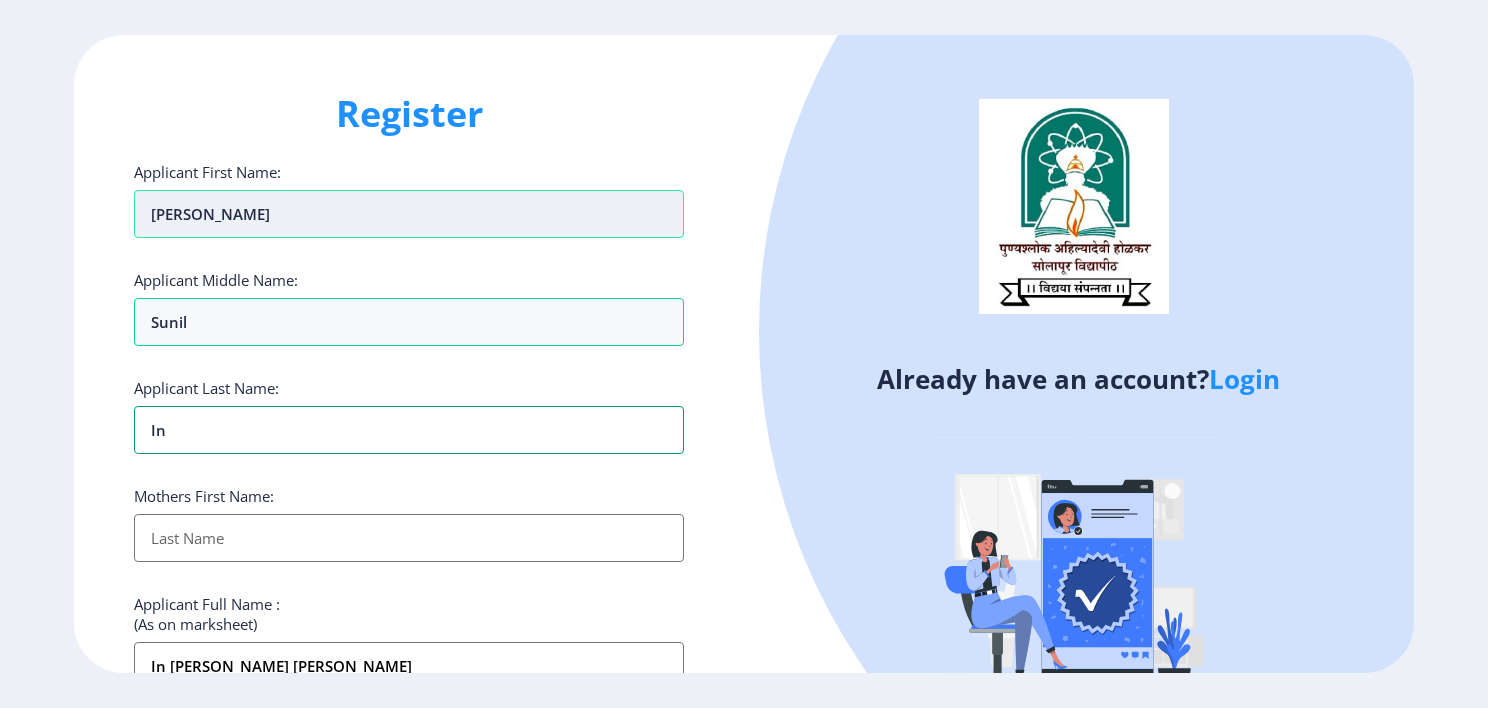 type on "Ing" 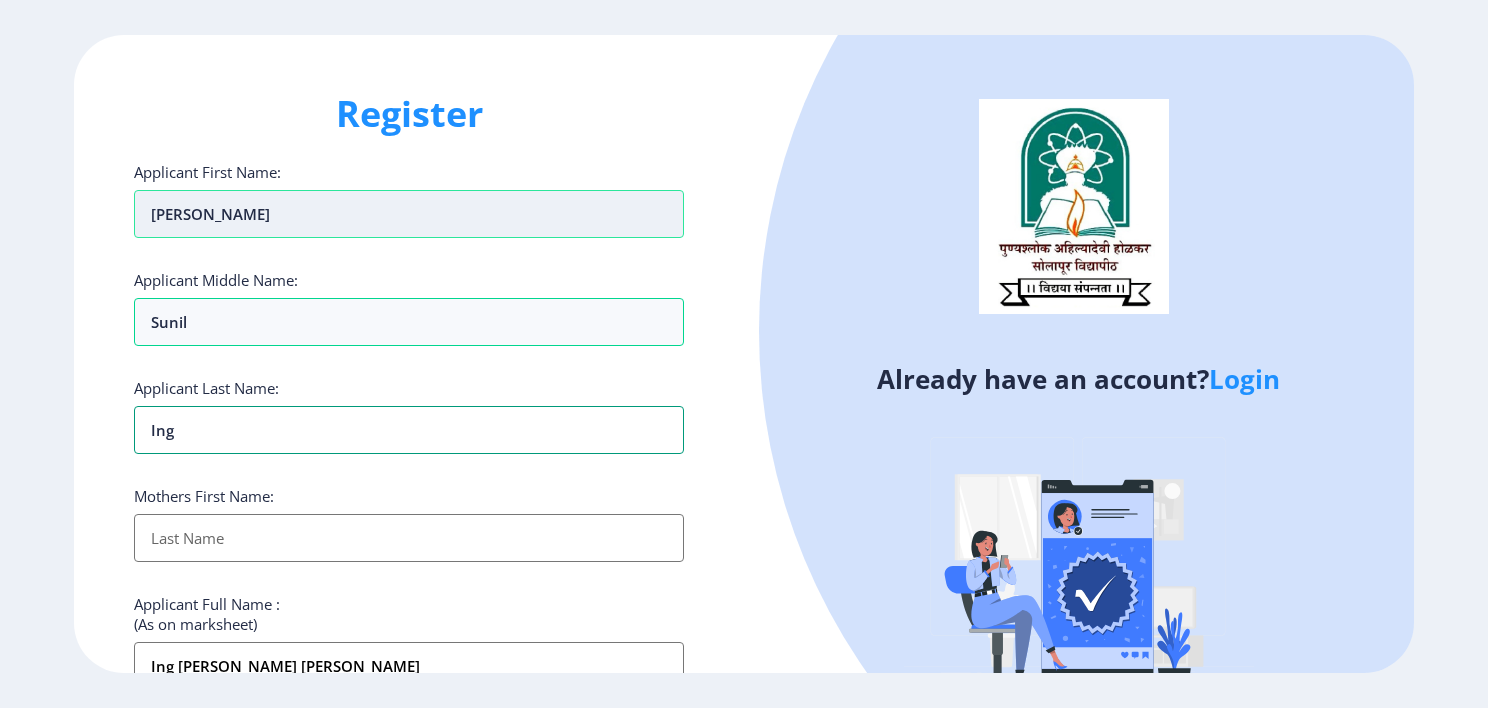 type on "[PERSON_NAME]" 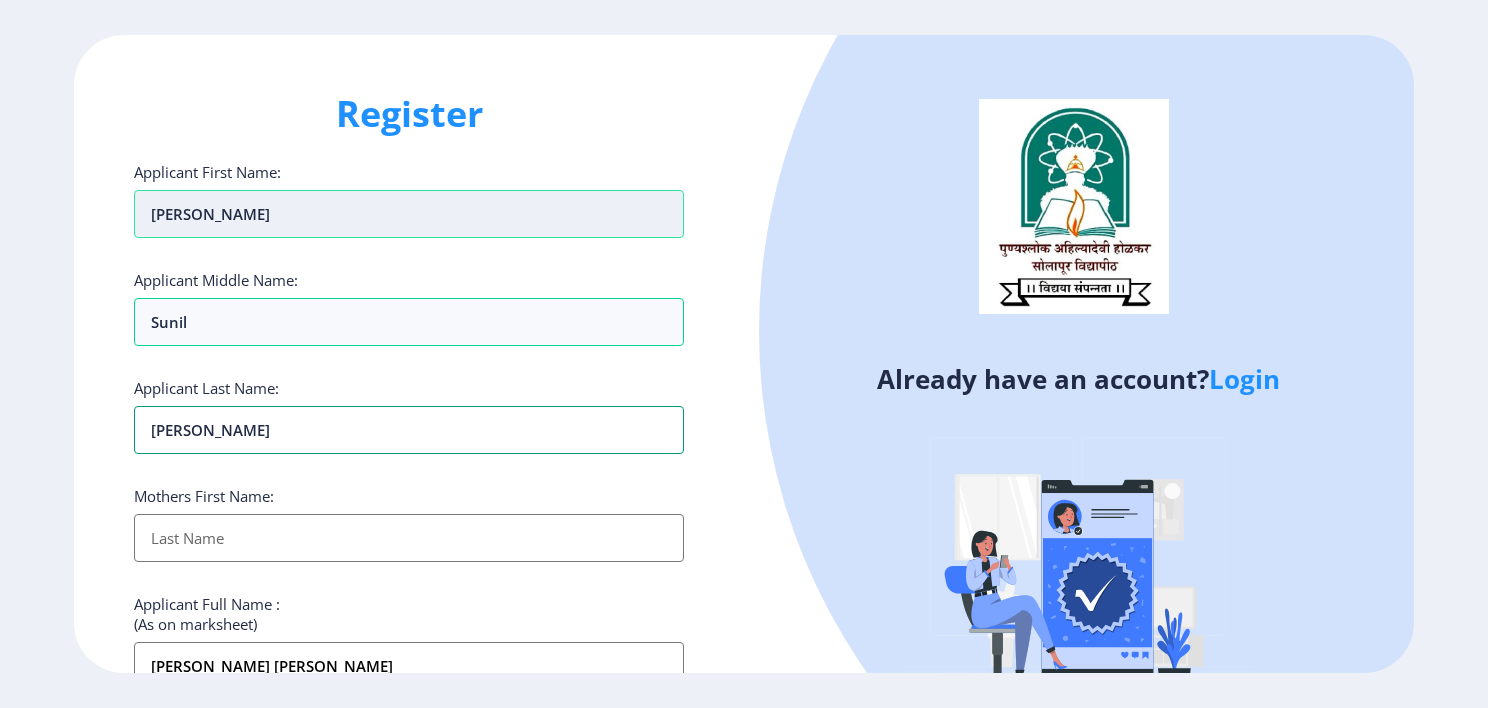 type on "Ingal" 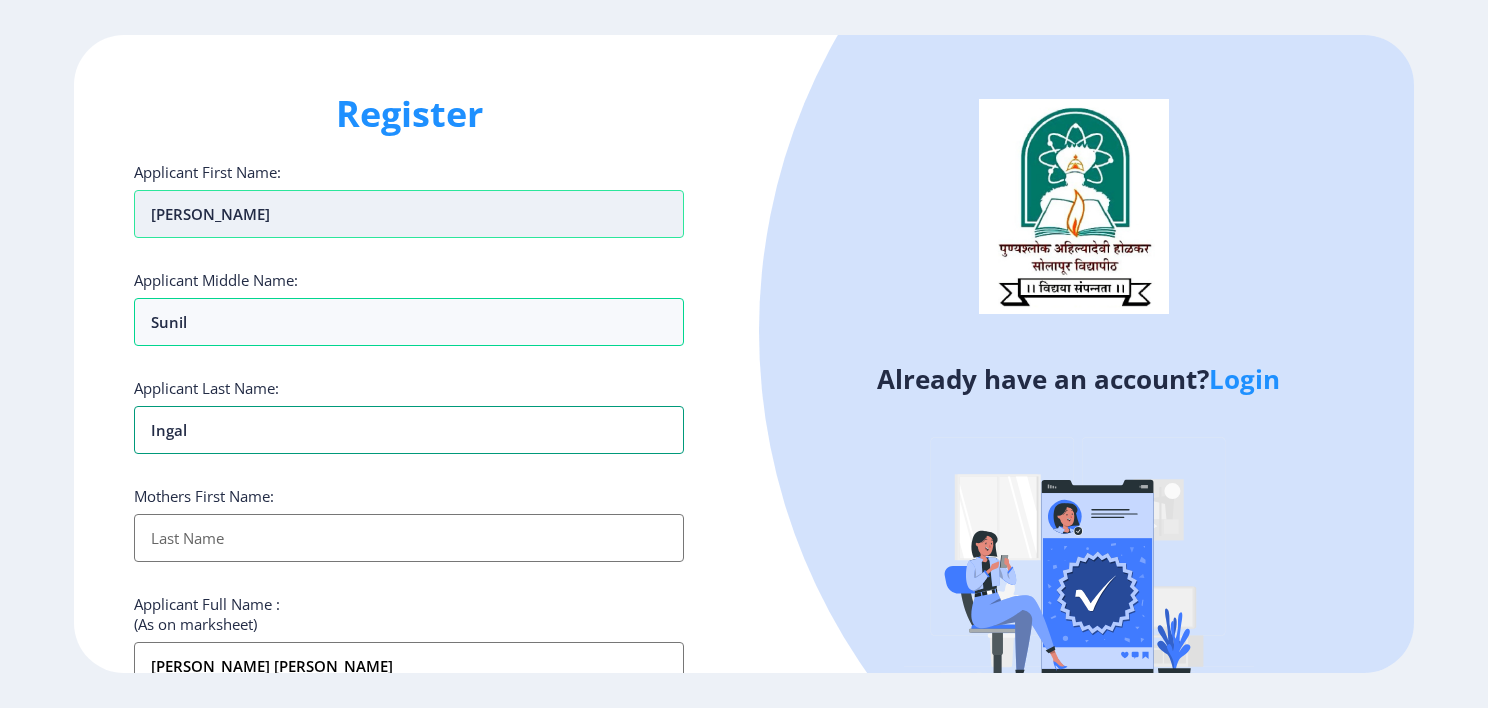 type on "[PERSON_NAME]" 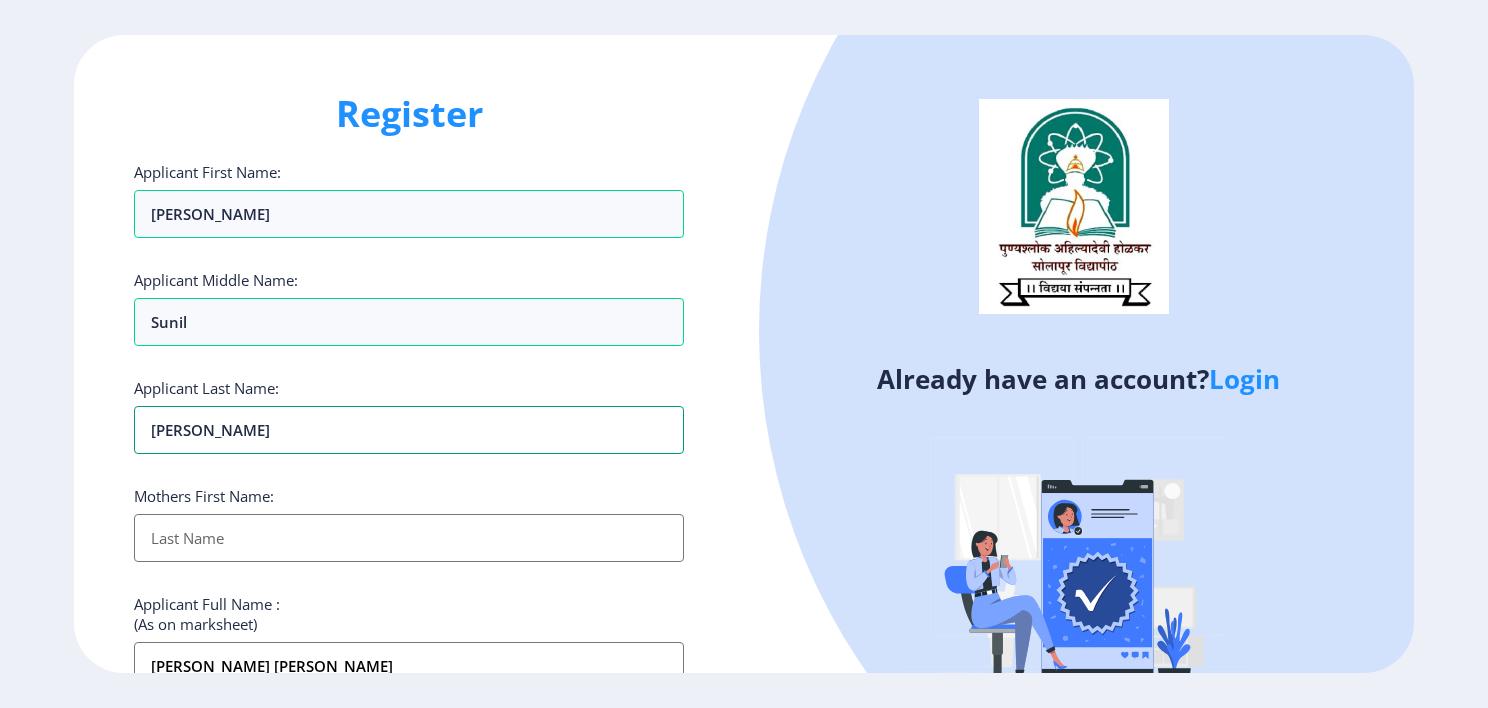 type on "[PERSON_NAME]" 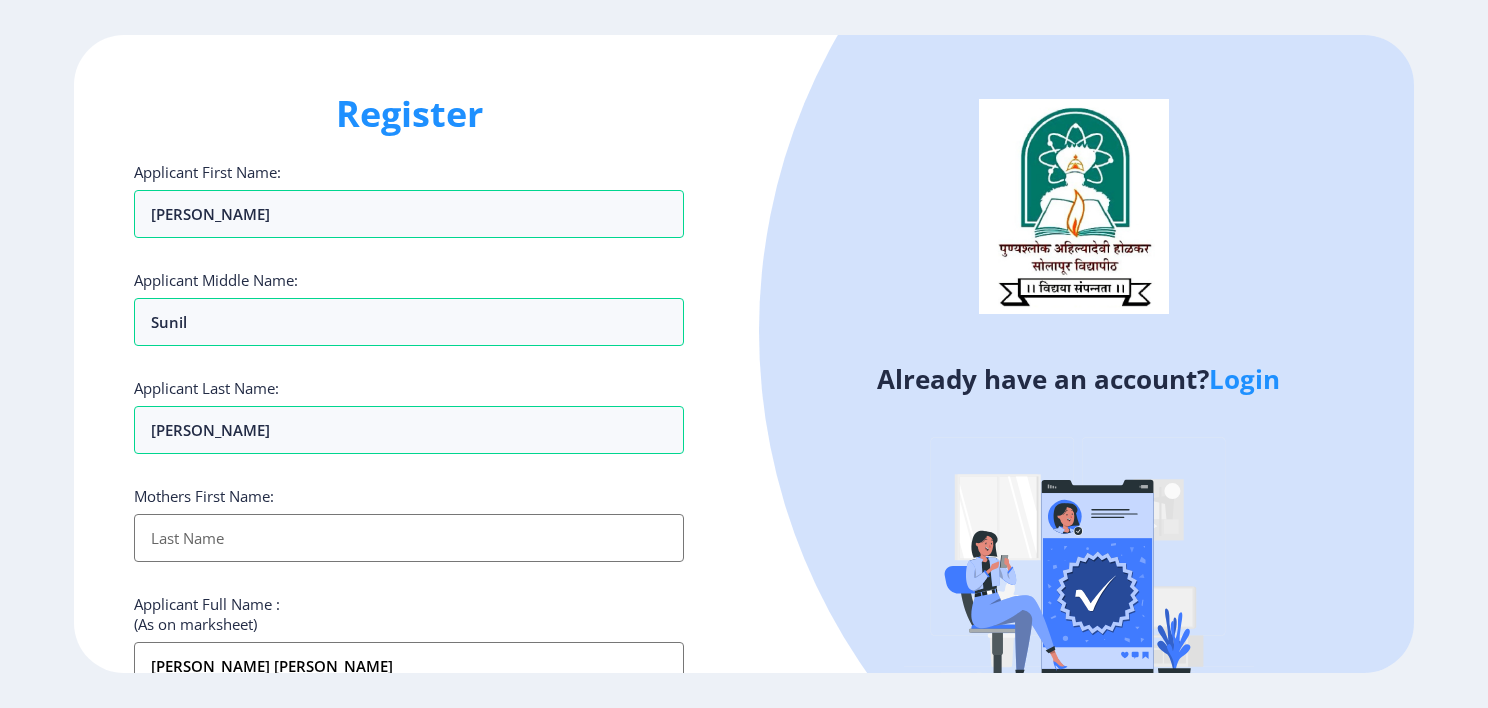 click on "Applicant First Name:" at bounding box center [409, 538] 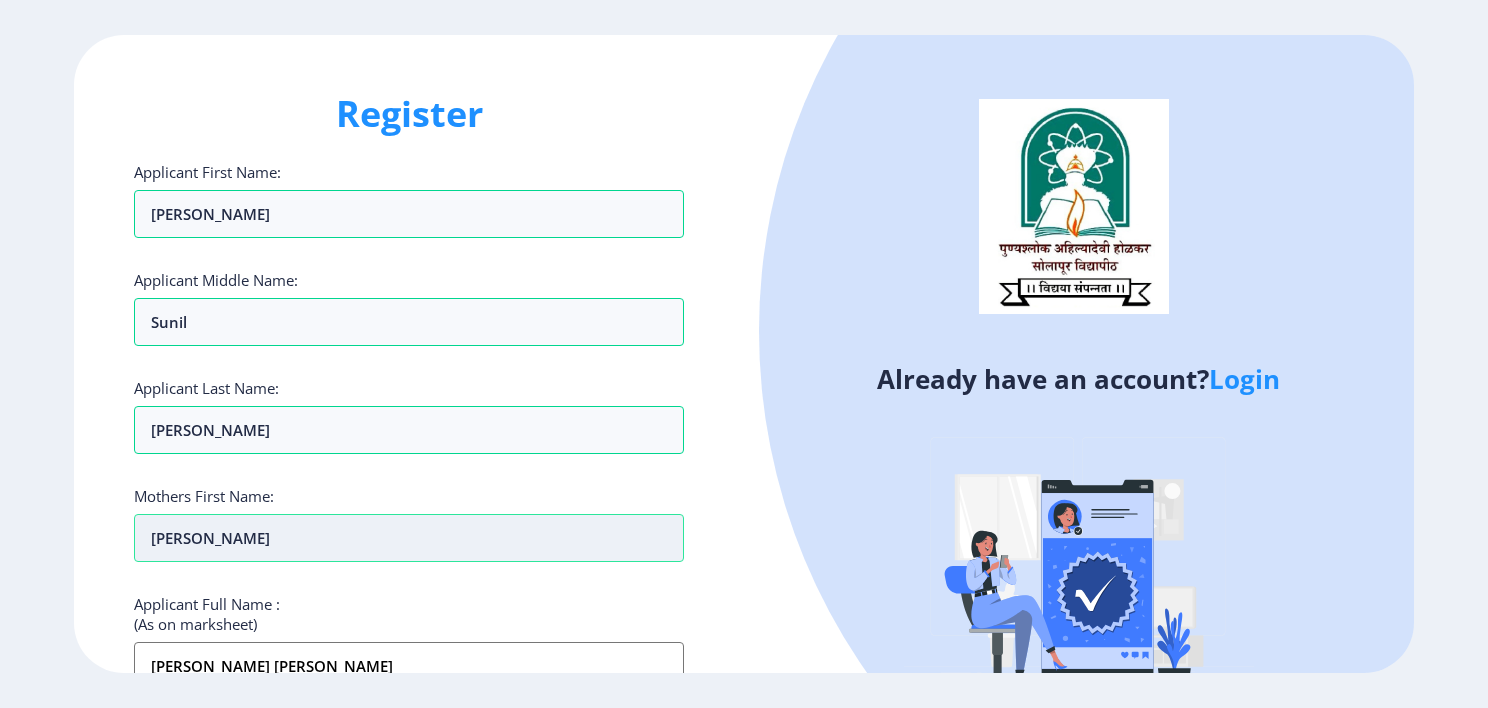 type on "[PERSON_NAME]" 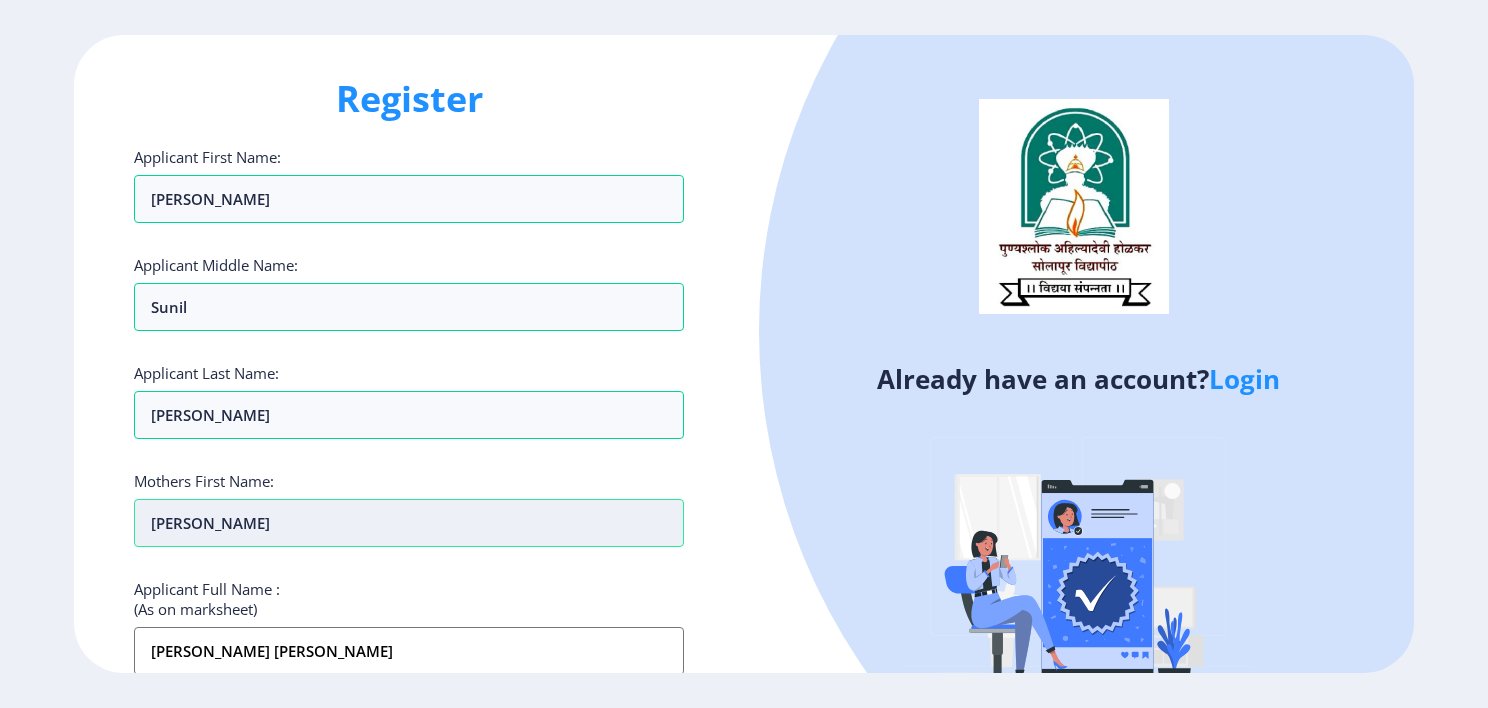 scroll, scrollTop: 417, scrollLeft: 0, axis: vertical 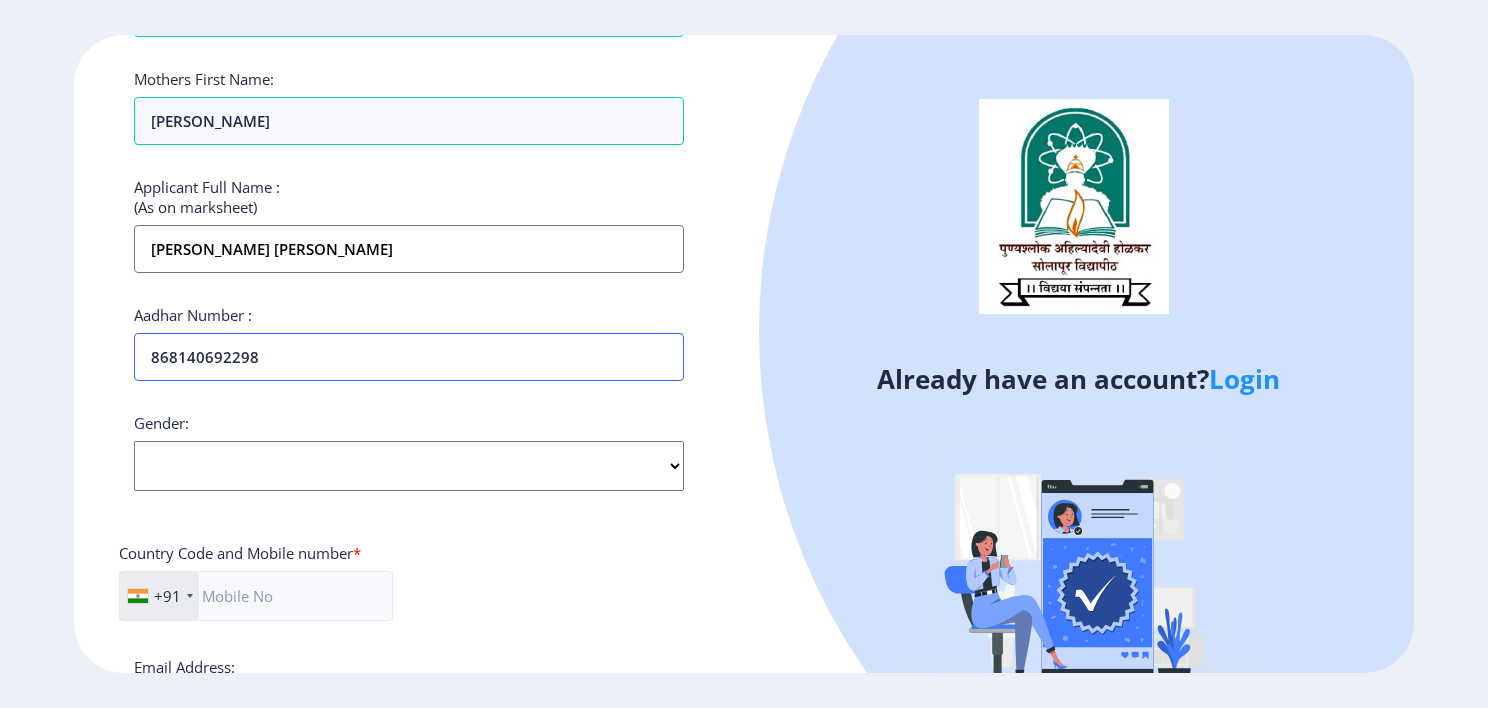 type on "868140692298" 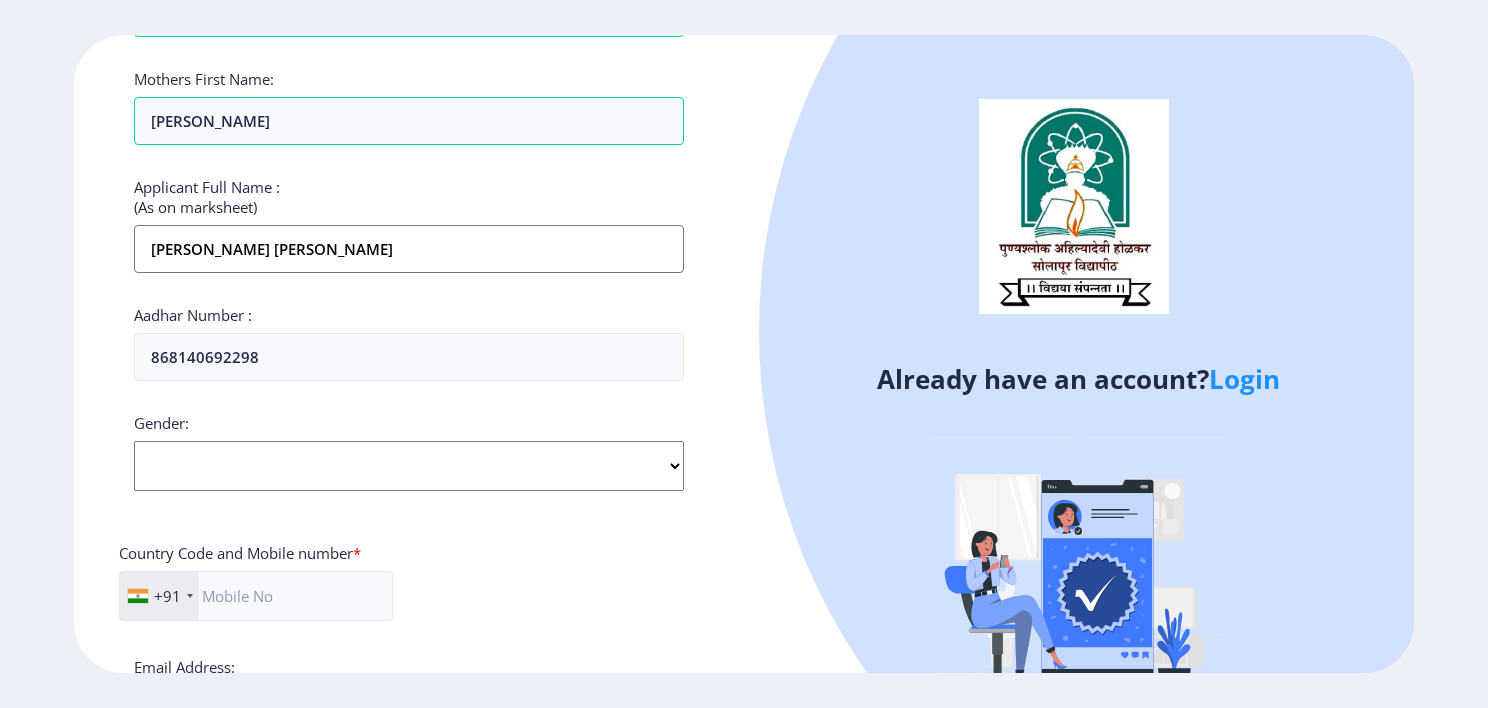 click on "Select Gender [DEMOGRAPHIC_DATA] [DEMOGRAPHIC_DATA] Other" 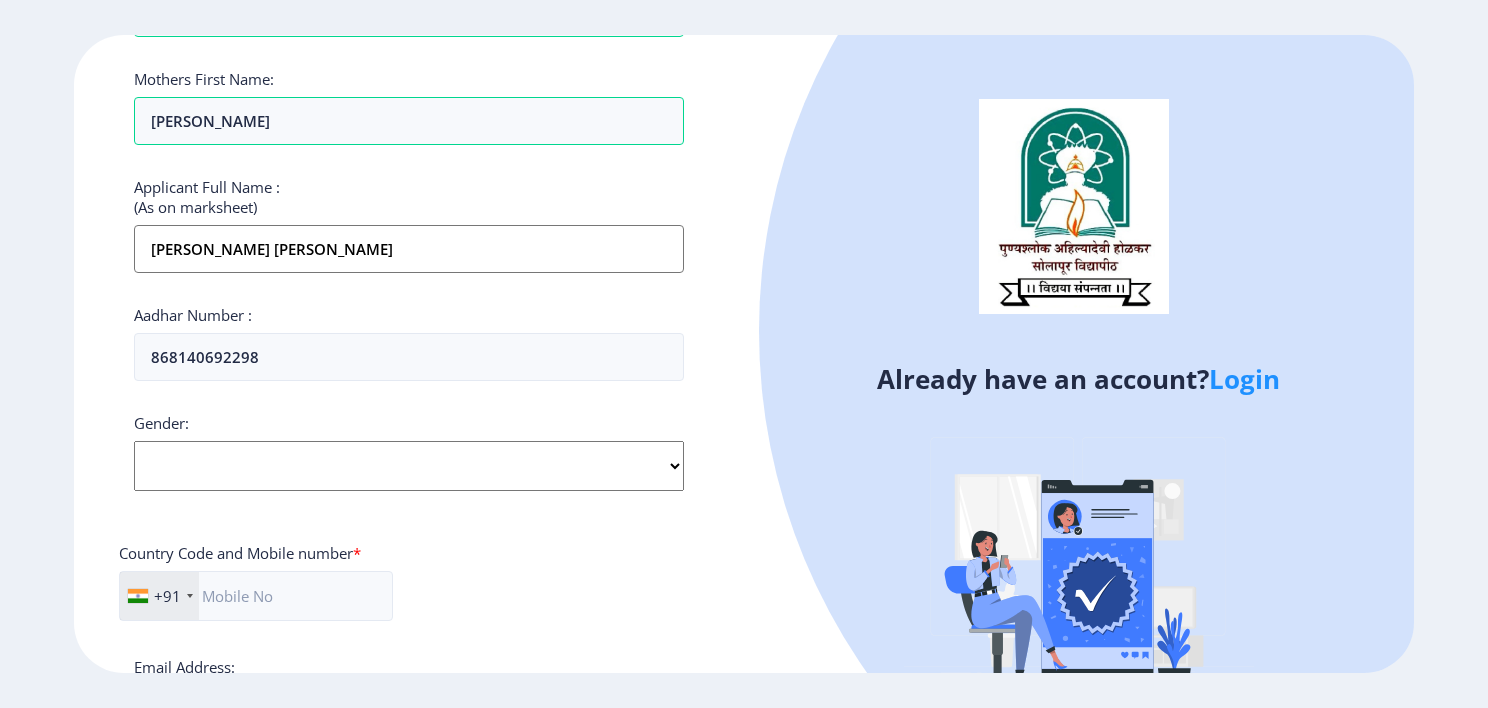 select on "[DEMOGRAPHIC_DATA]" 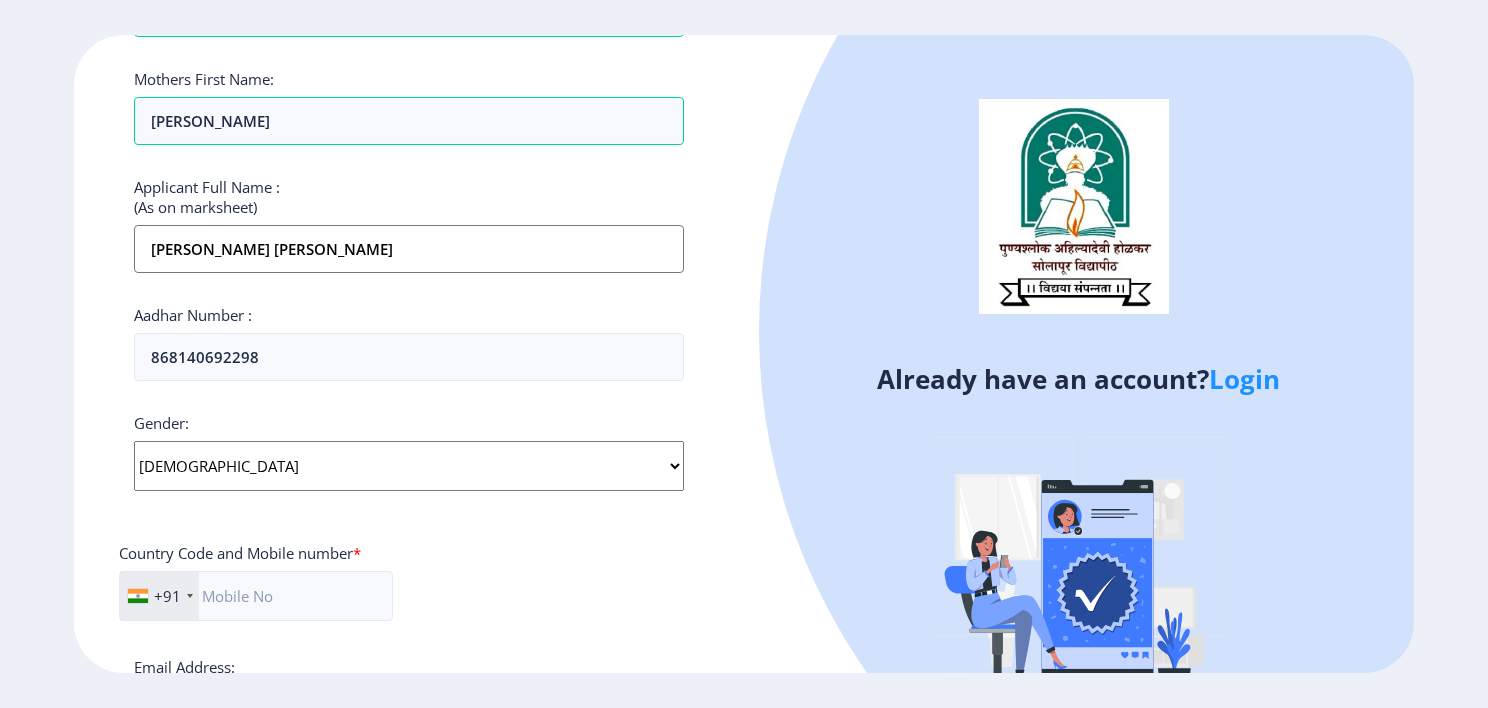 click on "Select Gender [DEMOGRAPHIC_DATA] [DEMOGRAPHIC_DATA] Other" 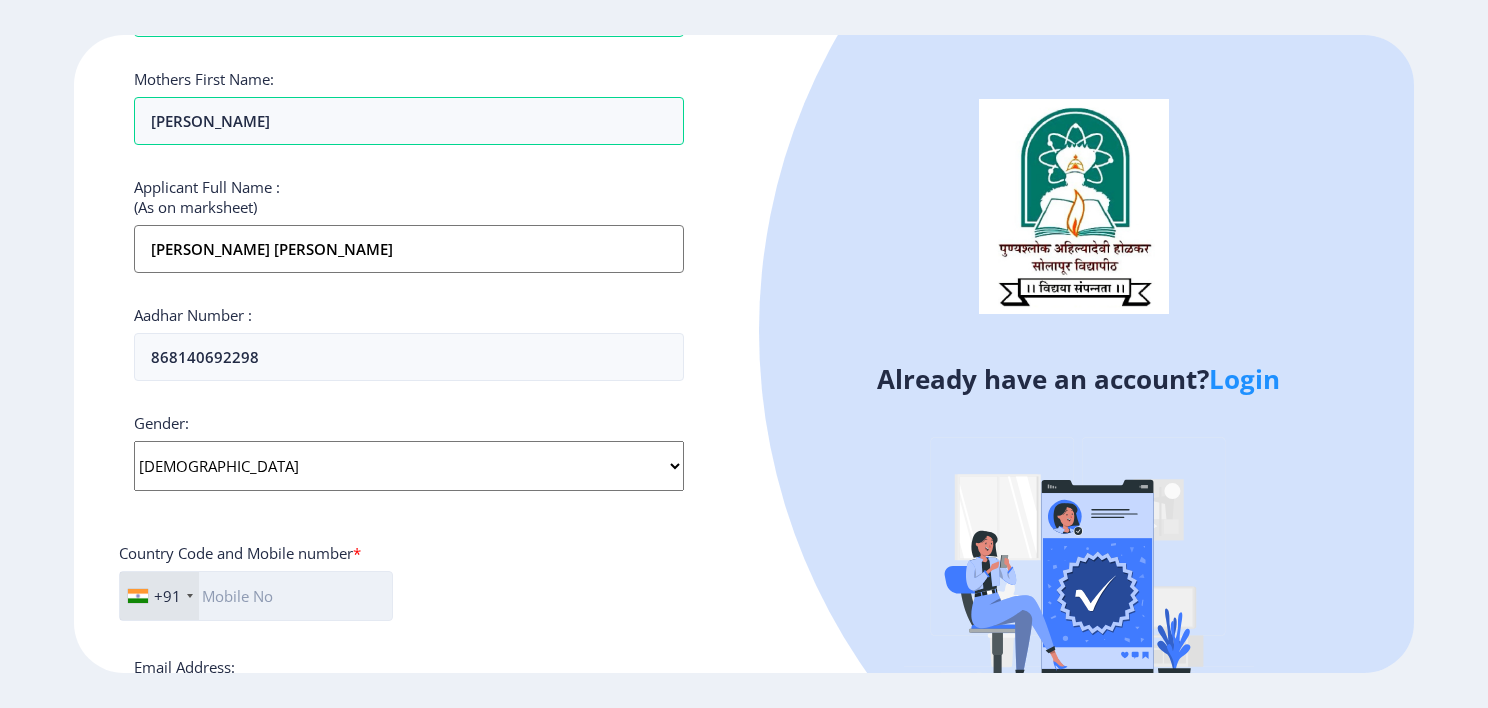 click 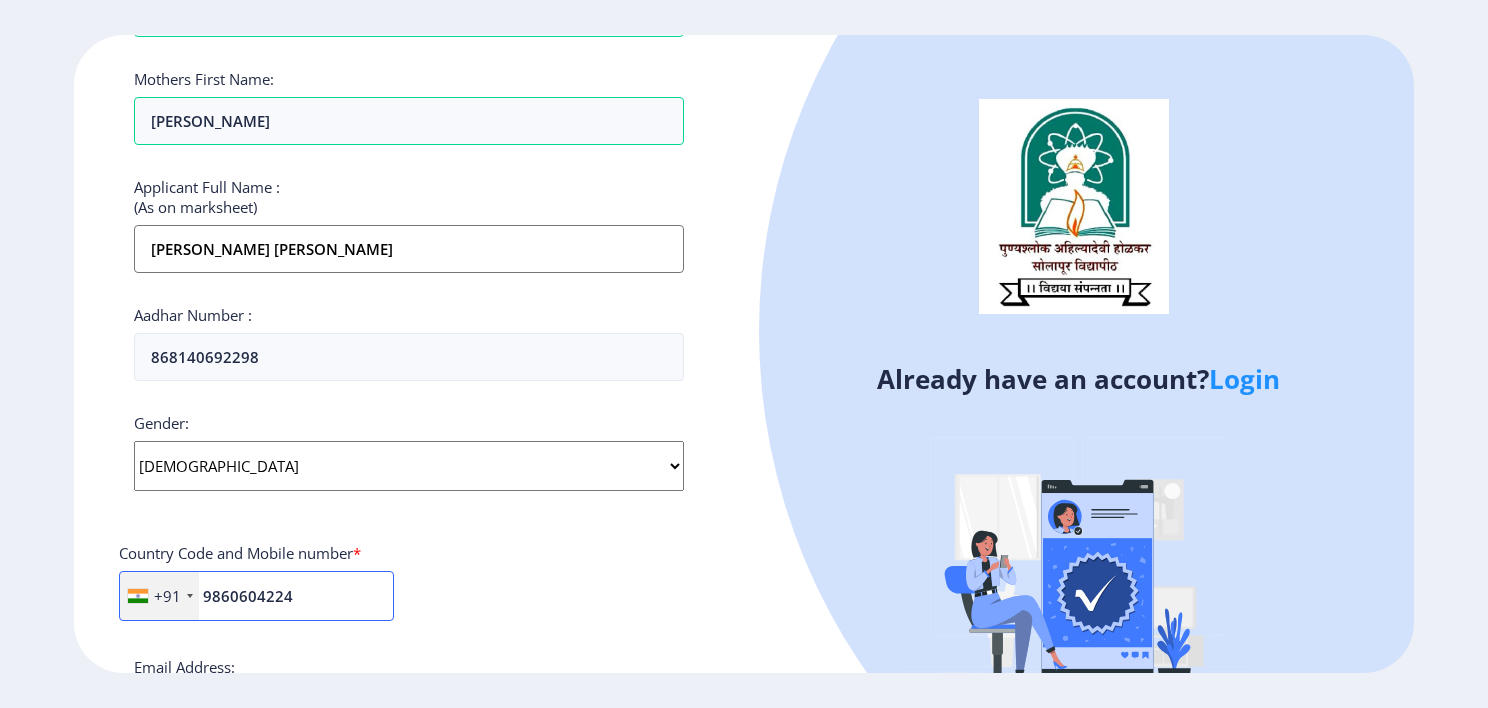 type on "9860604224" 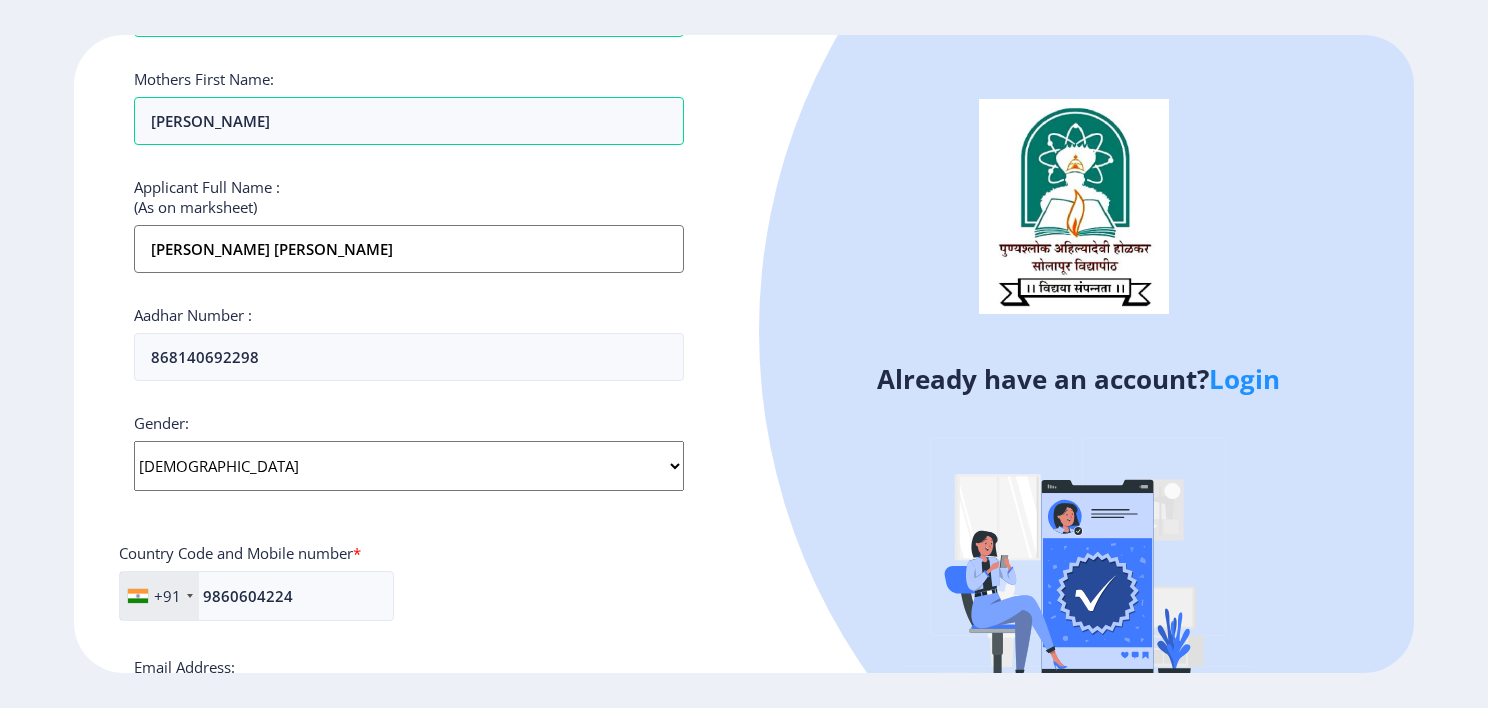 click on "Already have an account?  Login" 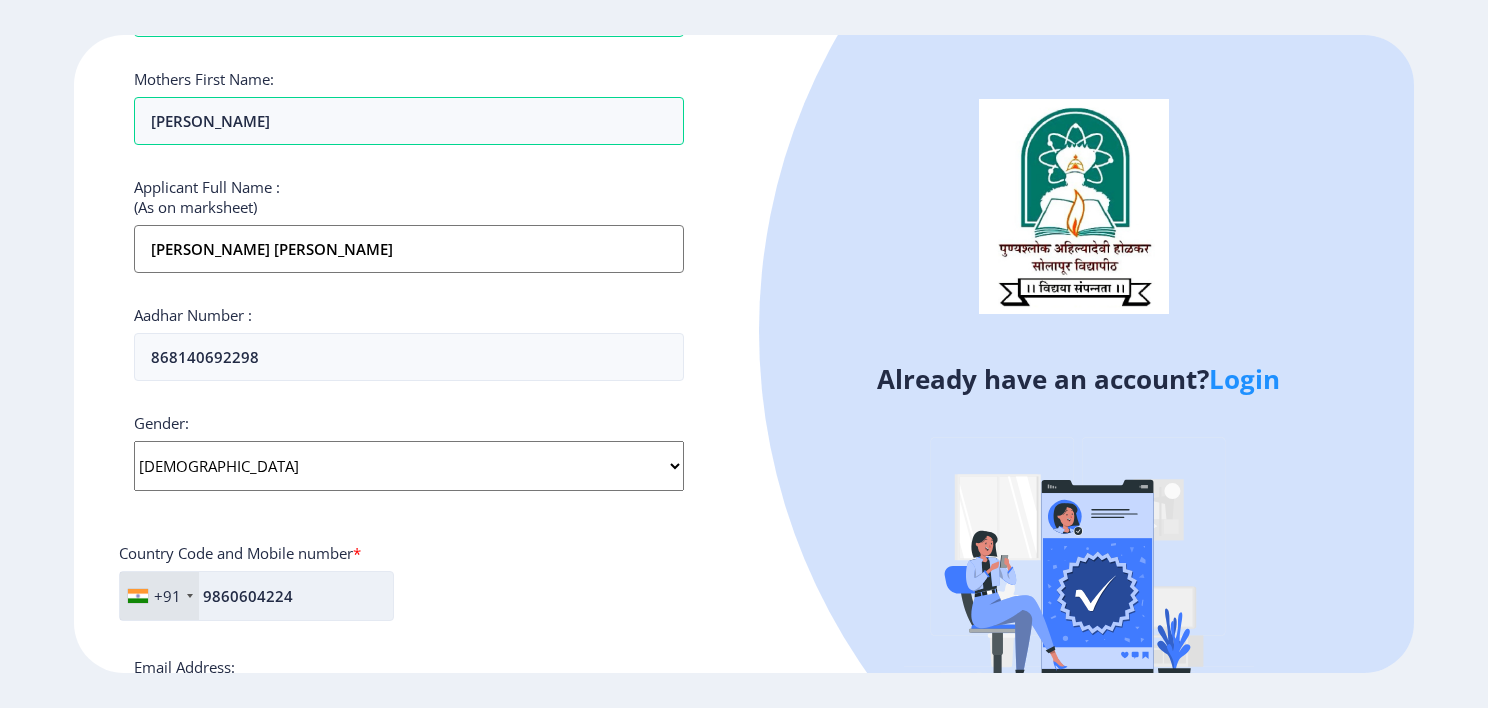 click on "9860604224" 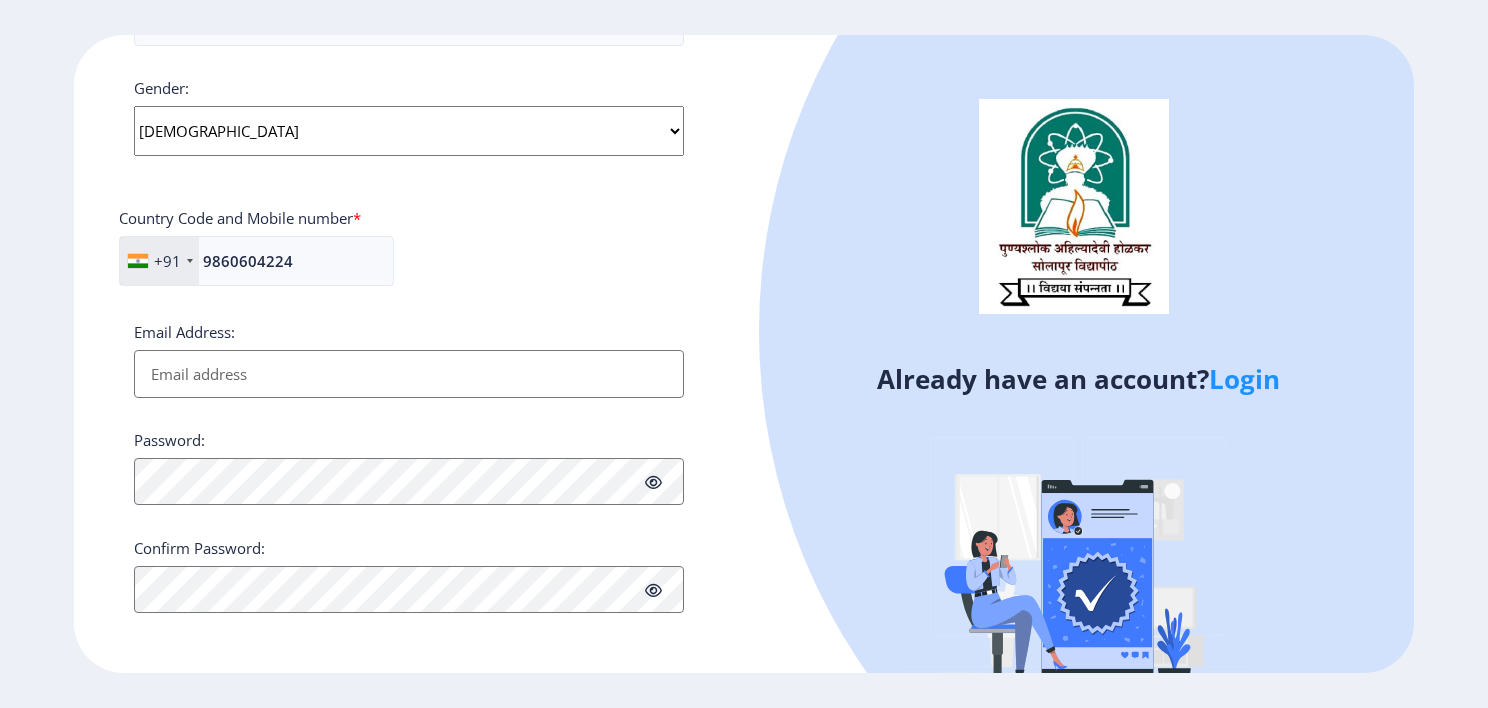 click on "Email Address:" at bounding box center (409, 374) 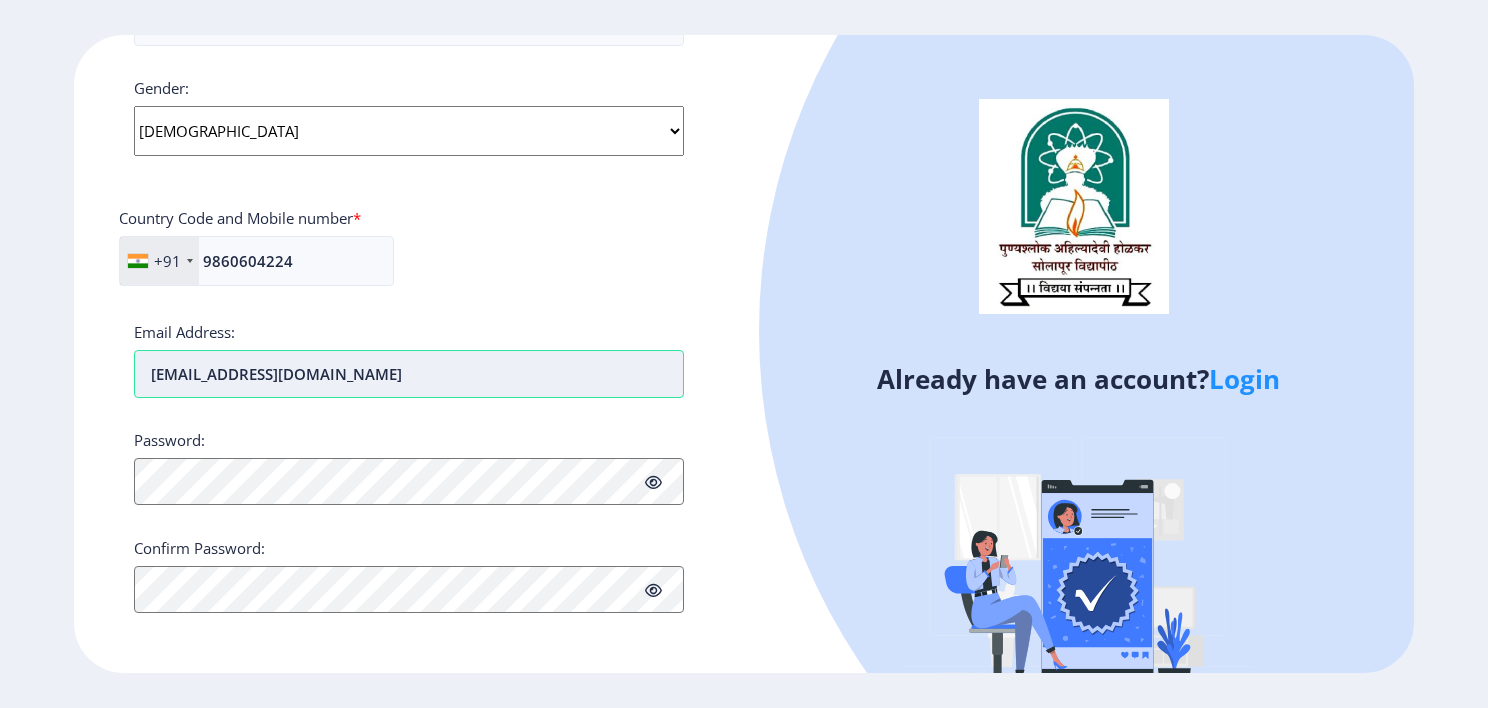 type on "[EMAIL_ADDRESS][DOMAIN_NAME]" 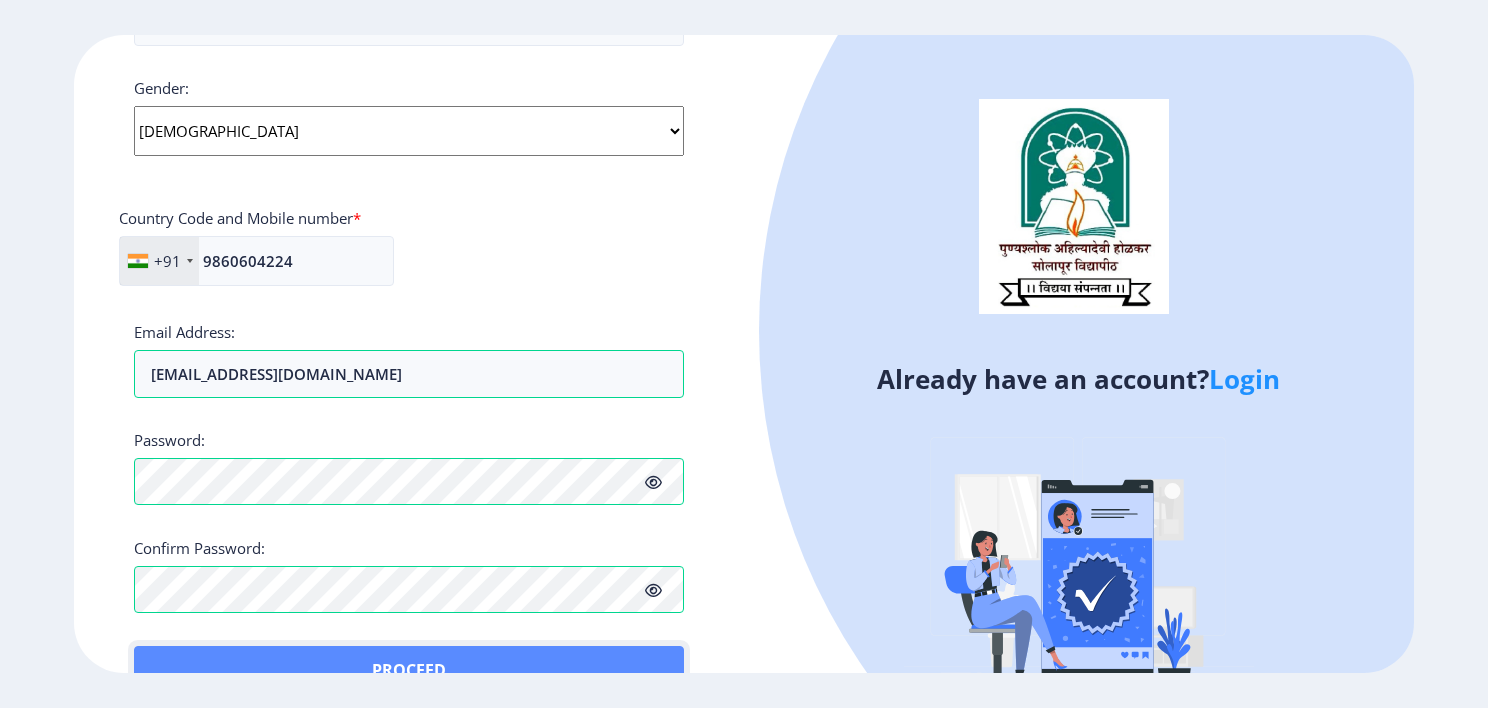 click on "Proceed" 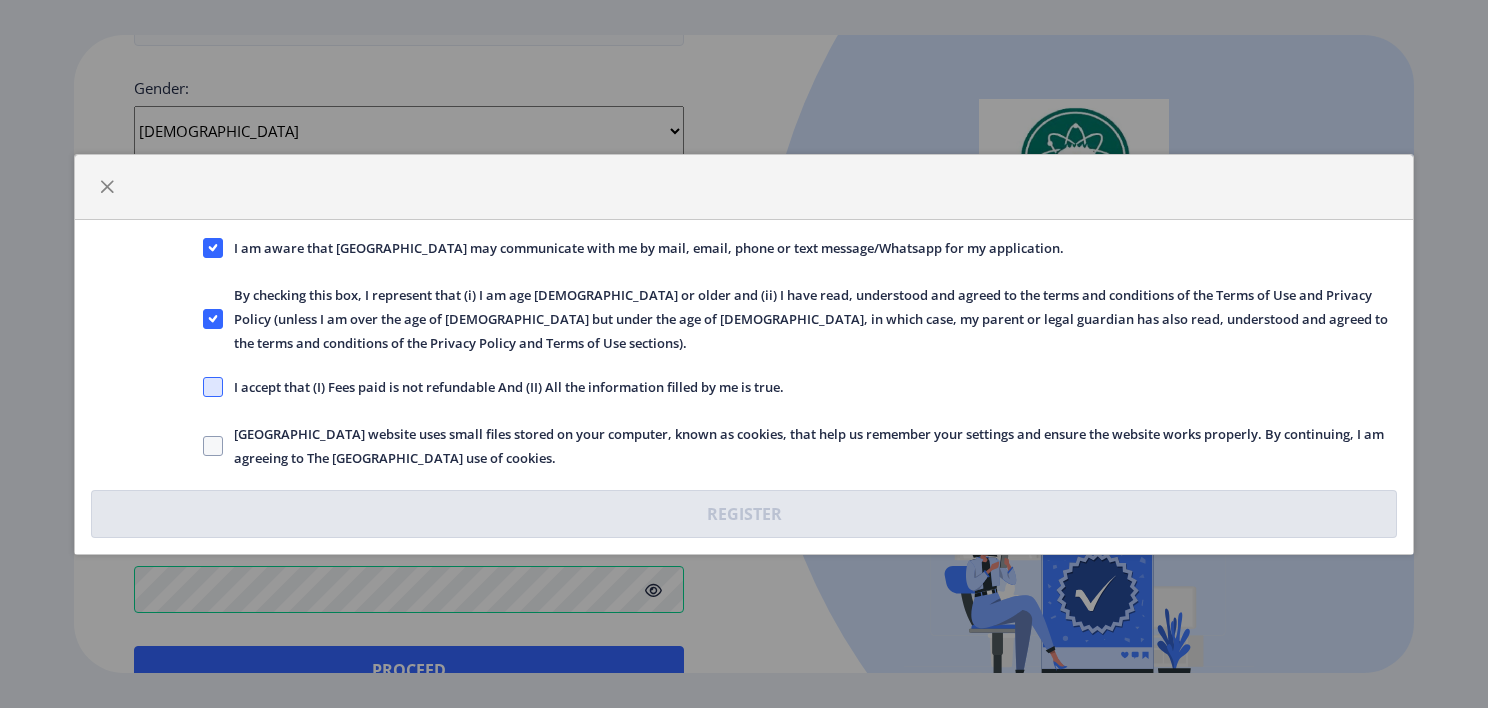 click 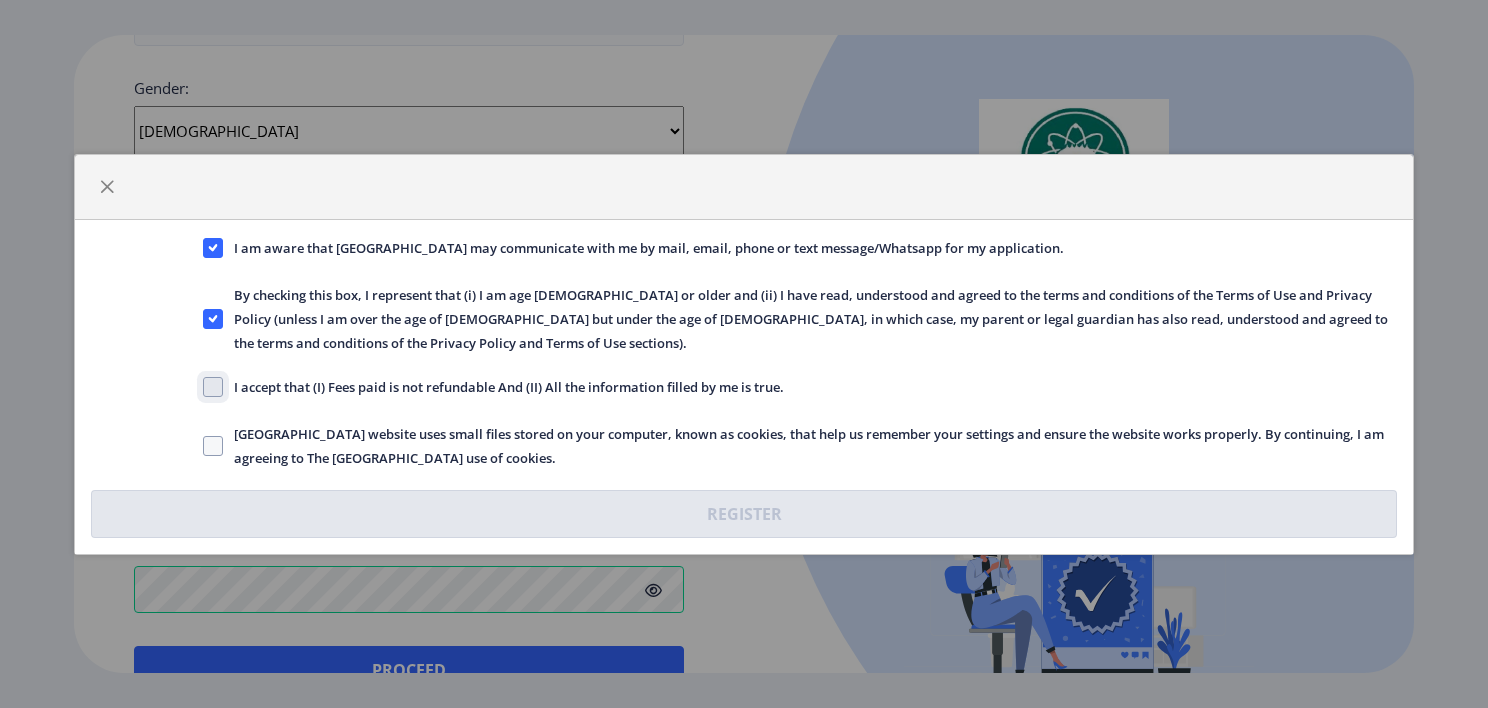 click on "I accept that (I) Fees paid is not refundable And (II) All the information filled by me is true." 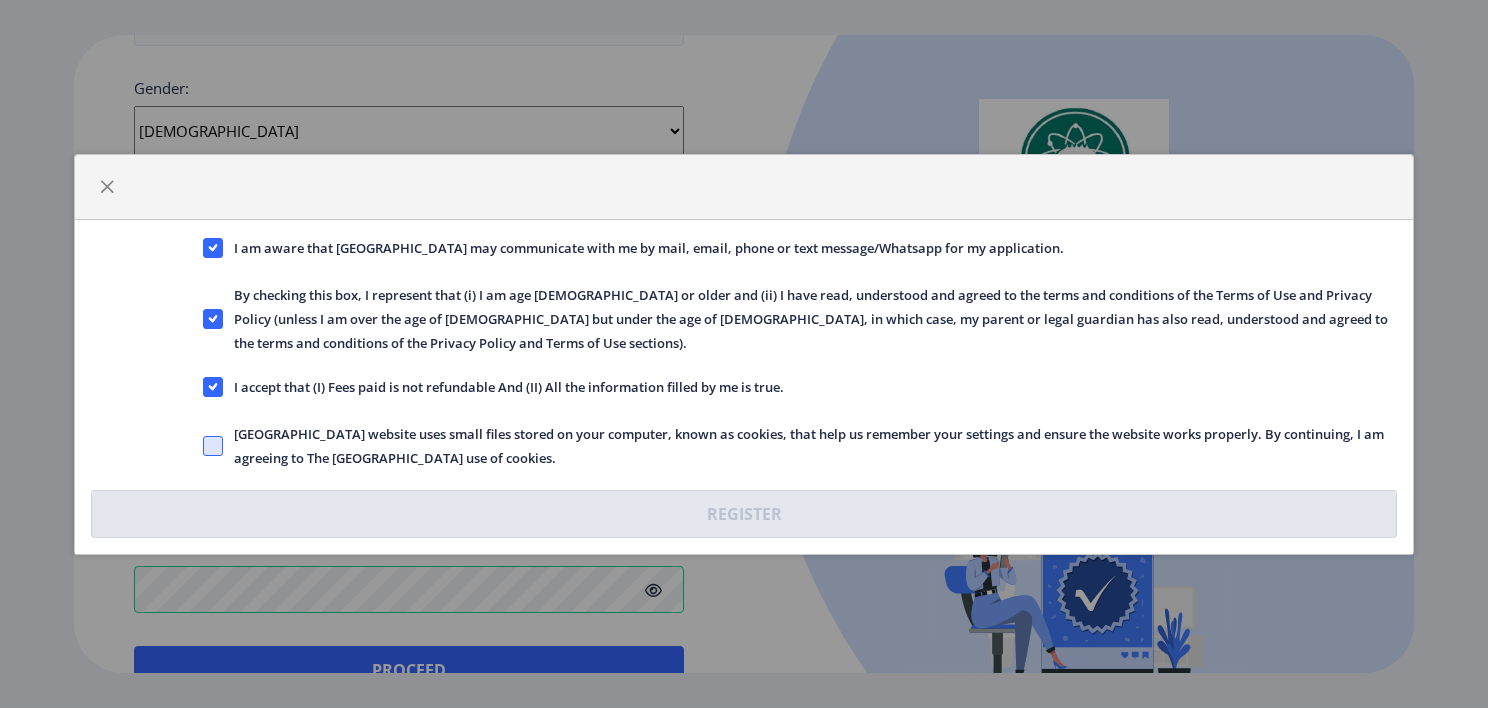click 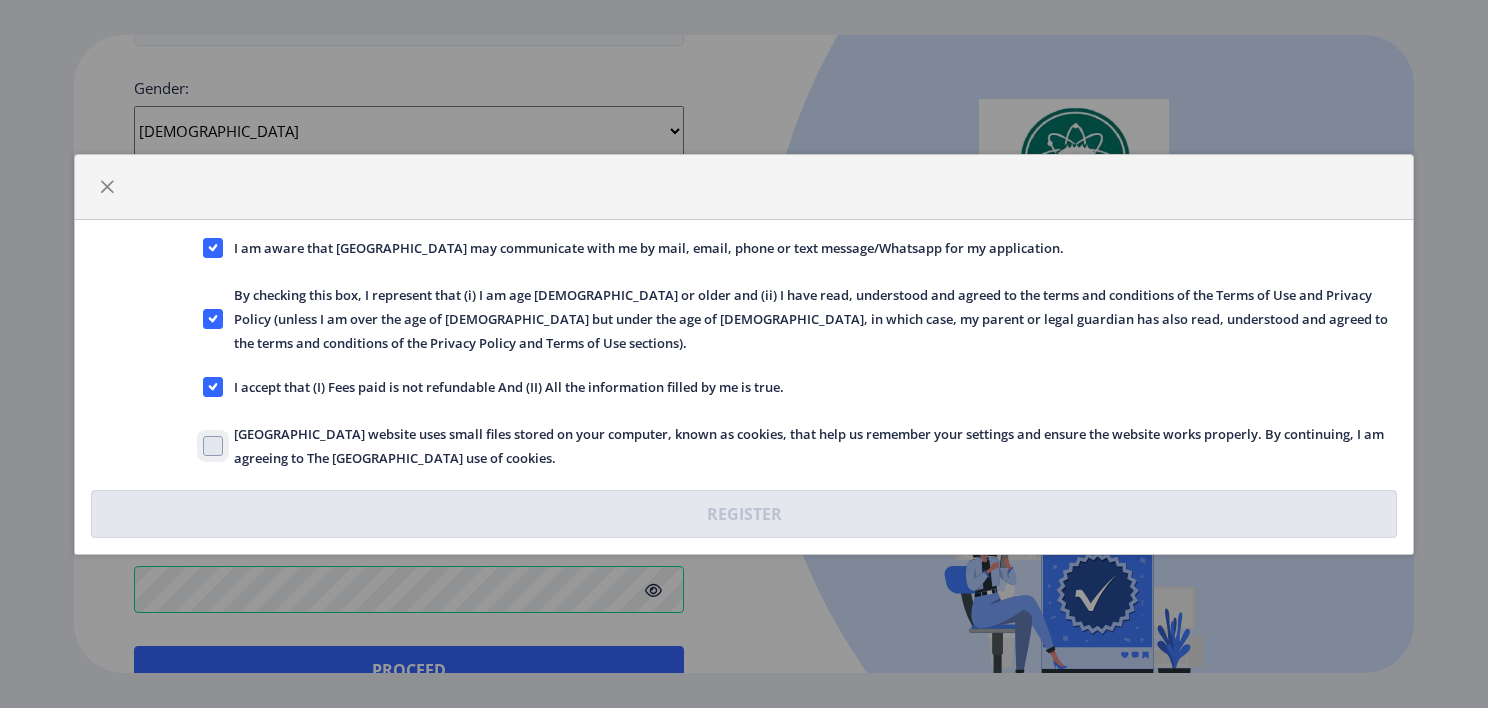 click on "[GEOGRAPHIC_DATA] website uses small files stored on your computer, known as cookies, that help us remember your settings and ensure the website works properly. By continuing, I am agreeing to The [GEOGRAPHIC_DATA] use of cookies." 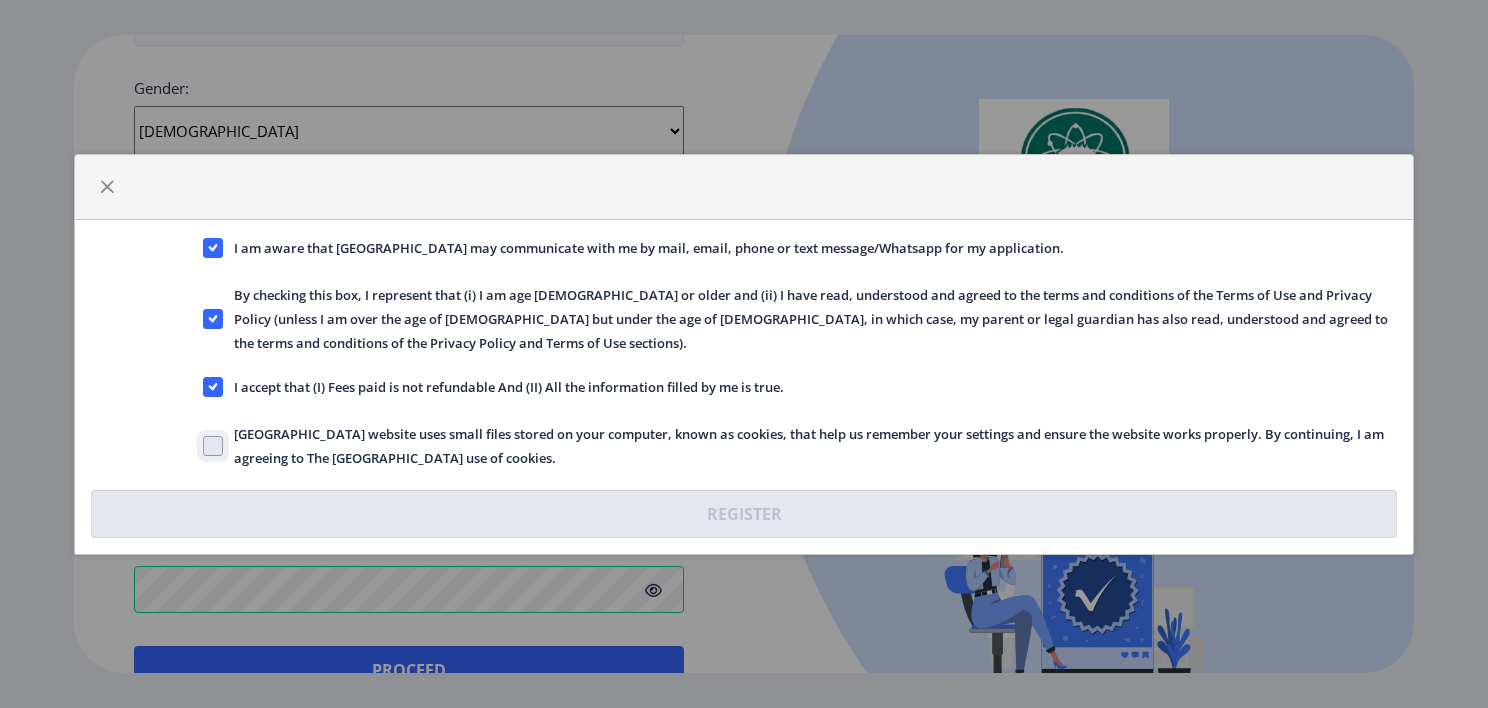 checkbox on "true" 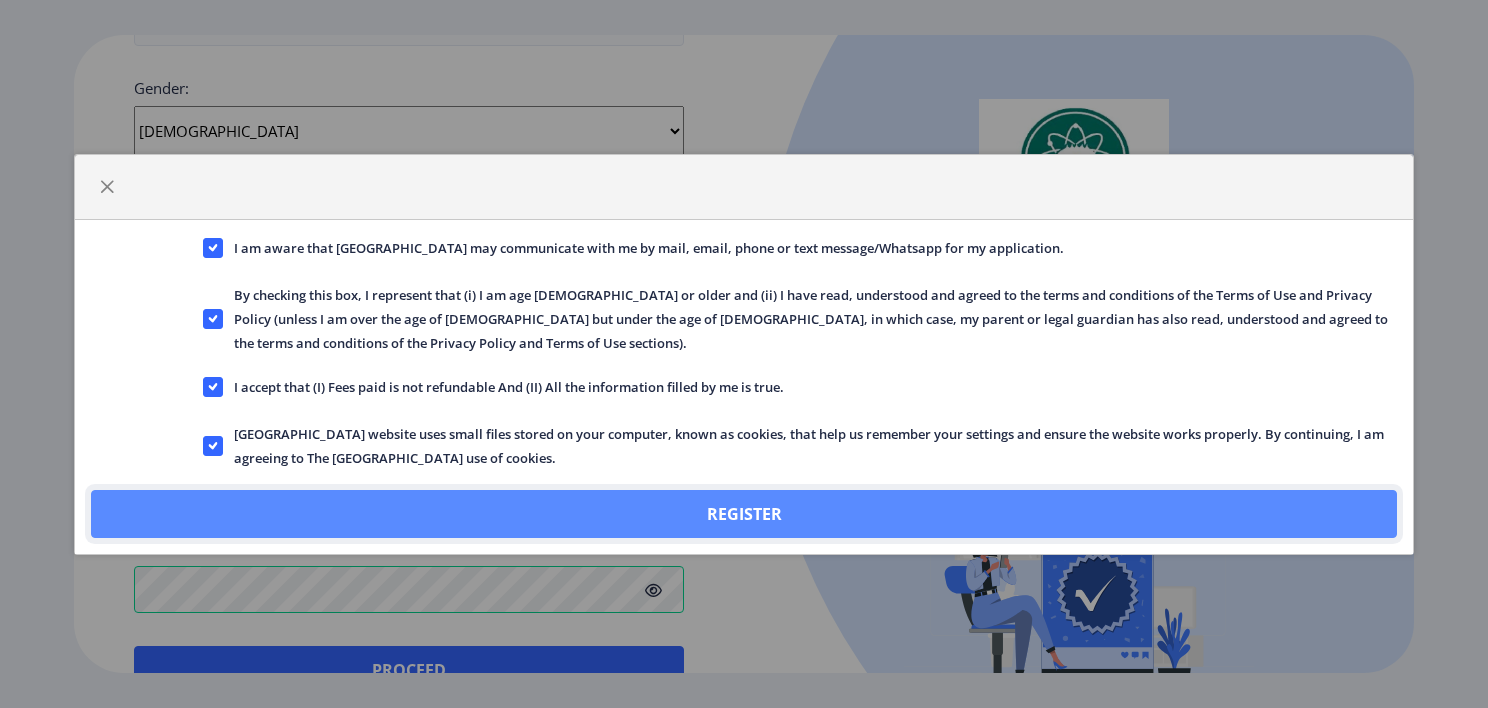 click on "Register" 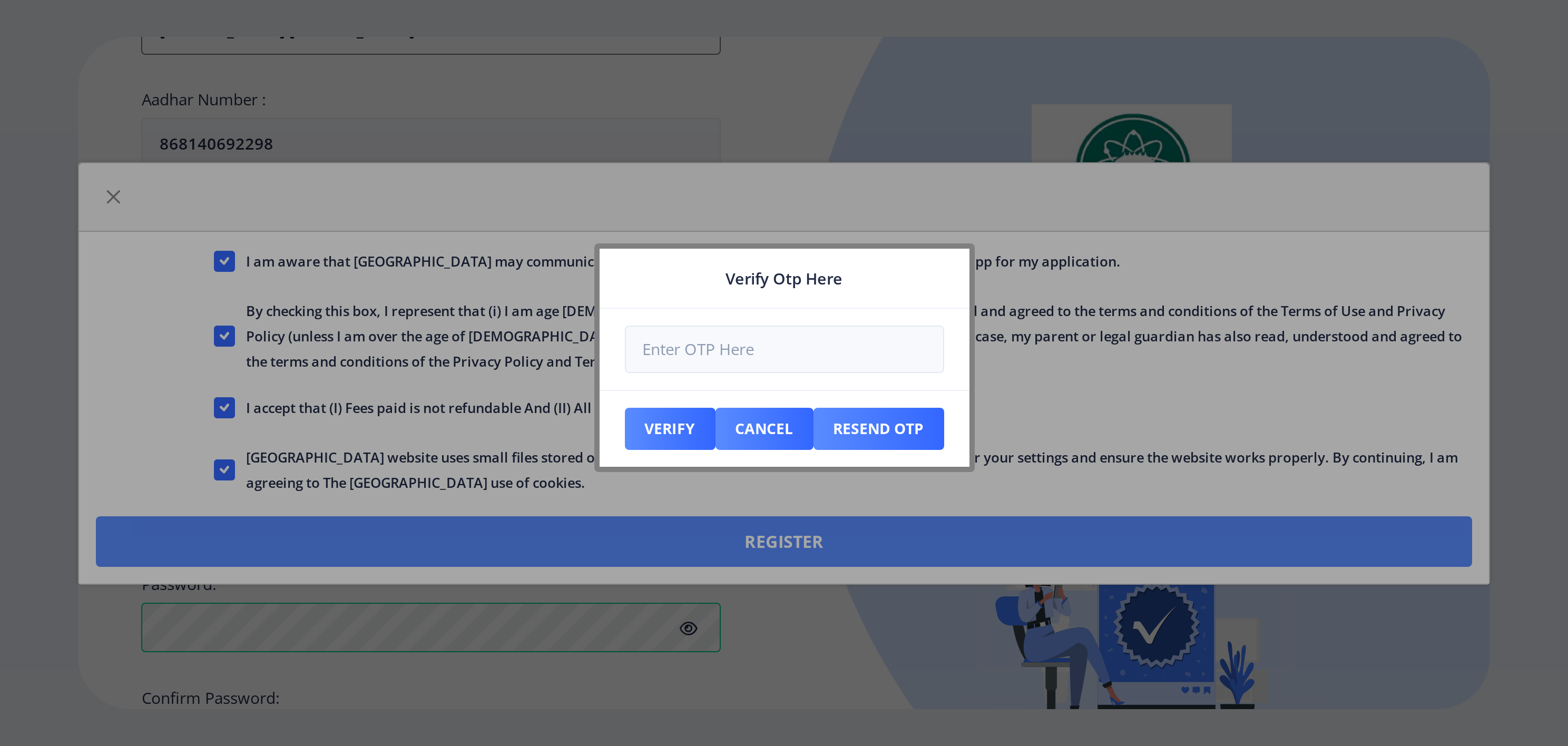 scroll, scrollTop: 456, scrollLeft: 0, axis: vertical 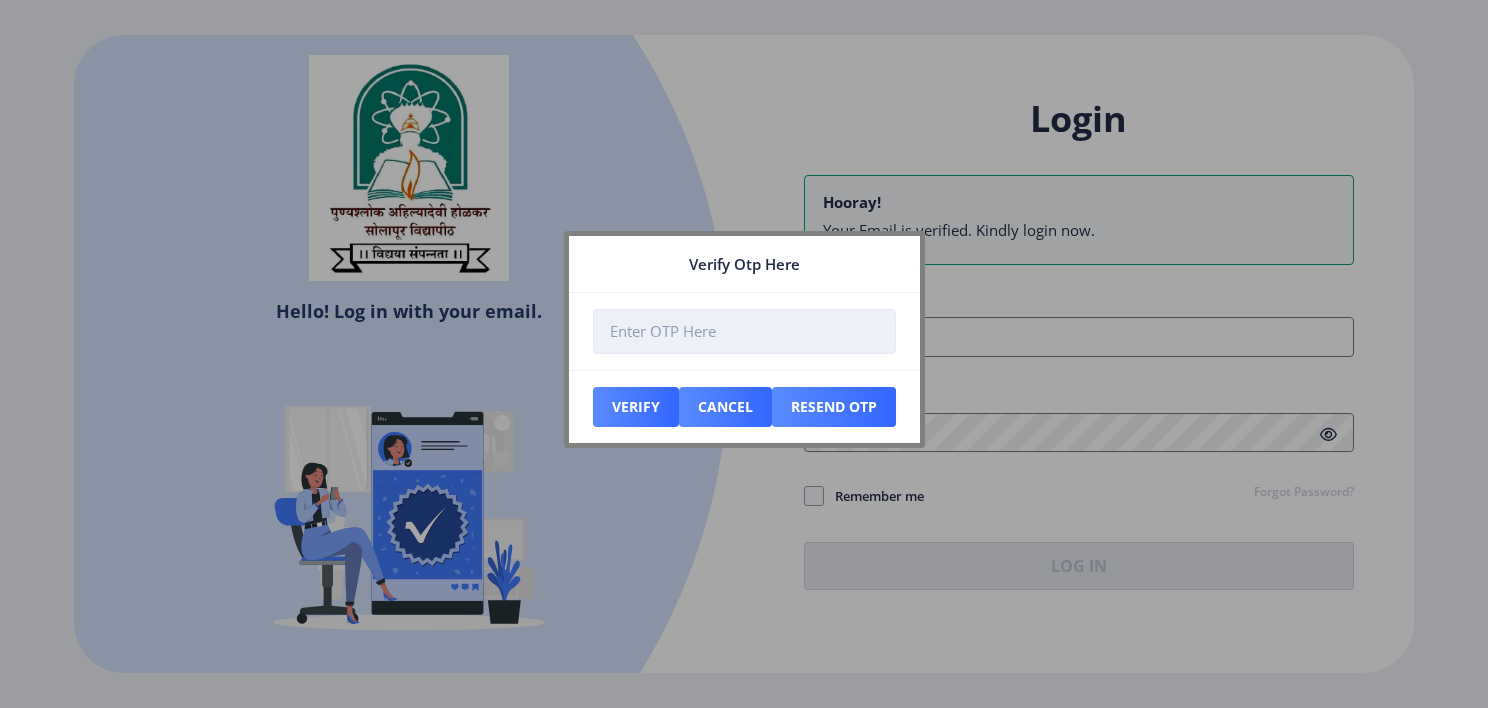 click at bounding box center (744, 331) 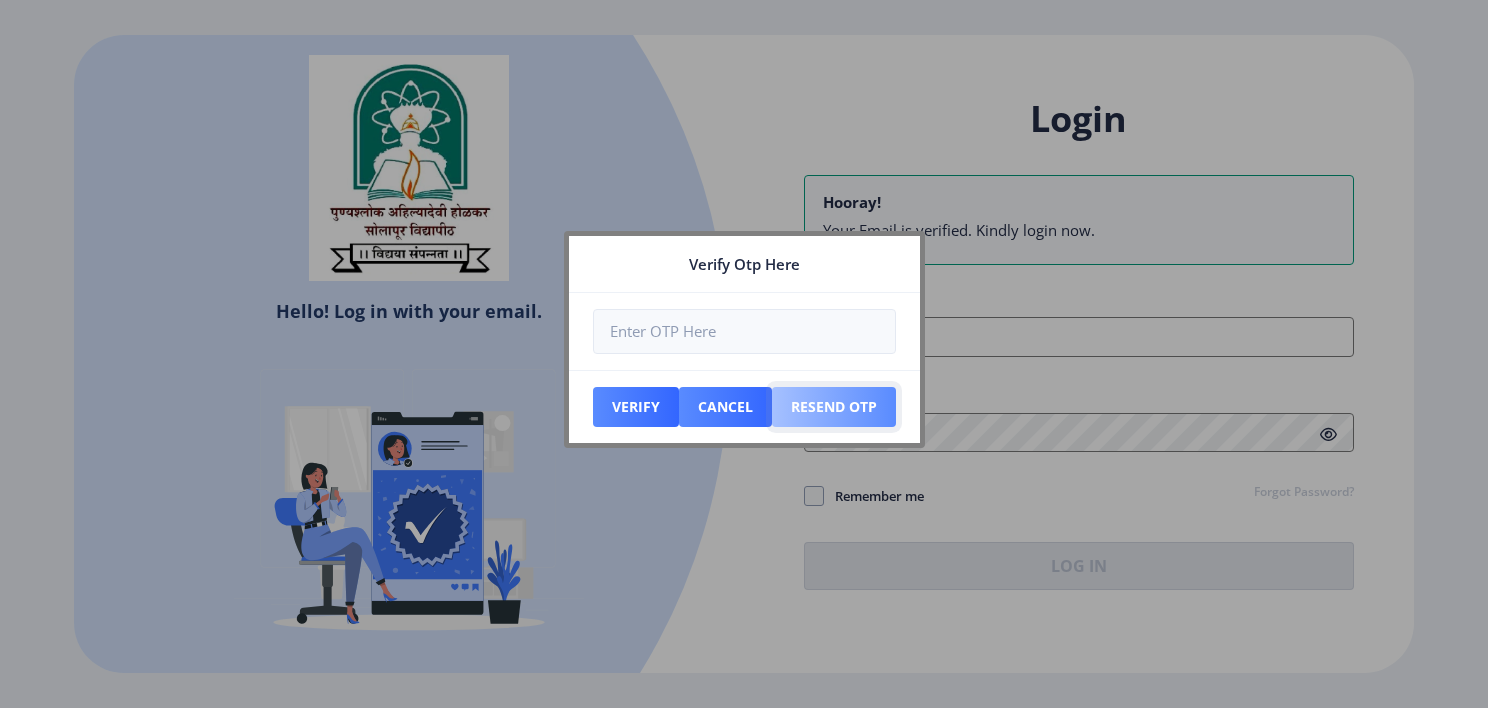 click on "Resend Otp" at bounding box center [636, 407] 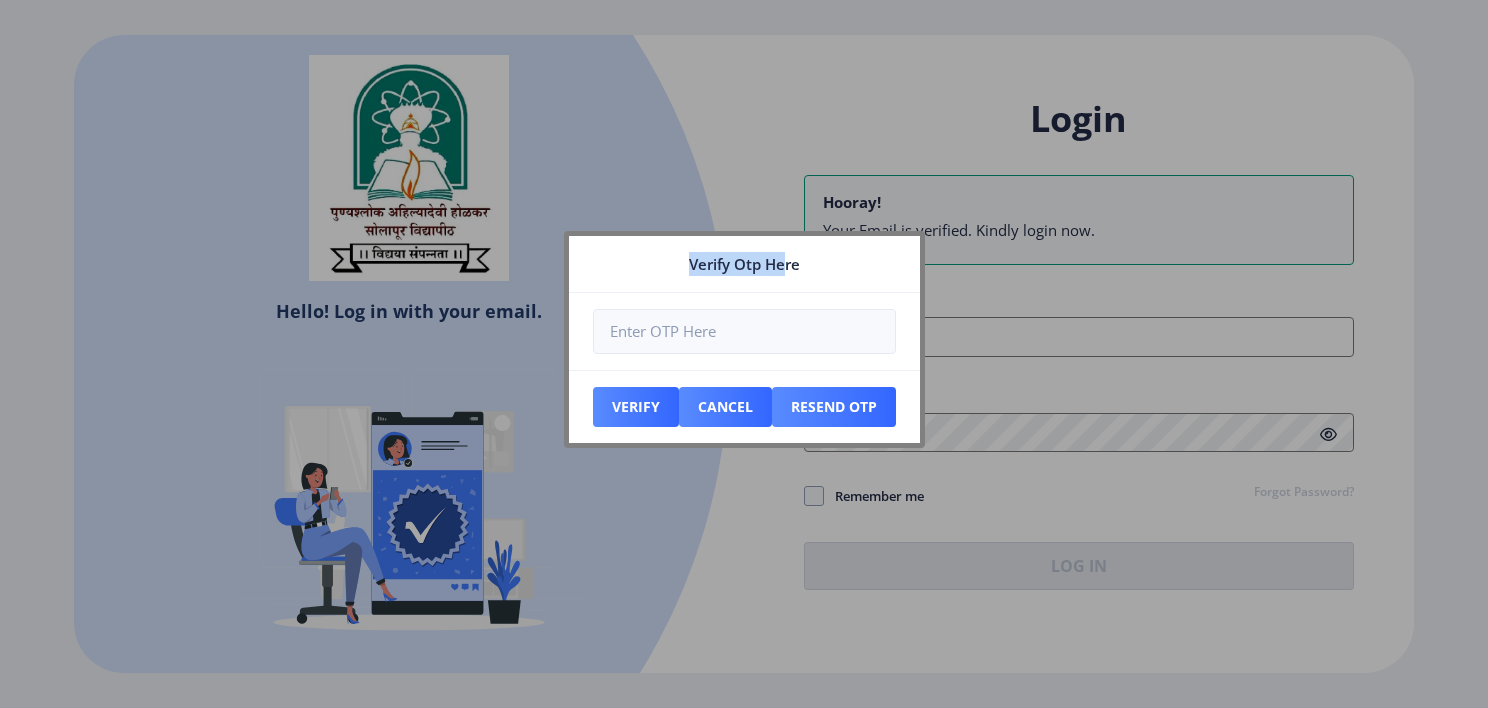 drag, startPoint x: 784, startPoint y: 277, endPoint x: 498, endPoint y: 249, distance: 287.36737 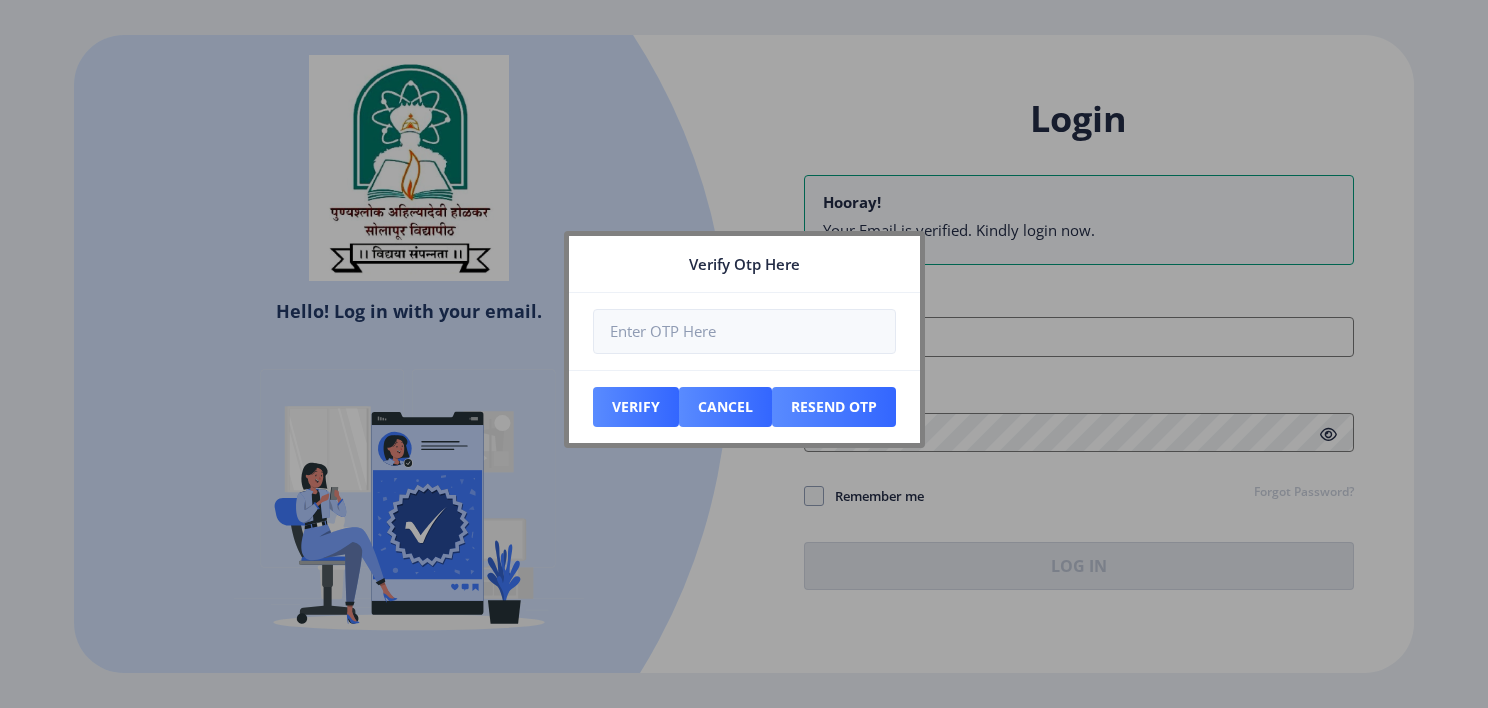 click on "Verify Otp Here" at bounding box center (744, 264) 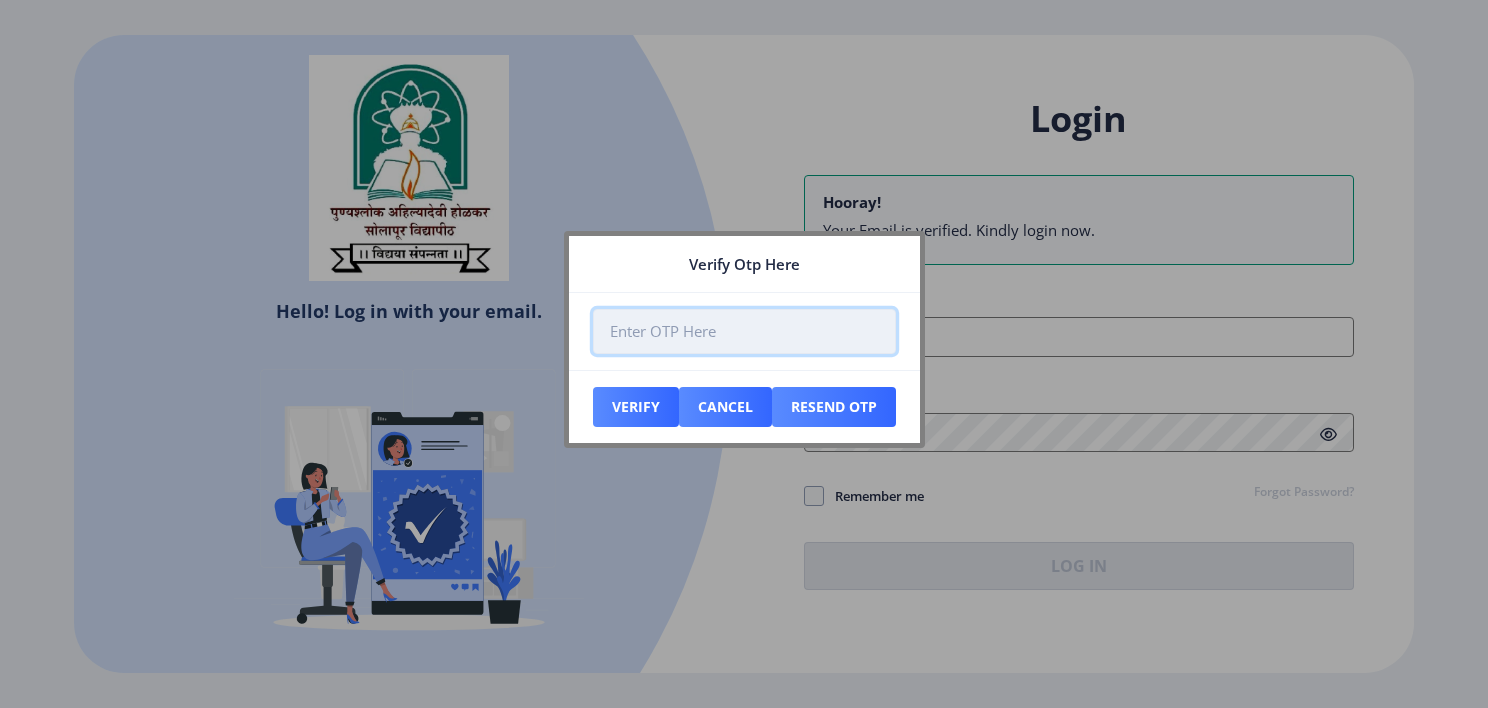 click at bounding box center (744, 331) 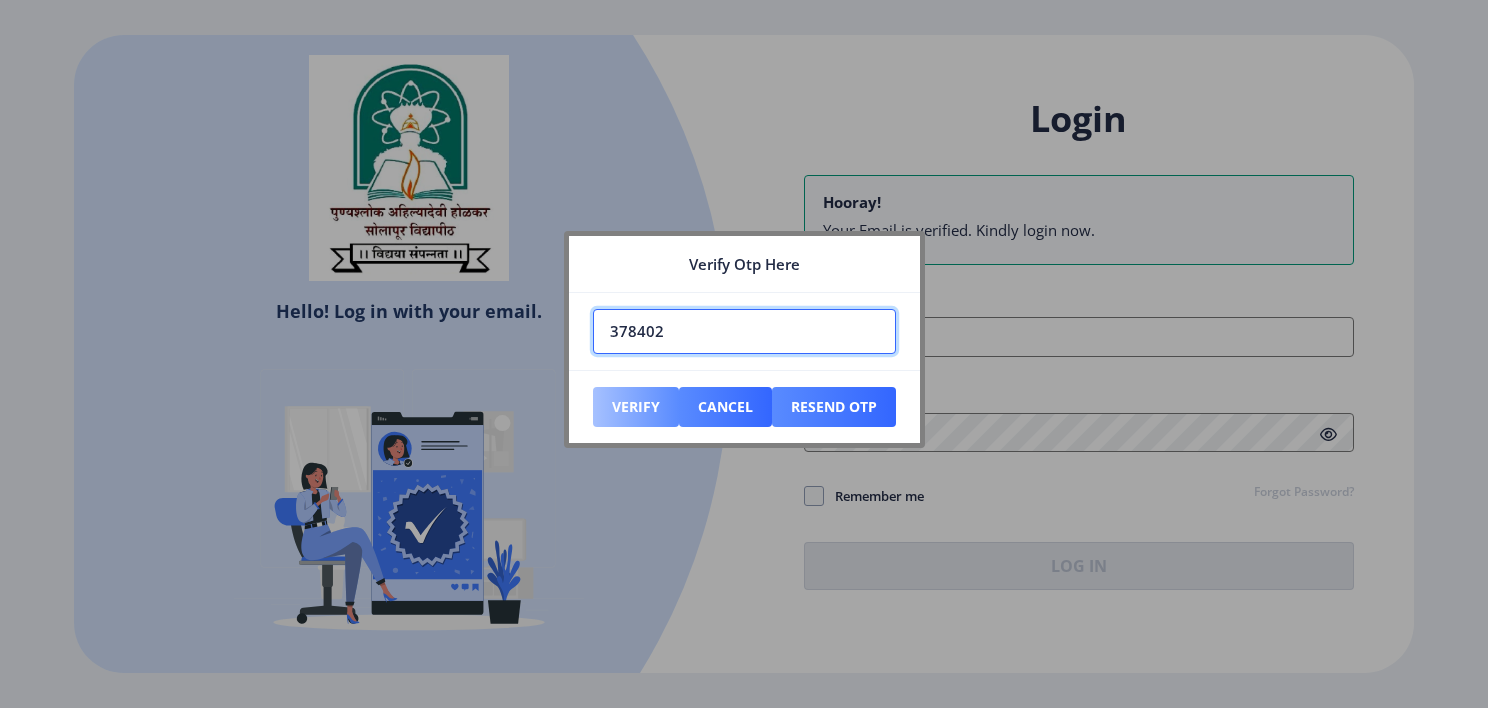 type on "378402" 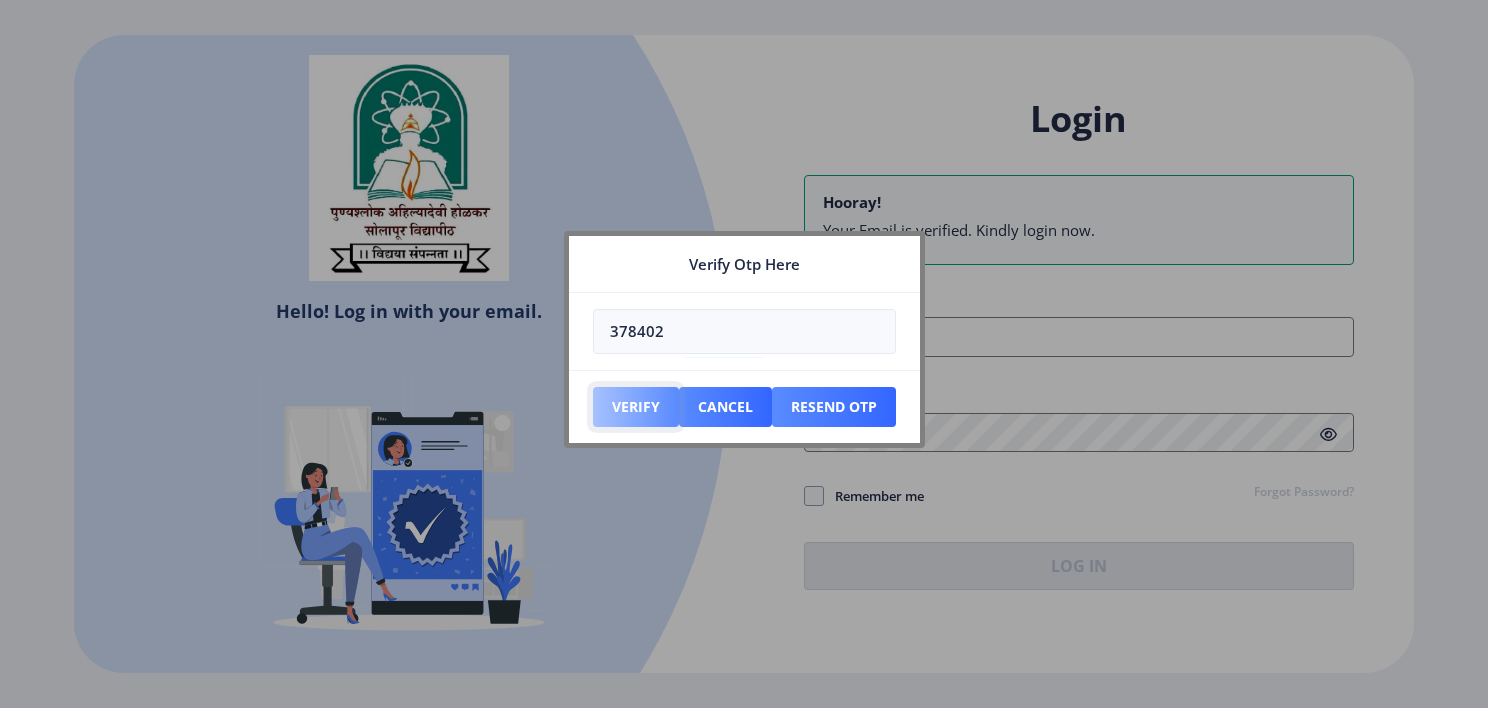 click on "Verify" at bounding box center [636, 407] 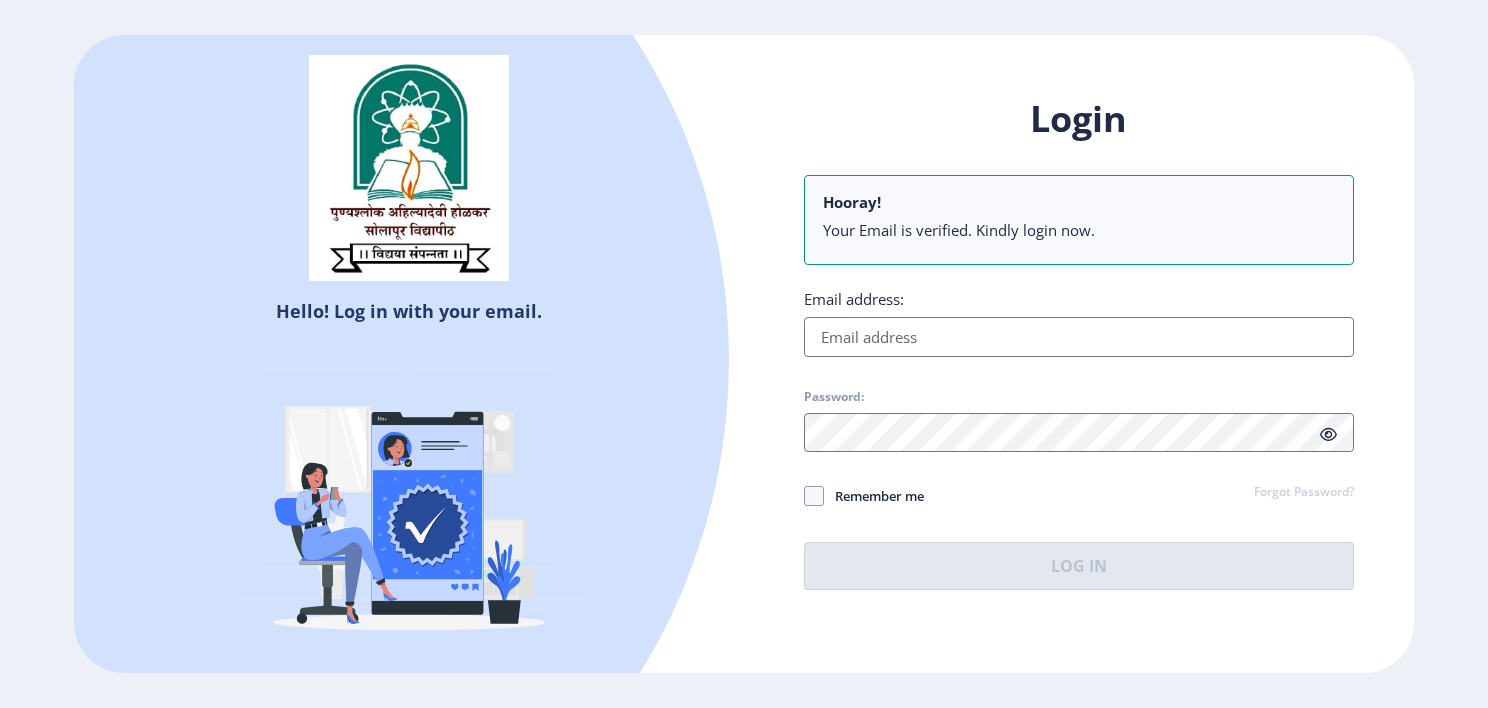 click on "Email address:" at bounding box center (1079, 337) 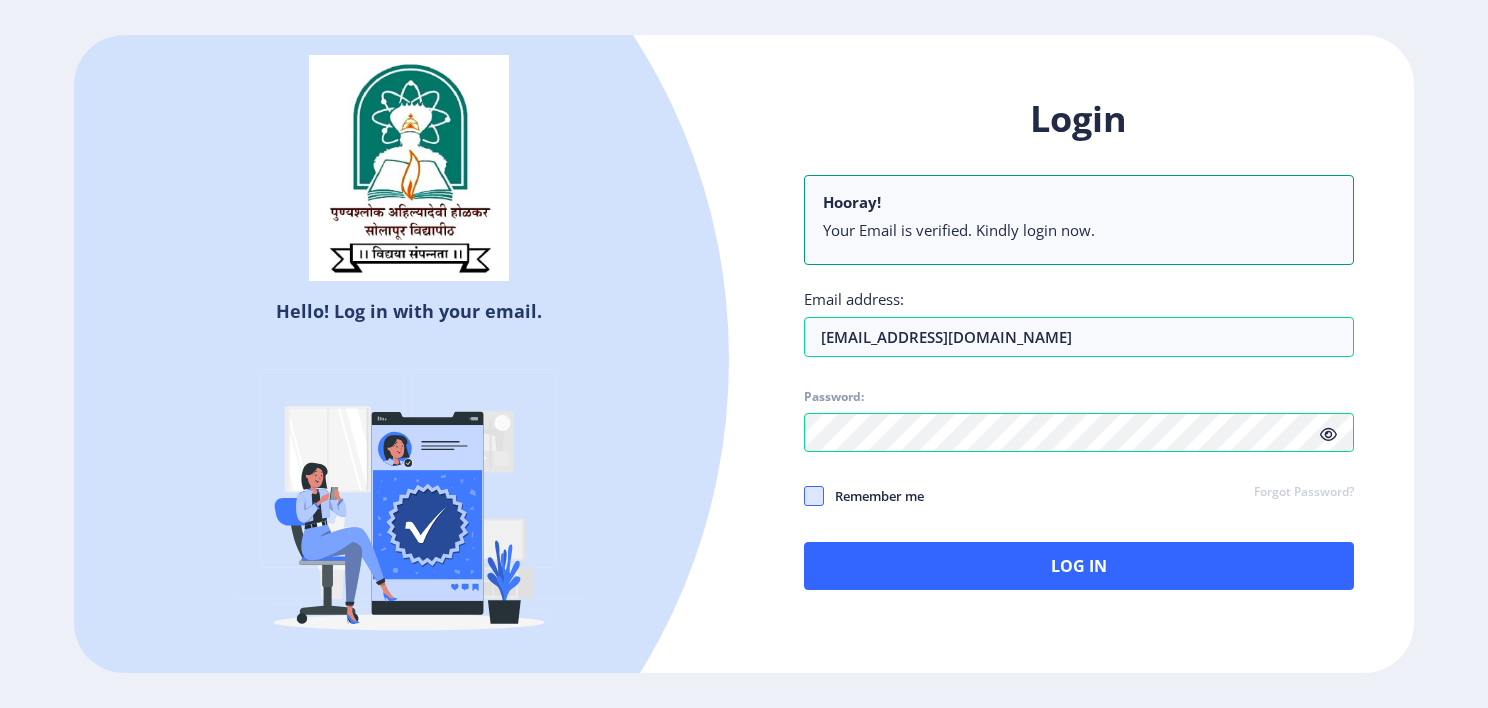 click 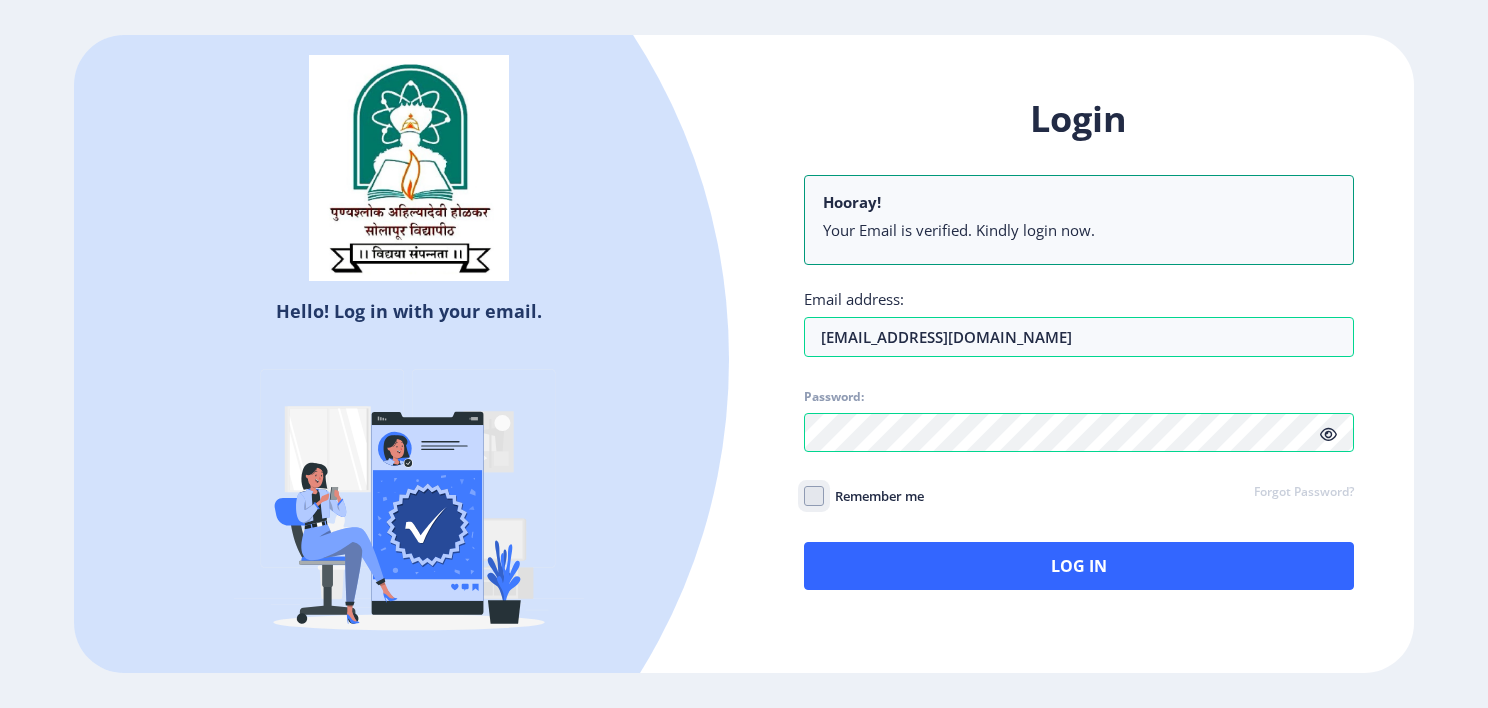 click on "Remember me" 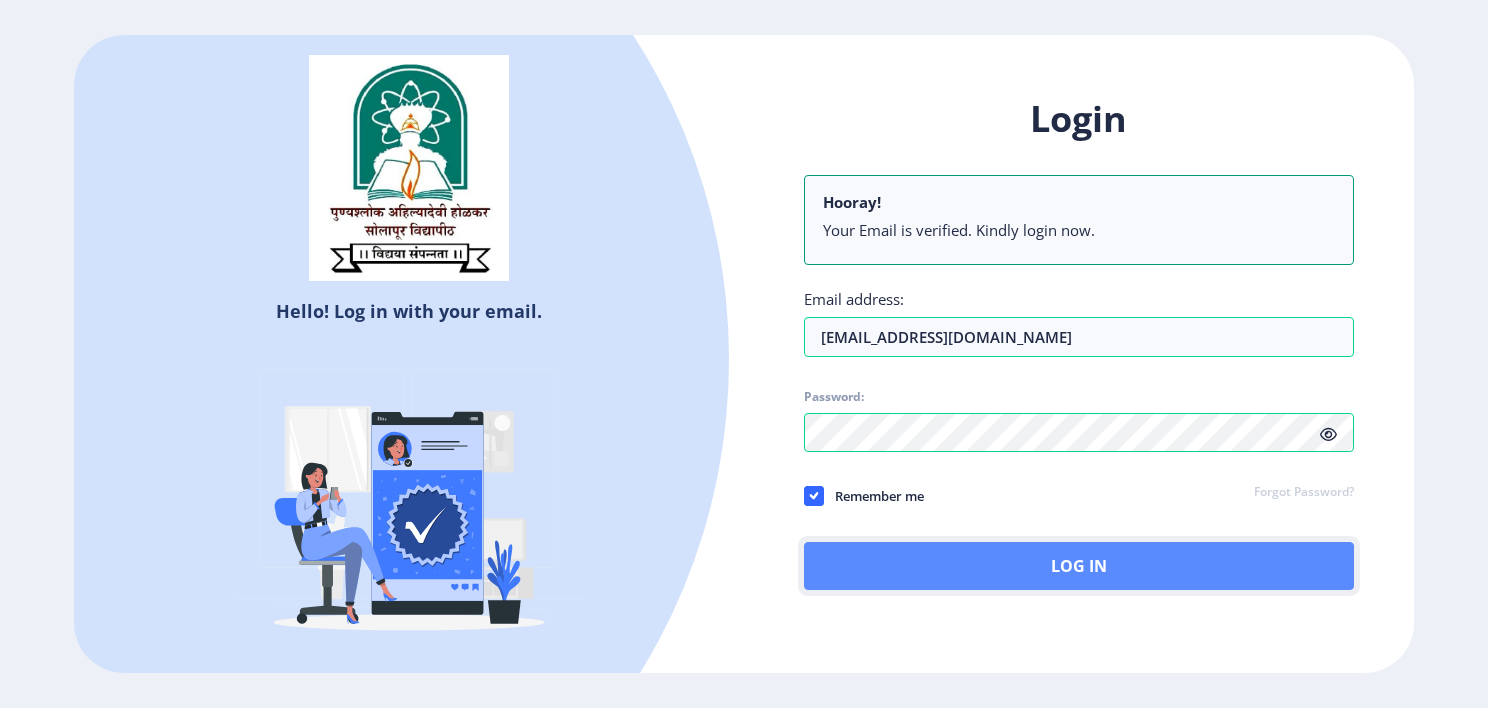 click on "Log In" 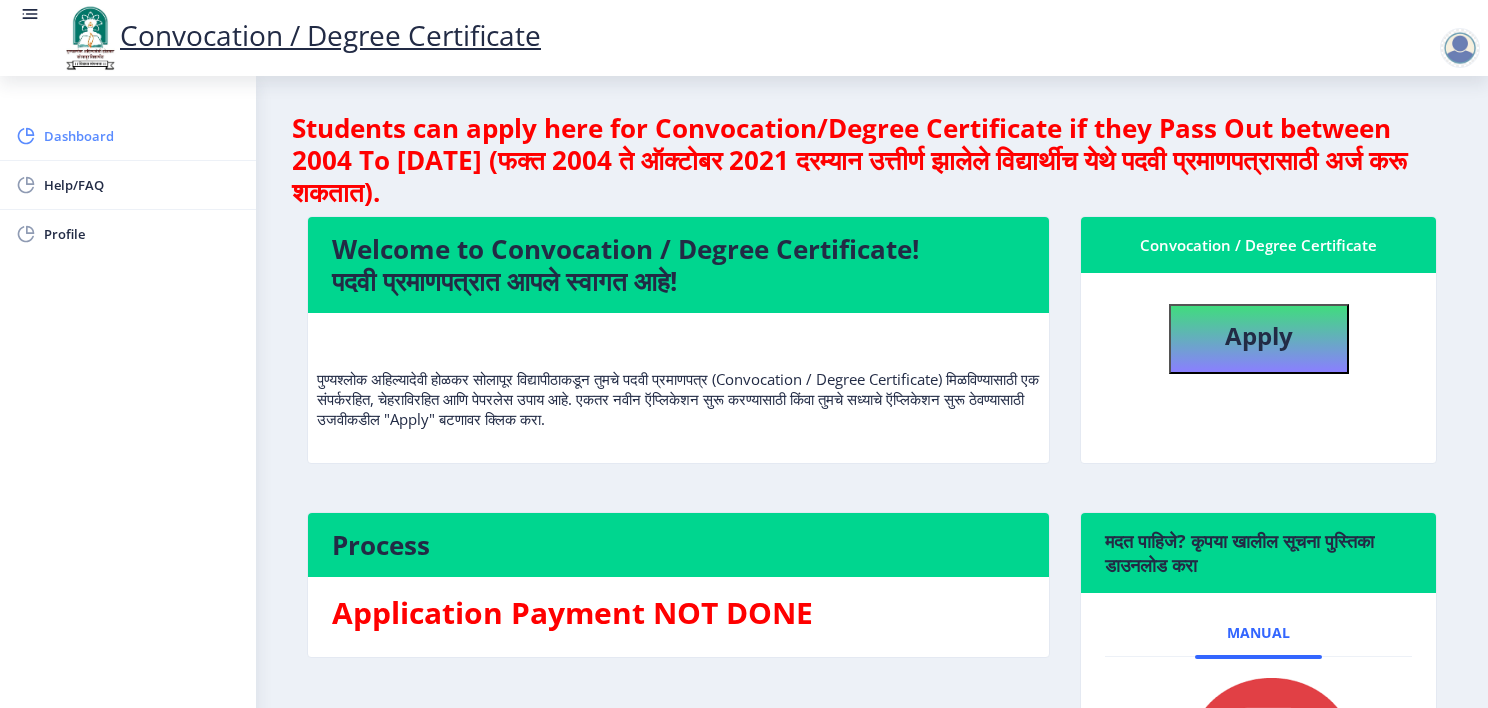 click on "Dashboard" 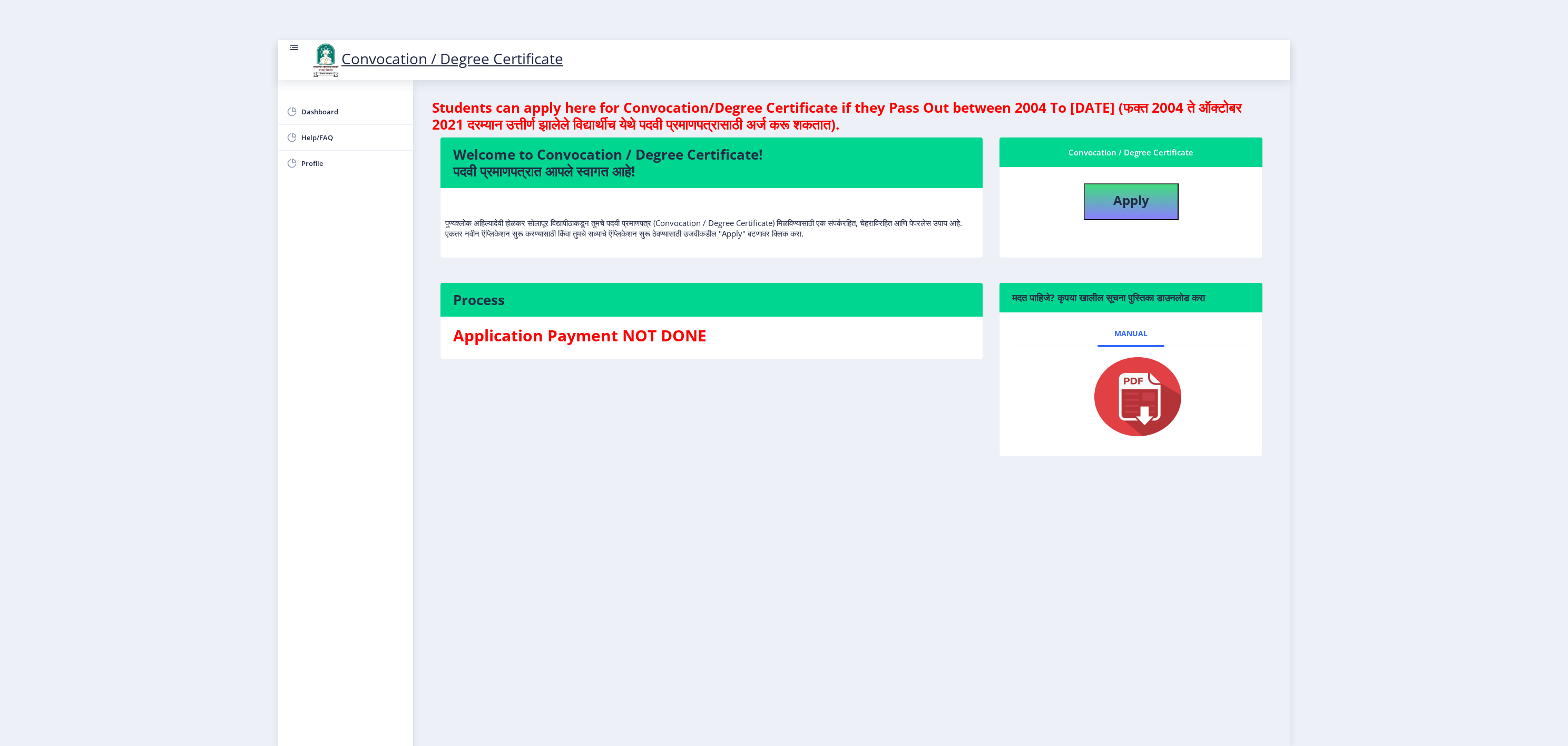 drag, startPoint x: 778, startPoint y: 3, endPoint x: 959, endPoint y: 505, distance: 533.63377 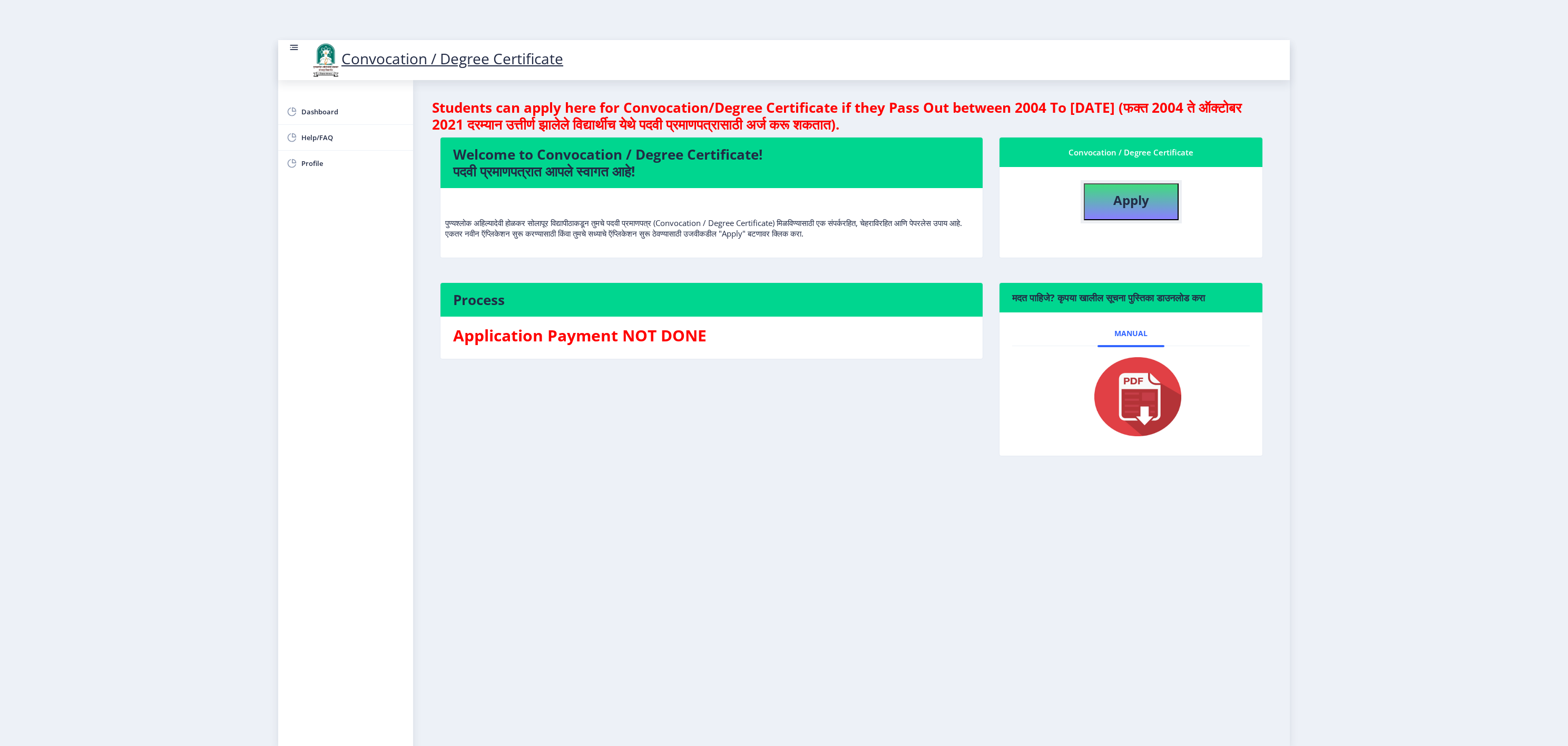 click on "Apply" 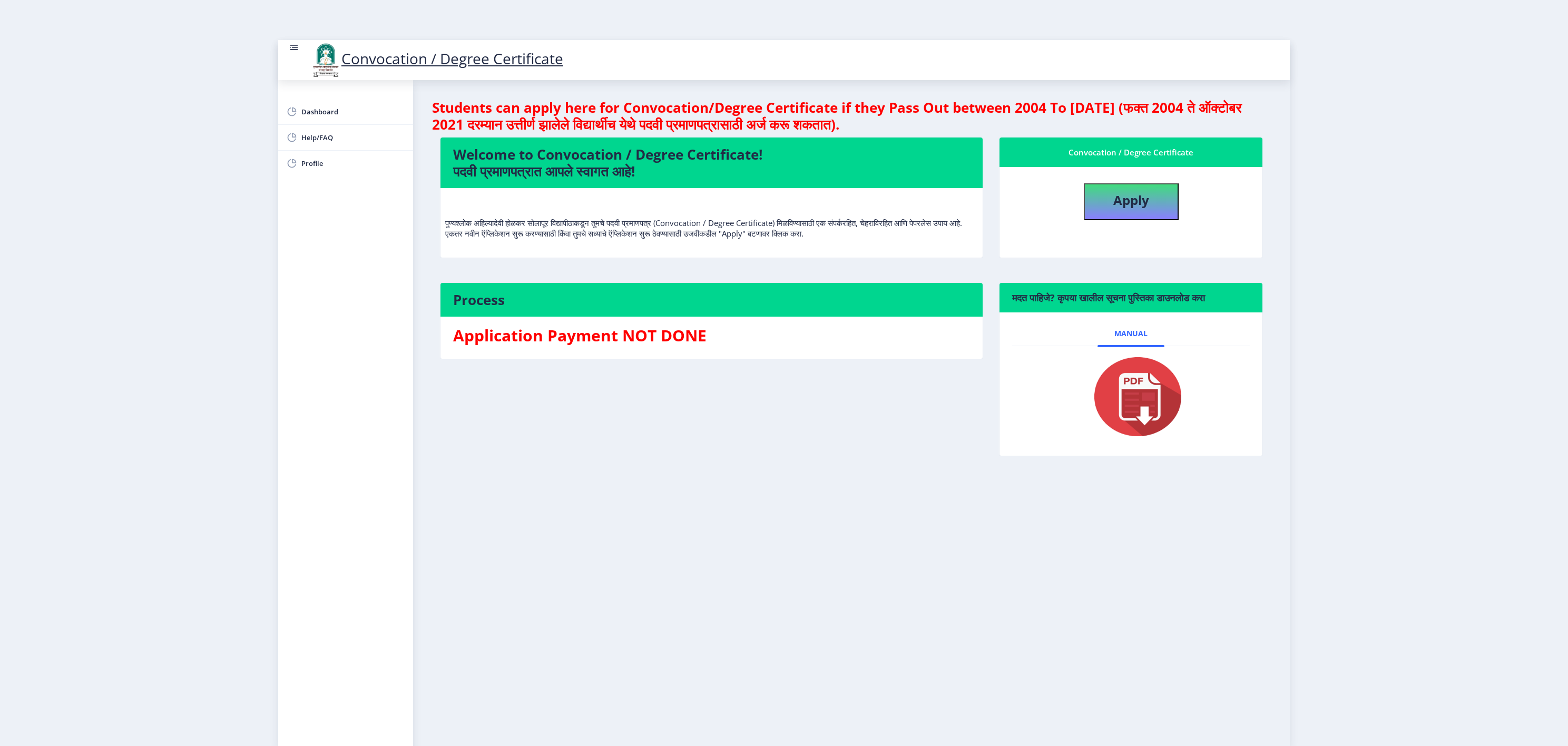 select 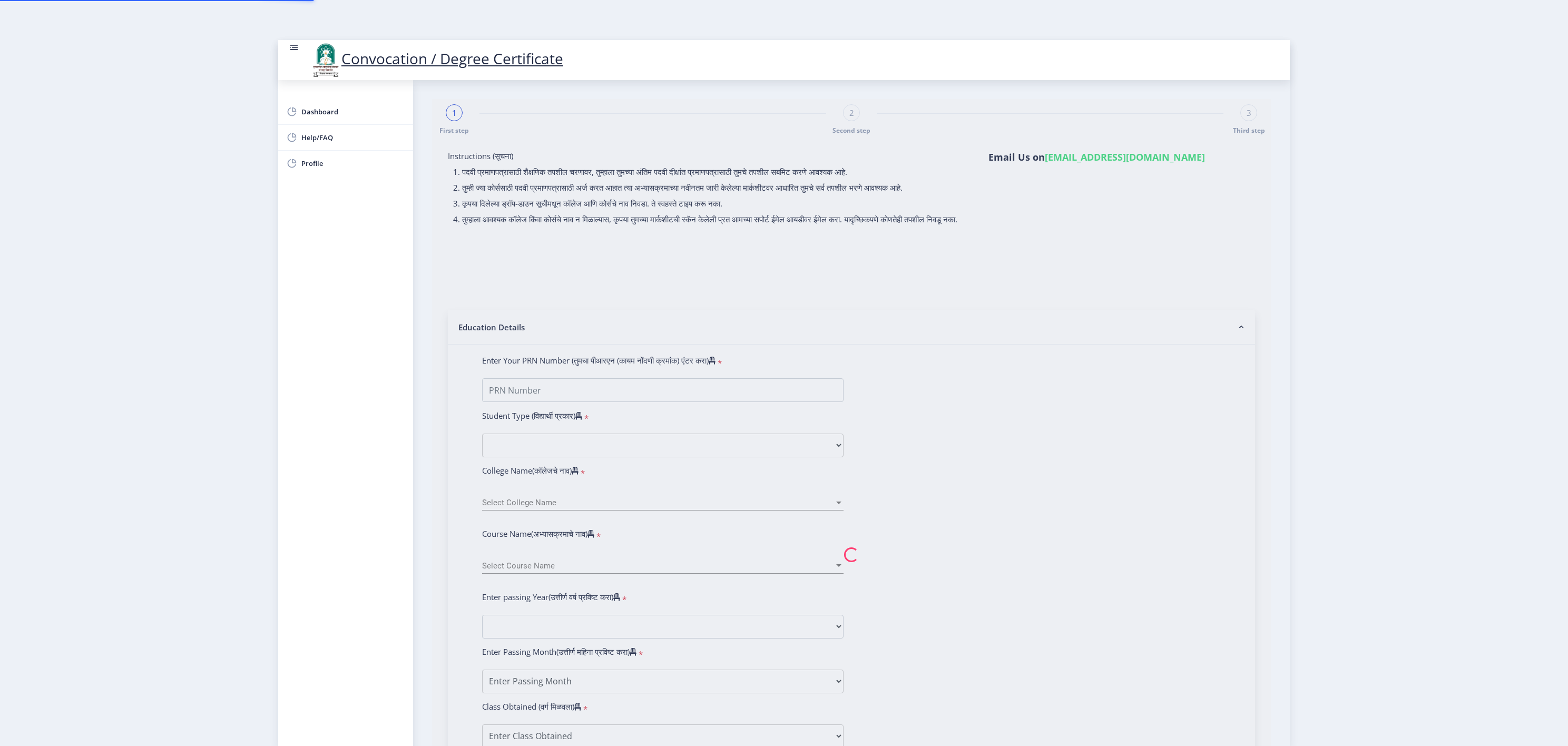 type on "[PERSON_NAME] [PERSON_NAME]" 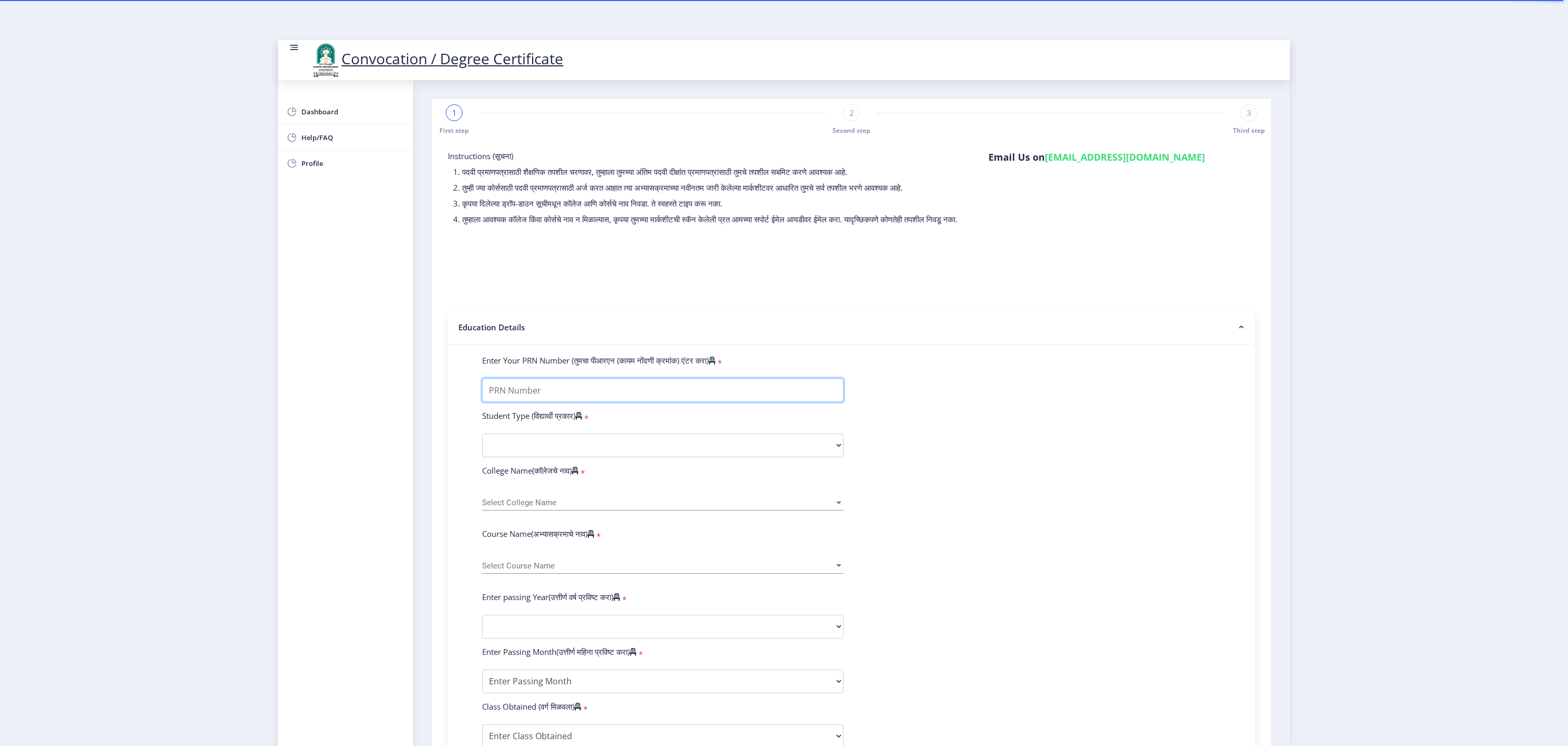 click on "Enter Your PRN Number (तुमचा पीआरएन (कायम नोंदणी क्रमांक) एंटर करा)" at bounding box center [663, 390] 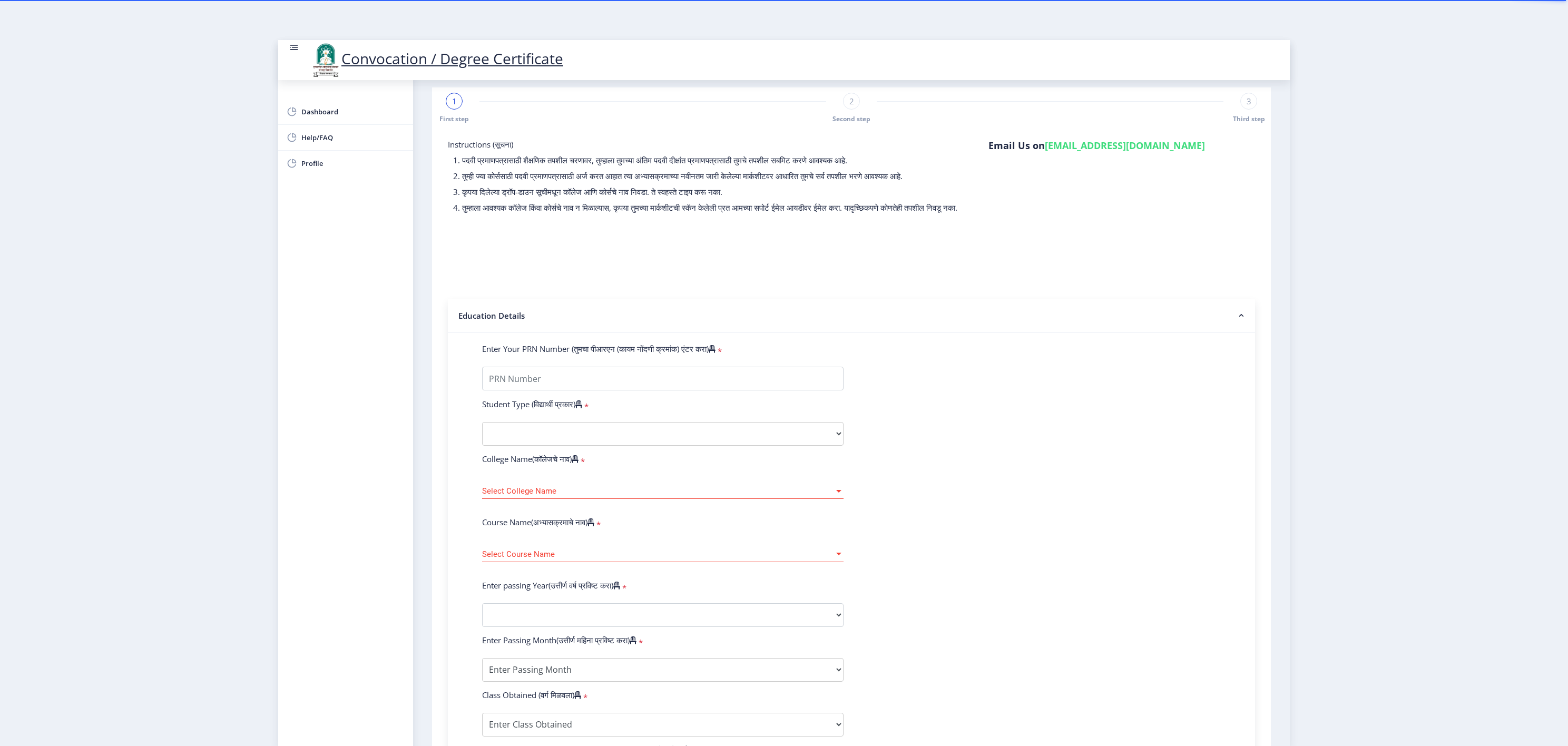 scroll, scrollTop: 312, scrollLeft: 0, axis: vertical 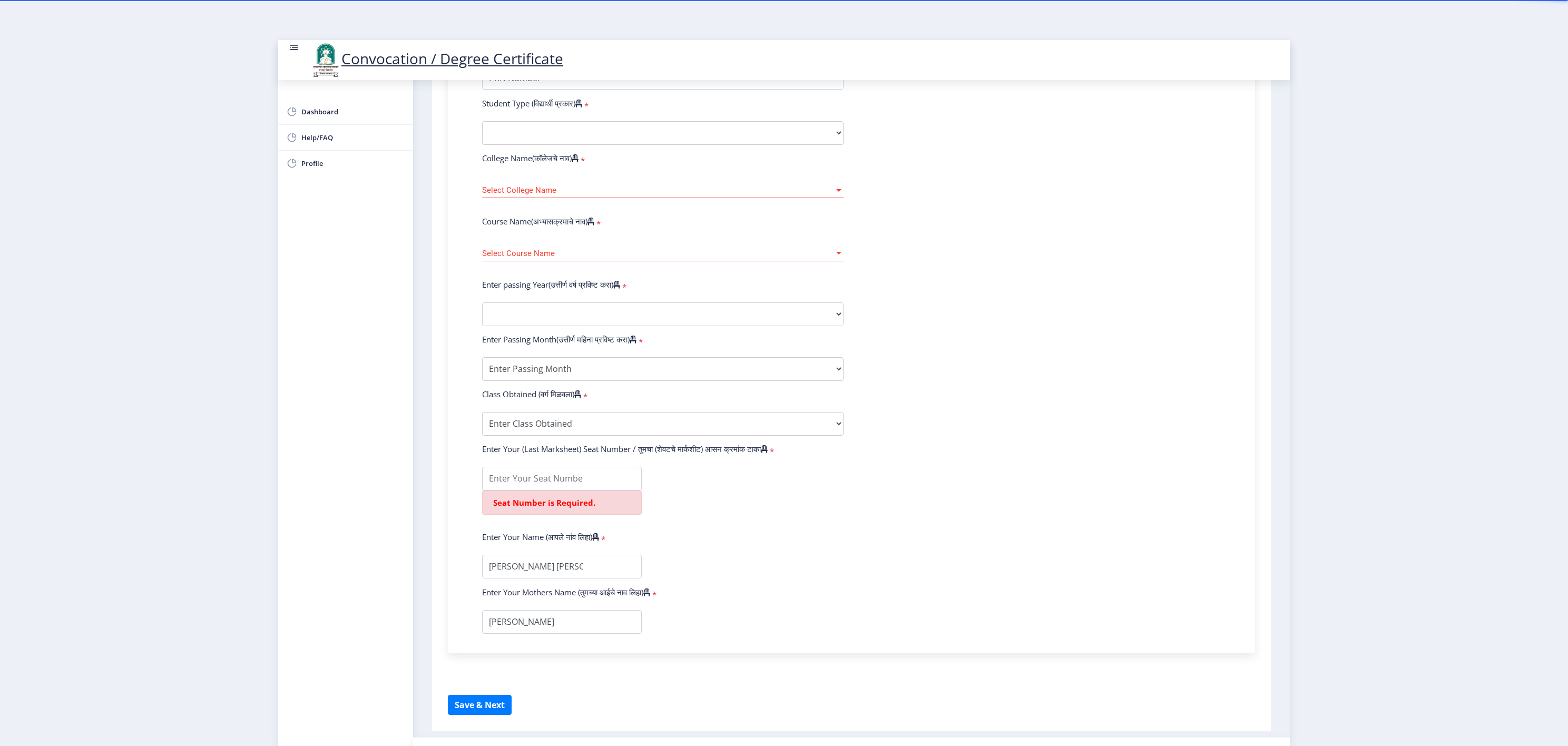 click on "Enter Your PRN Number (तुमचा पीआरएन (कायम नोंदणी क्रमांक) एंटर करा)   * Student Type (विद्यार्थी प्रकार)    * Select Student Type Regular External College Name(कॉलेजचे नाव)   * Select College Name Select College Name Course Name(अभ्यासक्रमाचे नाव)   * Select Course Name Select Course Name Enter passing Year(उत्तीर्ण वर्ष प्रविष्ट करा)   *  2025   2024   2023   2022   2021   2020   2019   2018   2017   2016   2015   2014   2013   2012   2011   2010   2009   2008   2007   2006   2005   2004   2003   2002   2001   2000   1999   1998   1997   1996   1995   1994   1993   1992   1991   1990   1989   1988   1987   1986   1985   1984   1983   1982   1981   1980   1979   1978   1977   1976  Enter Passing Month(उत्तीर्ण महिना प्रविष्ट करा)   * Enter Passing Month" 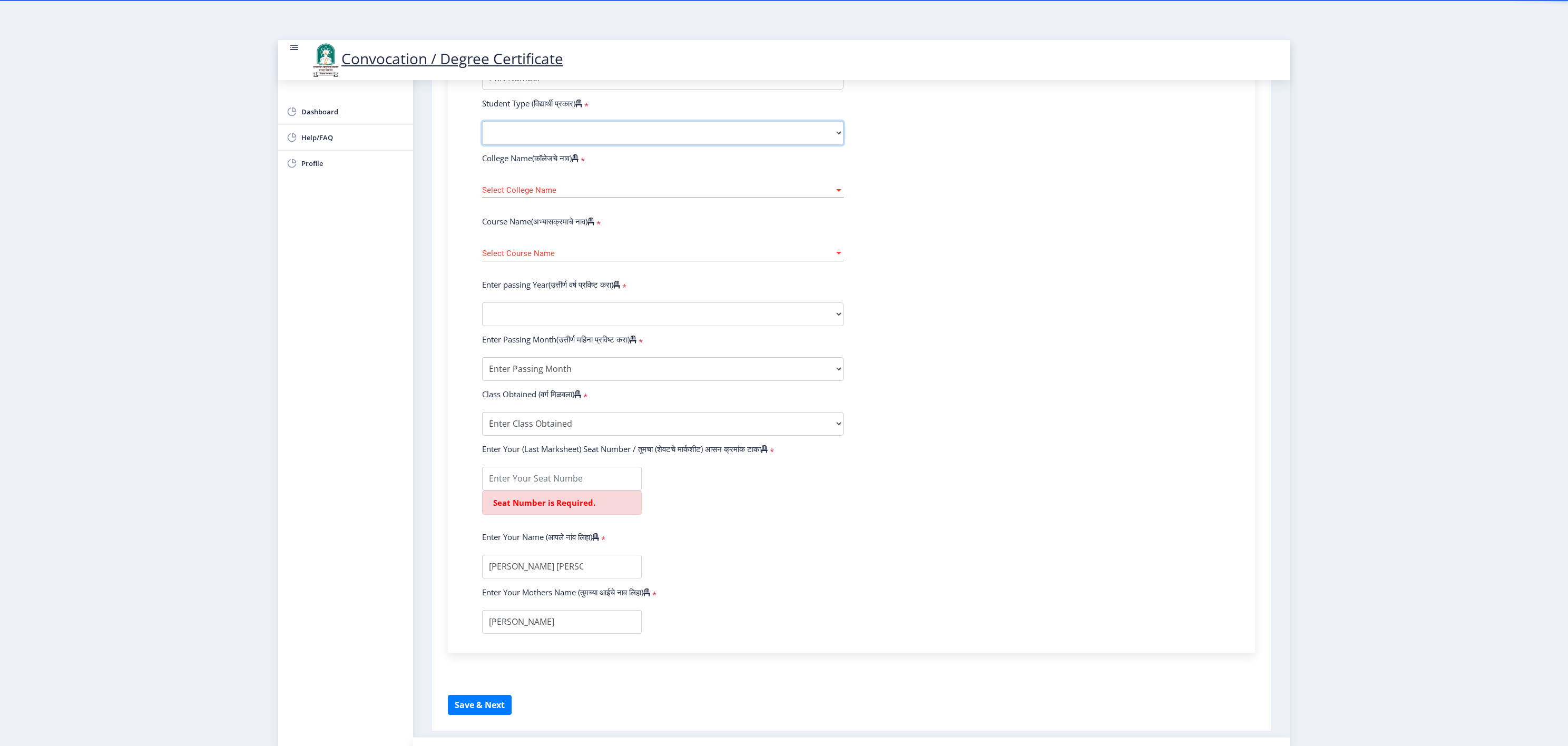 click on "Select Student Type Regular External" at bounding box center [663, 133] 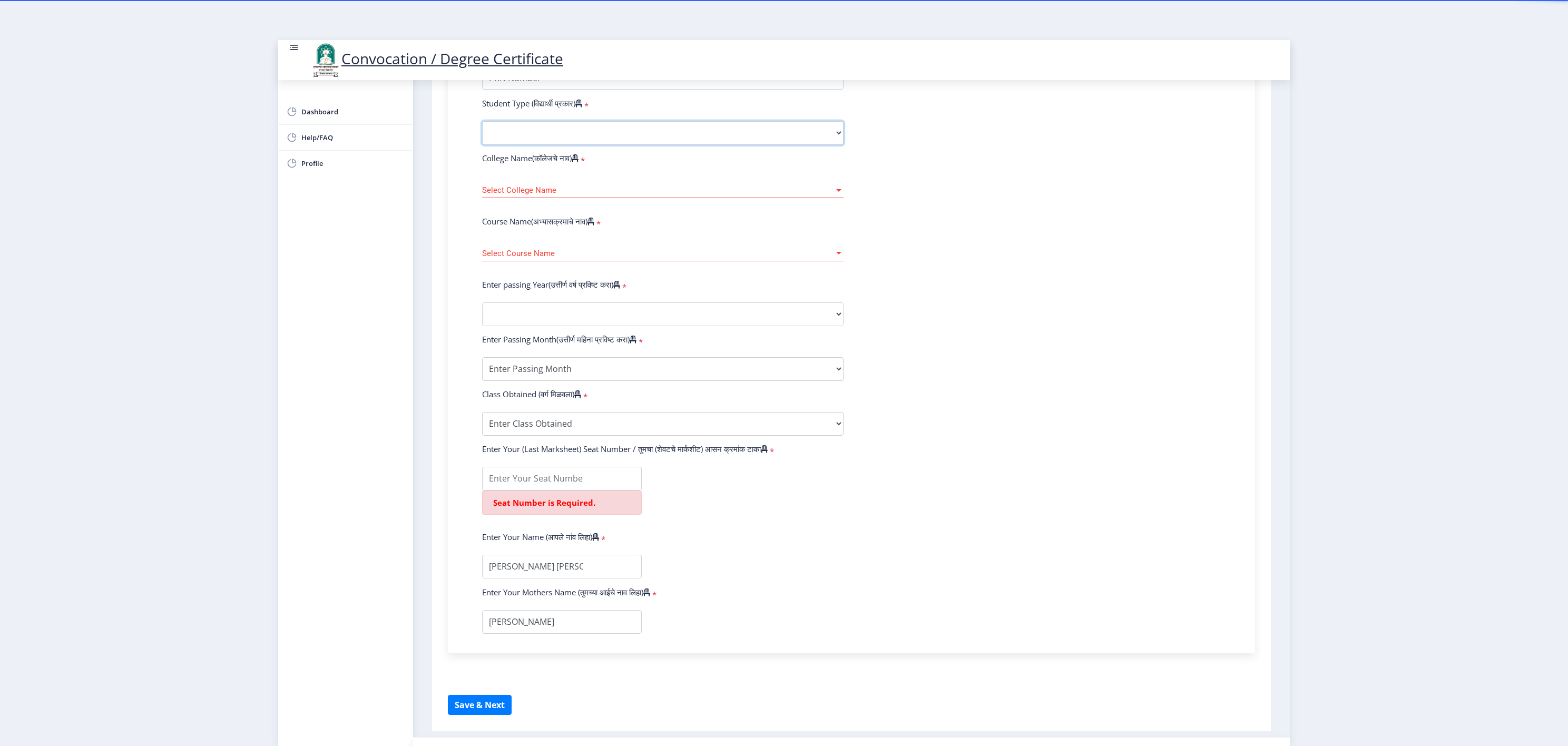 select on "Regular" 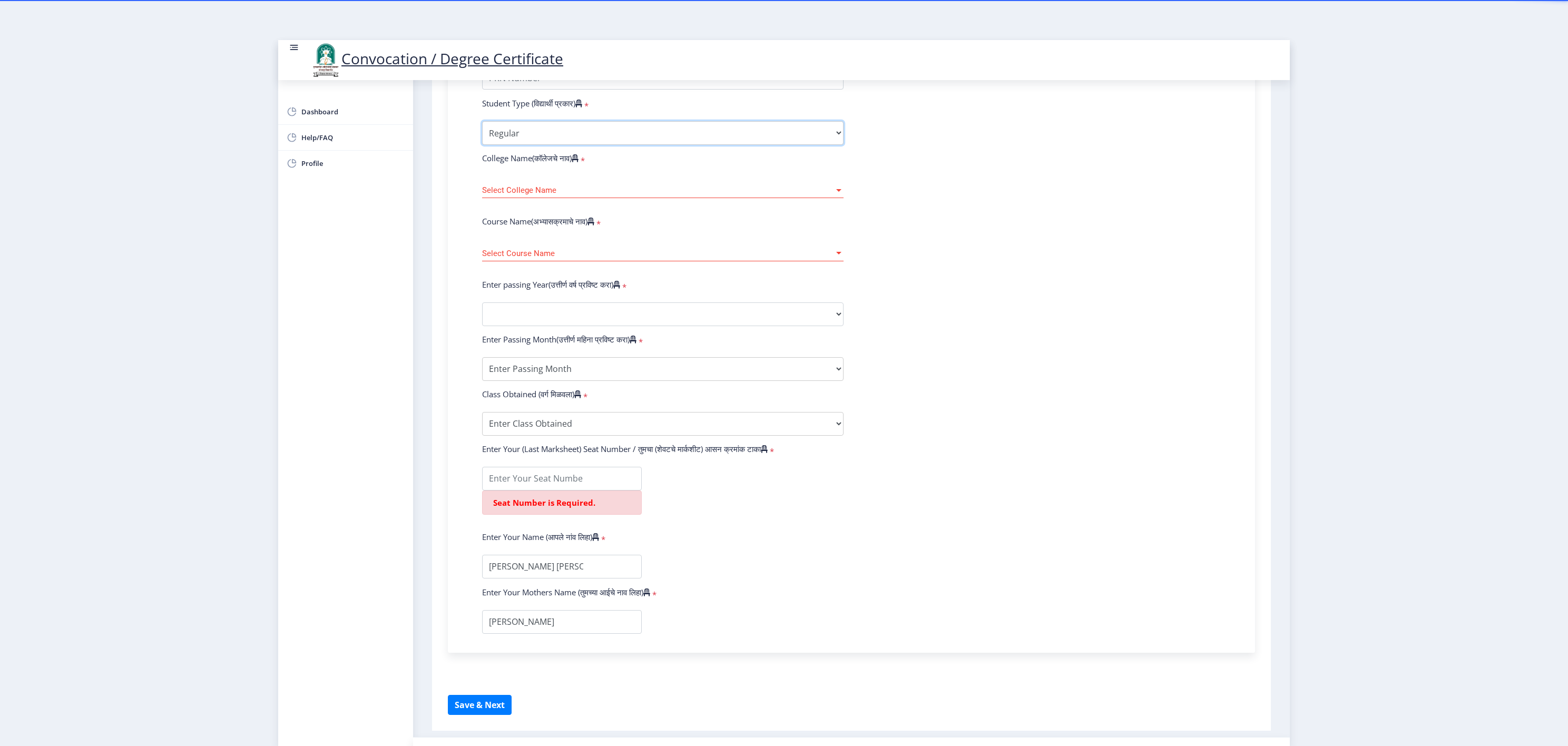 click on "Select Student Type Regular External" at bounding box center [663, 133] 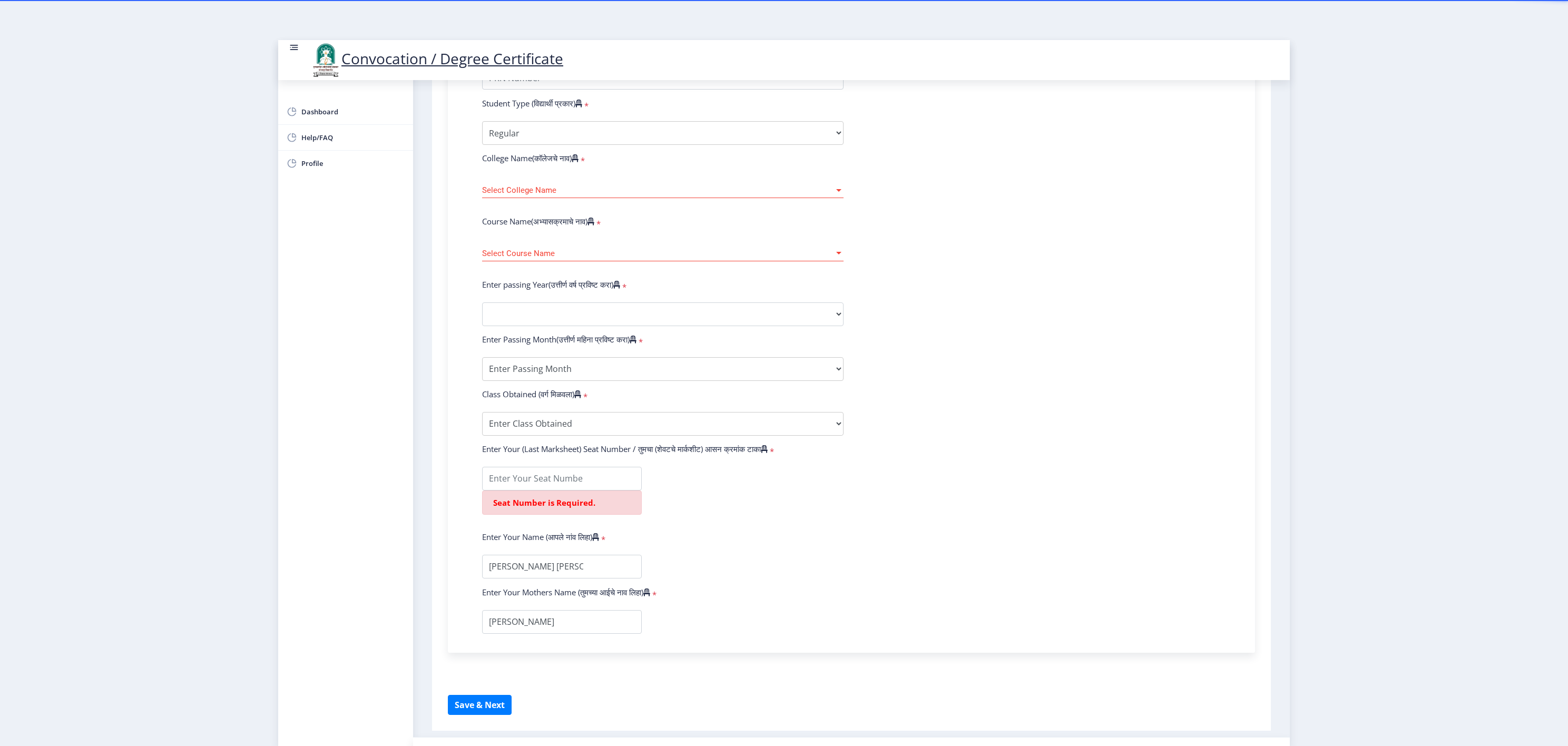 click on "Select College Name Select College Name" 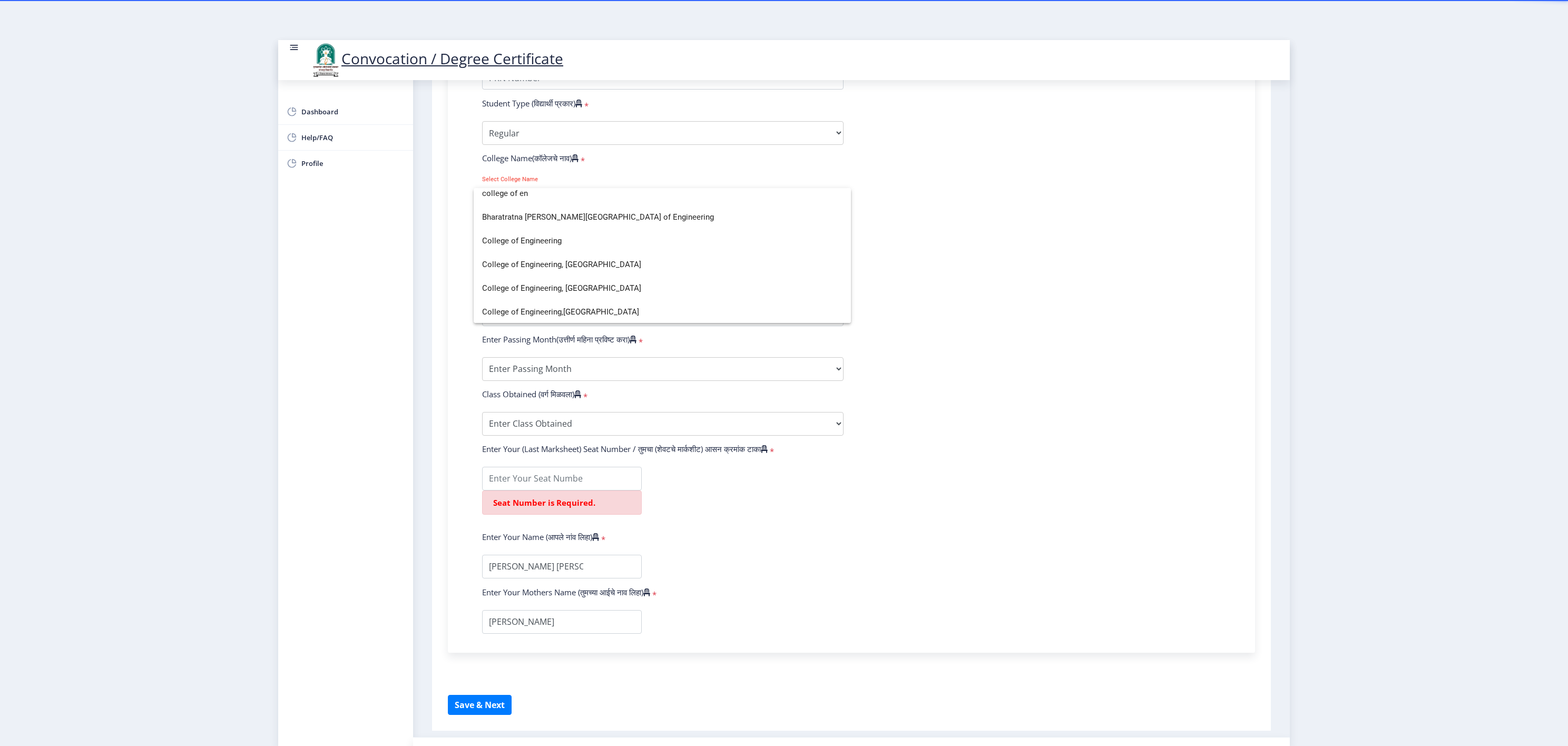 scroll, scrollTop: 78, scrollLeft: 0, axis: vertical 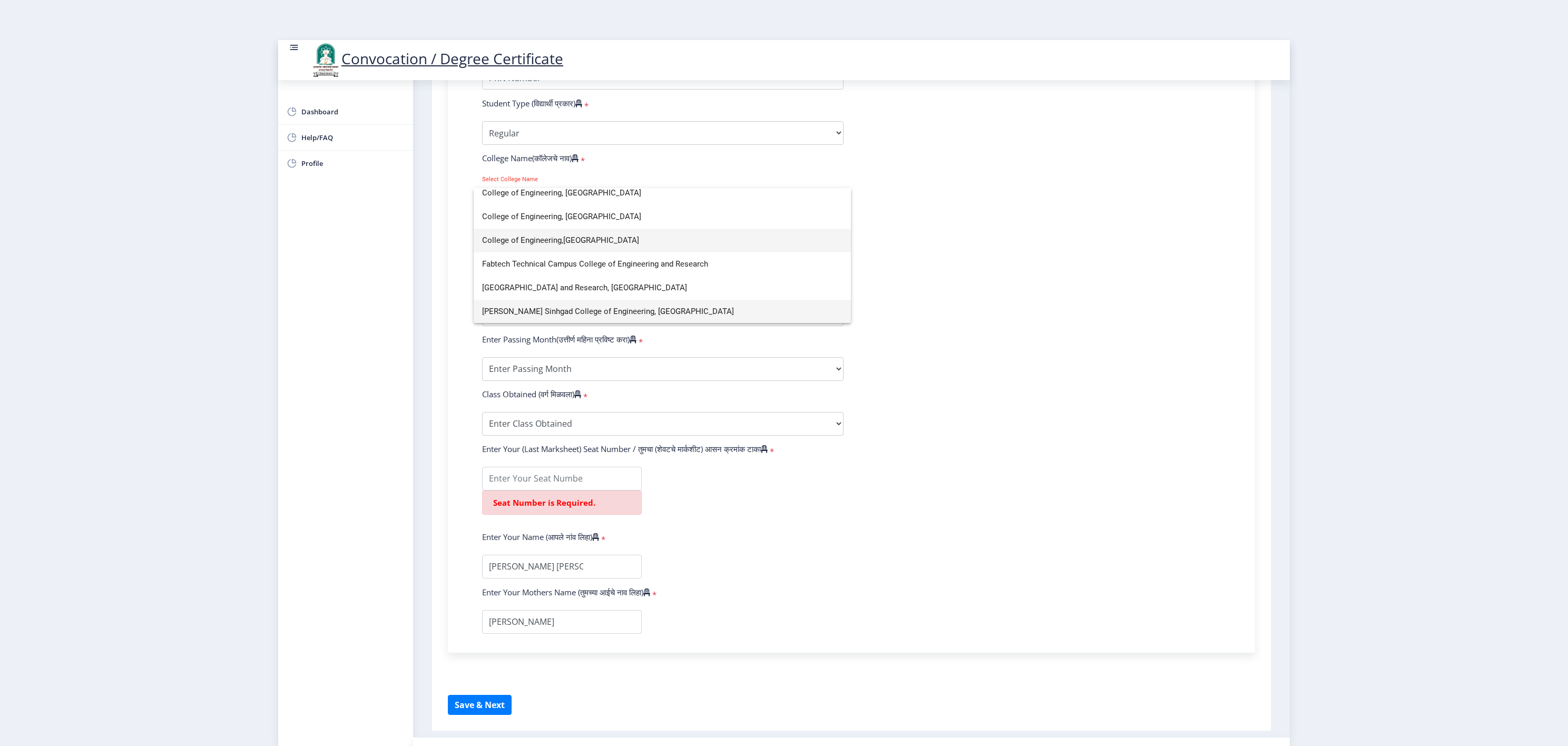 type on "college of en" 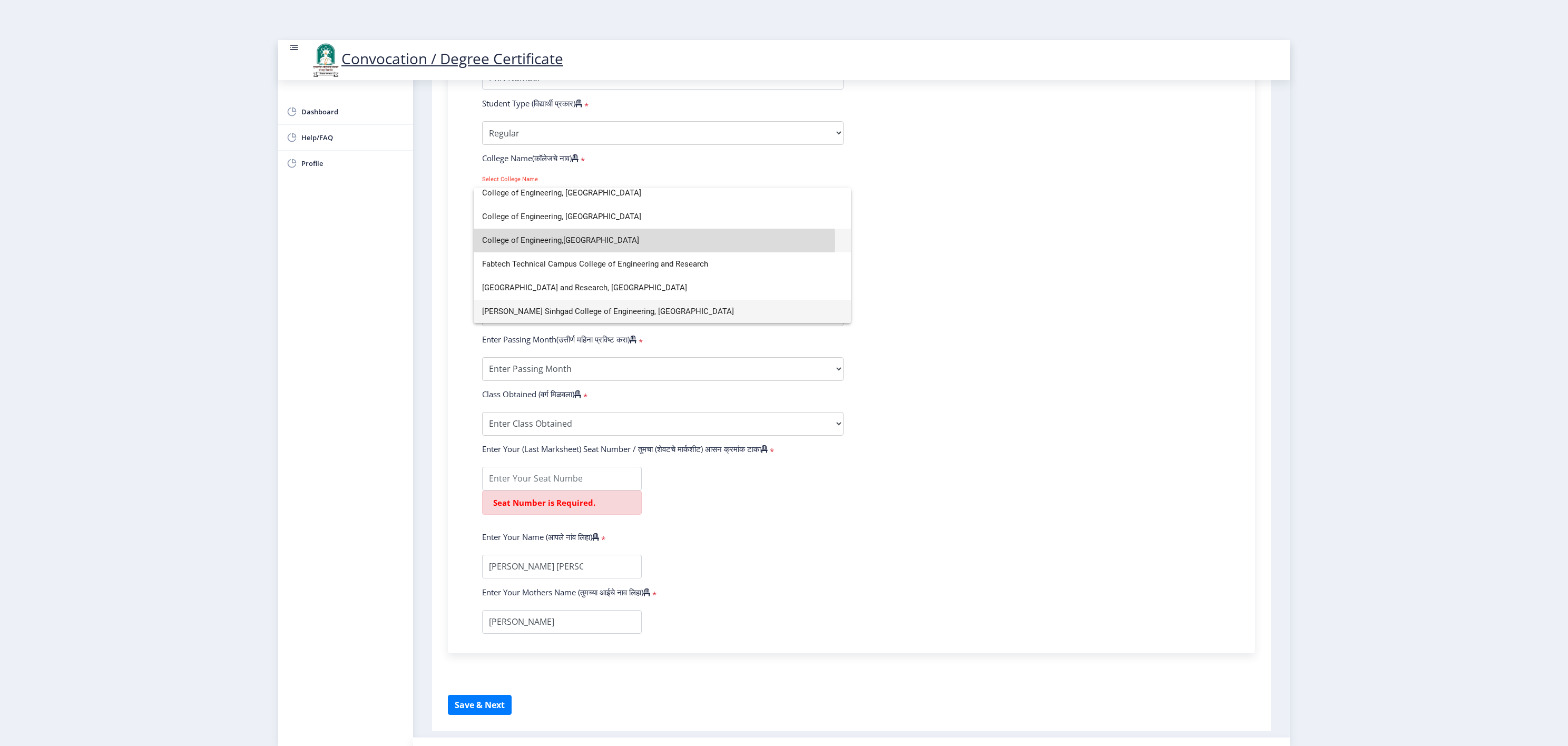 click on "College of Engineering,[GEOGRAPHIC_DATA]" at bounding box center (662, 240) 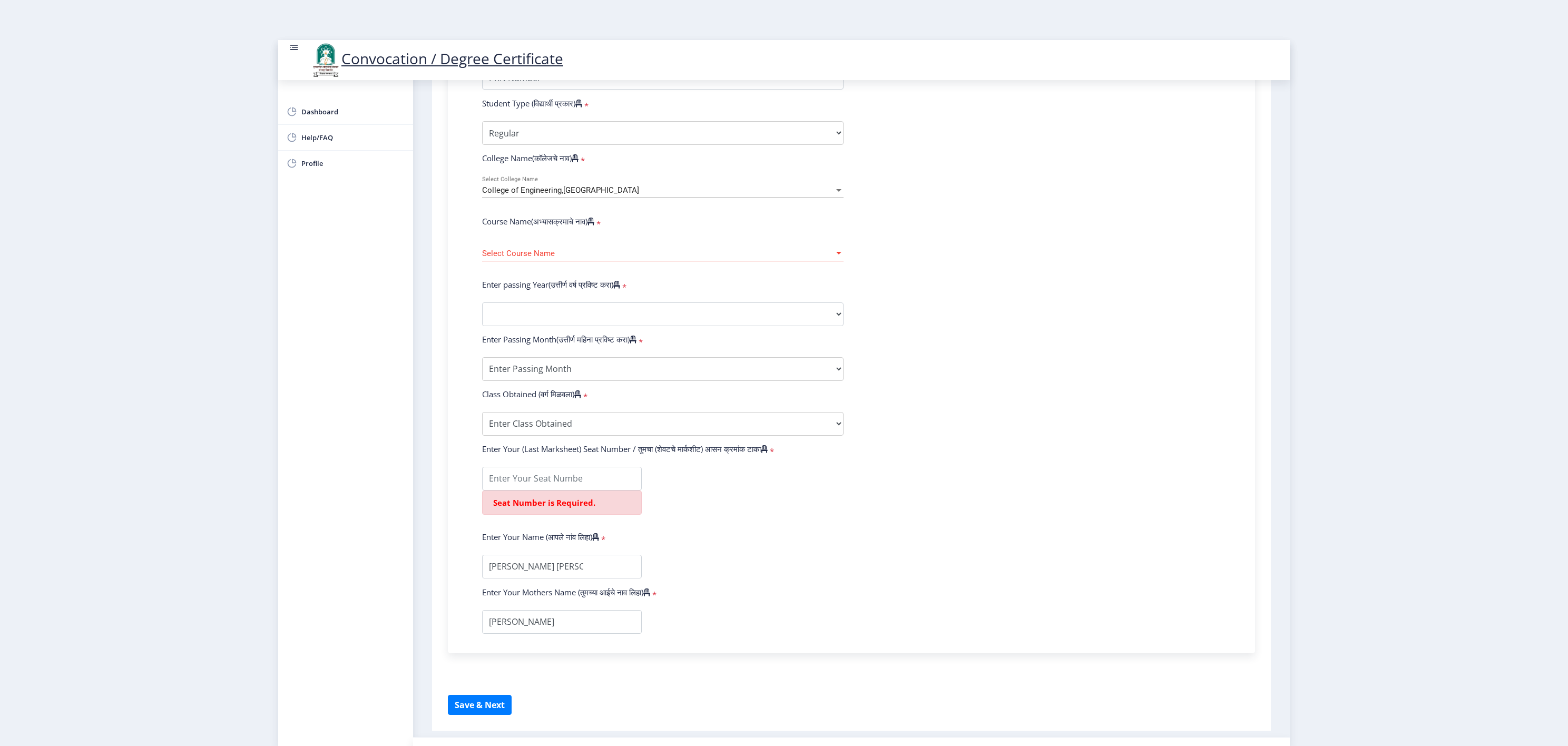 click on "Enter Your PRN Number (तुमचा पीआरएन (कायम नोंदणी क्रमांक) एंटर करा)   * Student Type (विद्यार्थी प्रकार)    * Select Student Type Regular External College Name(कॉलेजचे नाव)   * College of Engineering,[GEOGRAPHIC_DATA] Select College Name Course Name(अभ्यासक्रमाचे नाव)   * Select Course Name Select Course Name Enter passing Year(उत्तीर्ण वर्ष प्रविष्ट करा)   *  2025   2024   2023   2022   2021   2020   2019   2018   2017   2016   2015   2014   2013   2012   2011   2010   2009   2008   2007   2006   2005   2004   2003   2002   2001   2000   1999   1998   1997   1996   1995   1994   1993   1992   1991   1990   1989   1988   1987   1986   1985   1984   1983   1982   1981   1980   1979   1978   1977   1976  Enter Passing Month(उत्तीर्ण महिना प्रविष्ट करा)   * * * * *" 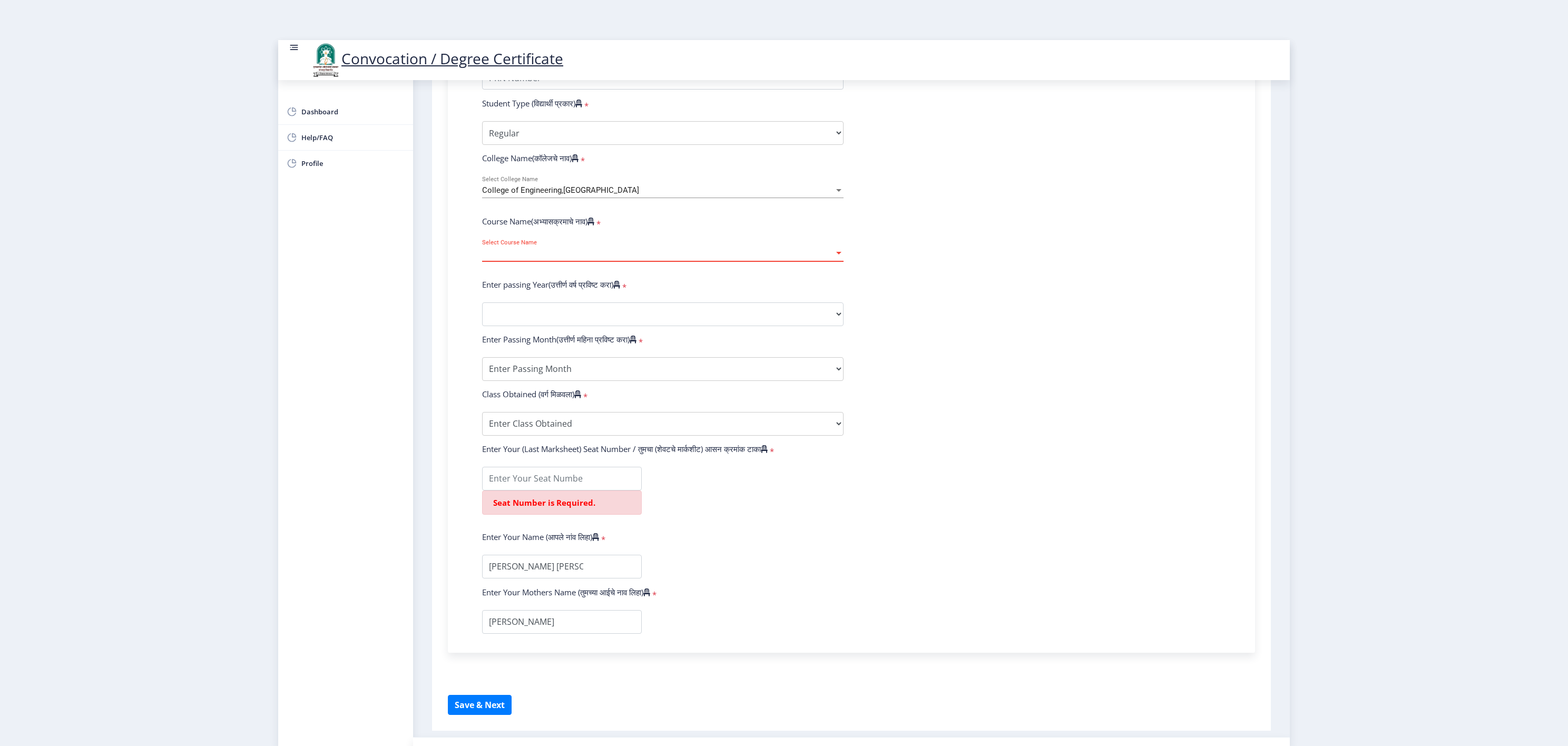 click on "Select Course Name" at bounding box center (658, 253) 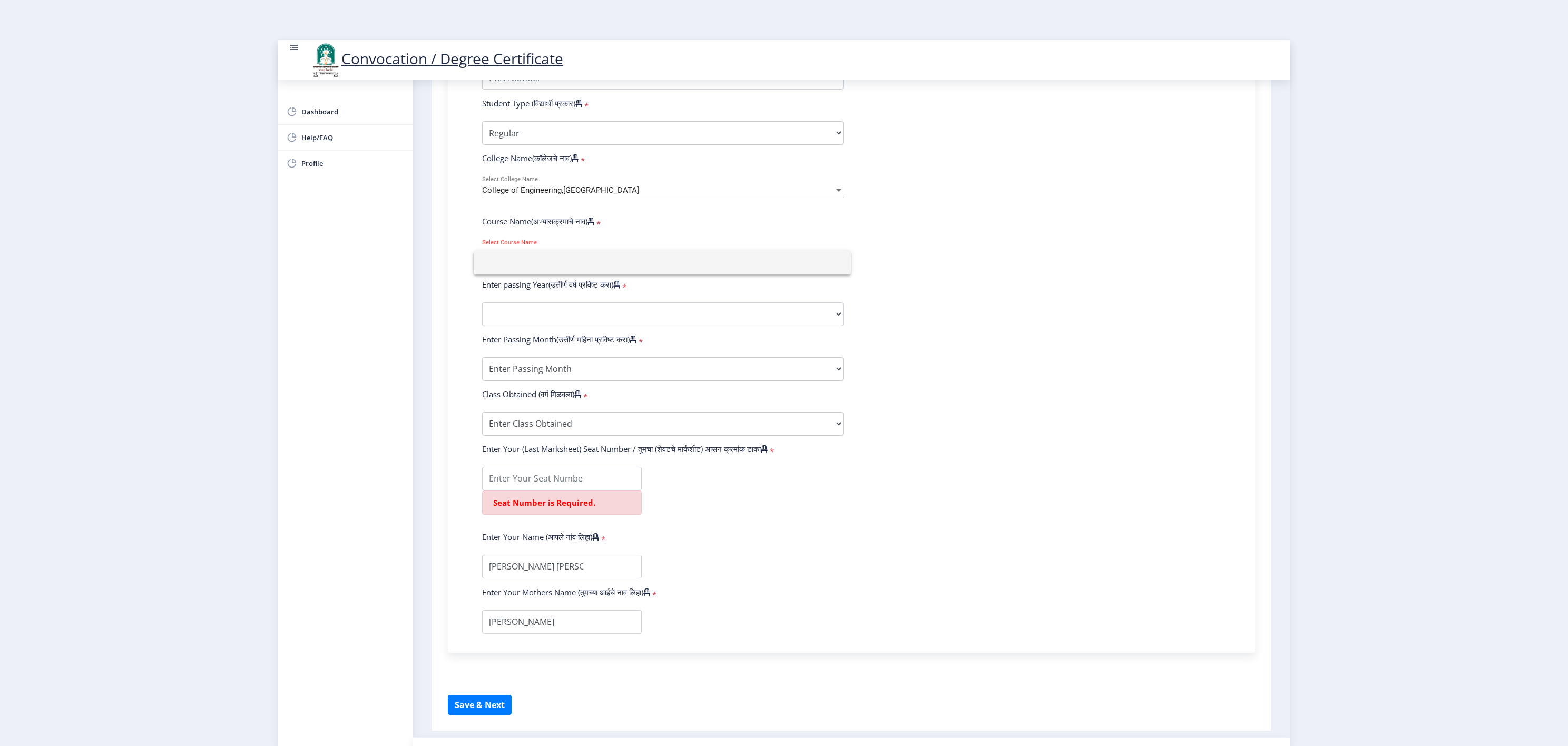 type on "E" 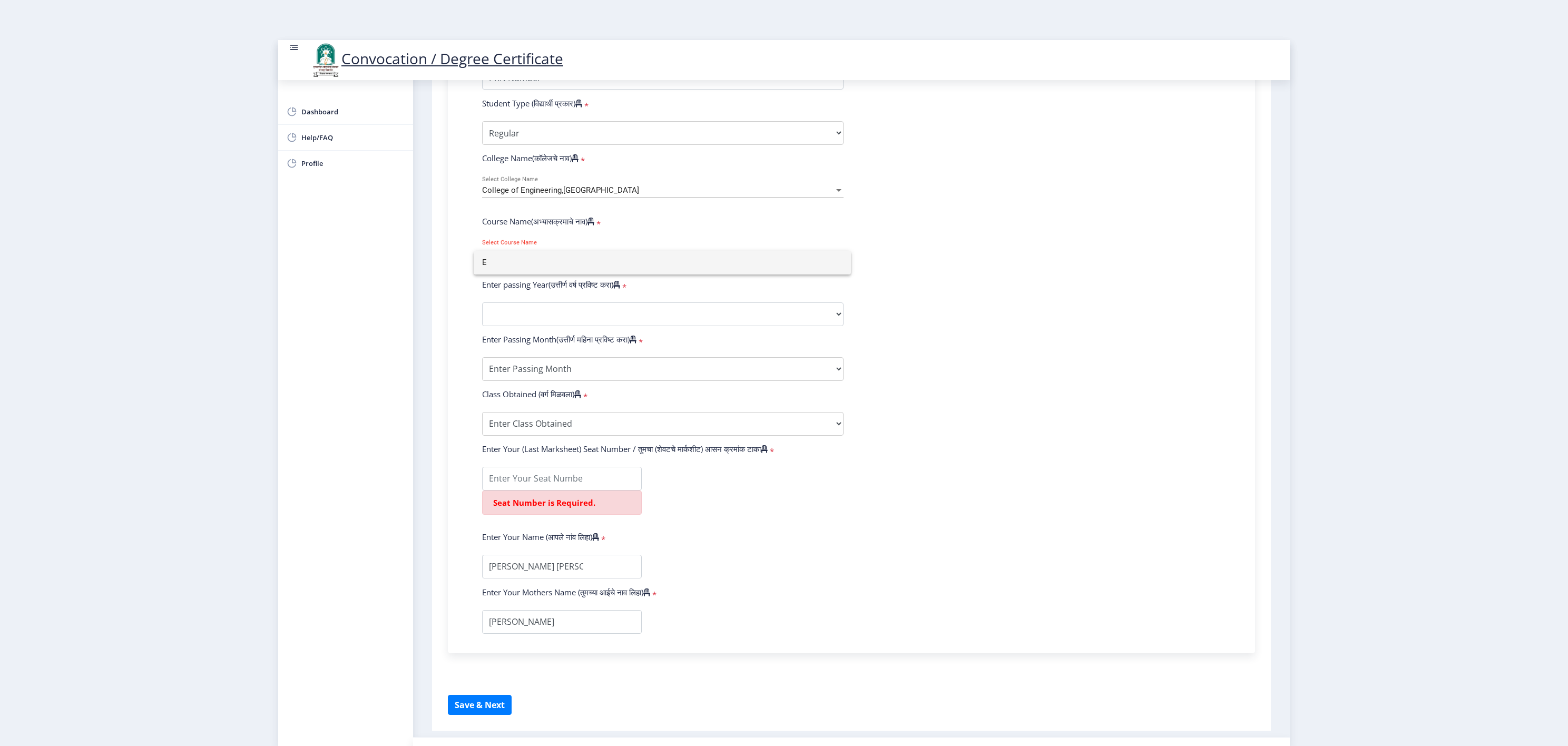 type 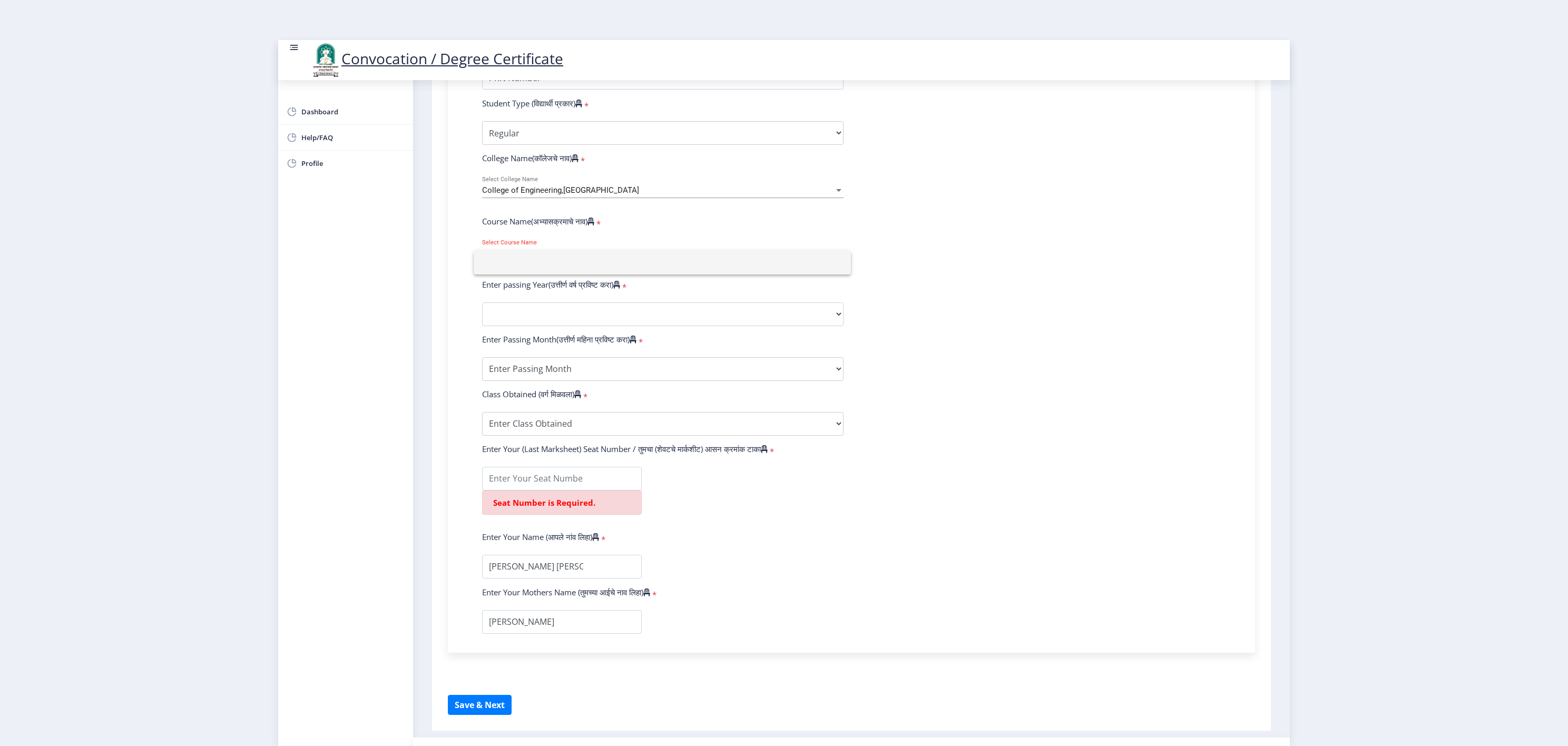 click 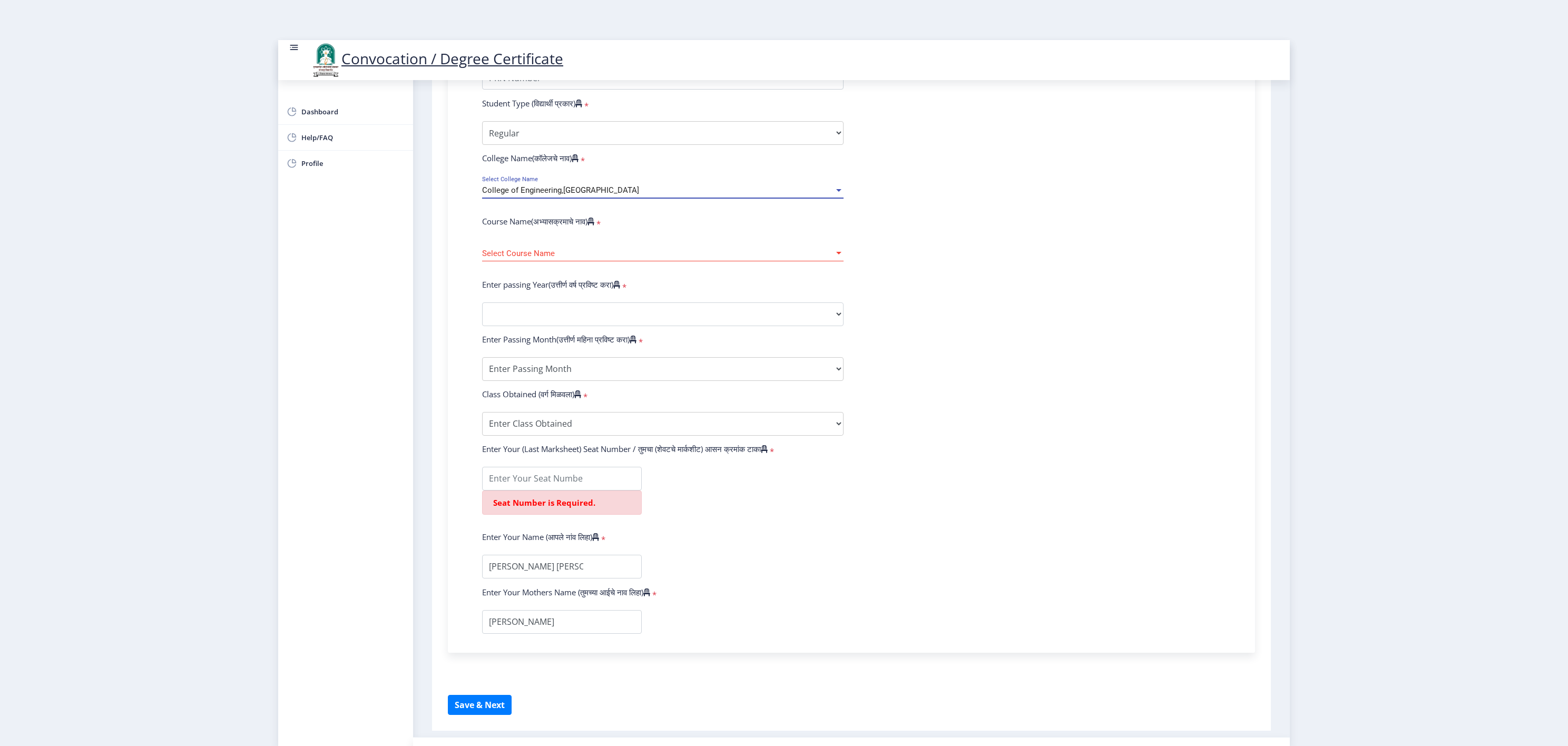 click on "College of Engineering,[GEOGRAPHIC_DATA]" at bounding box center [658, 190] 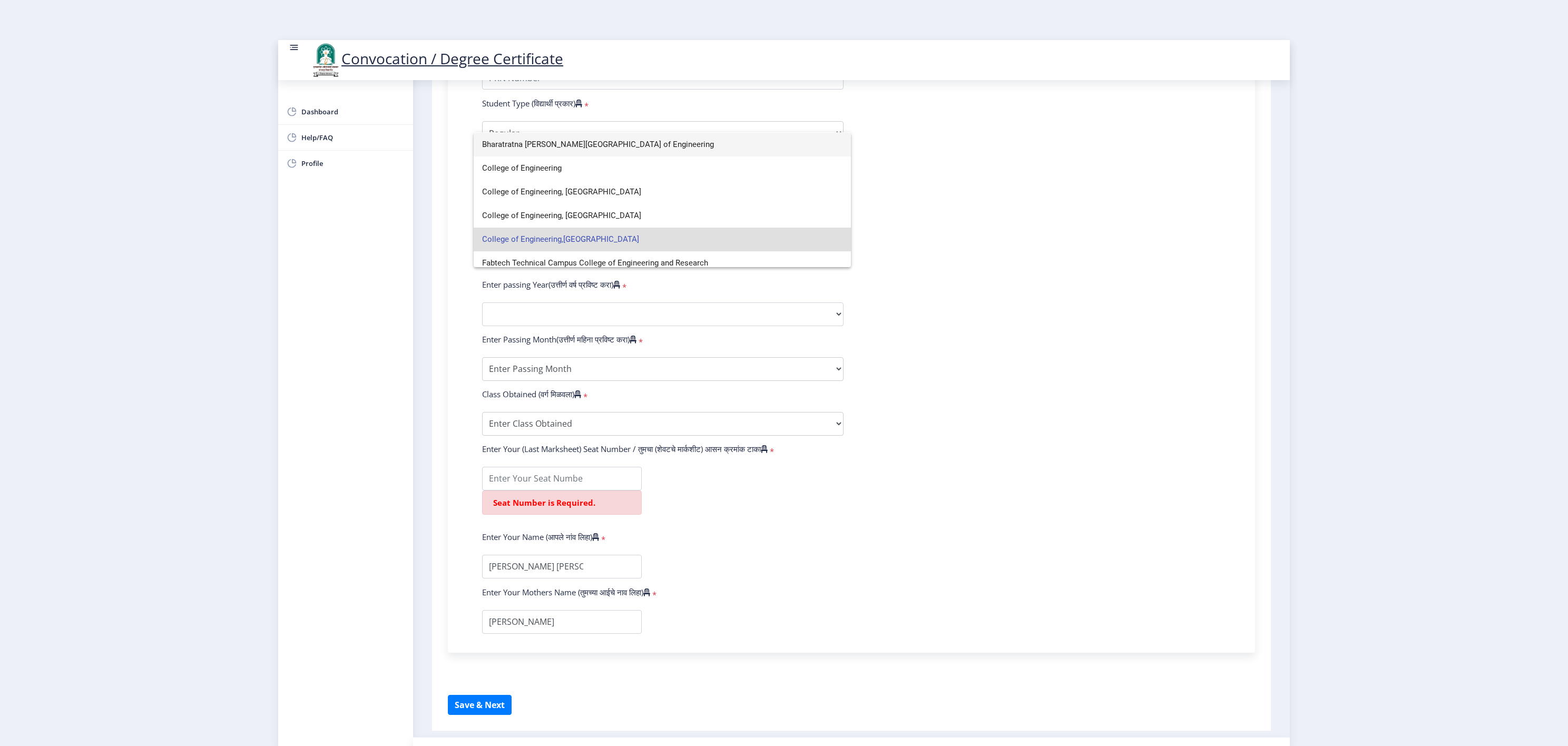 scroll, scrollTop: 0, scrollLeft: 0, axis: both 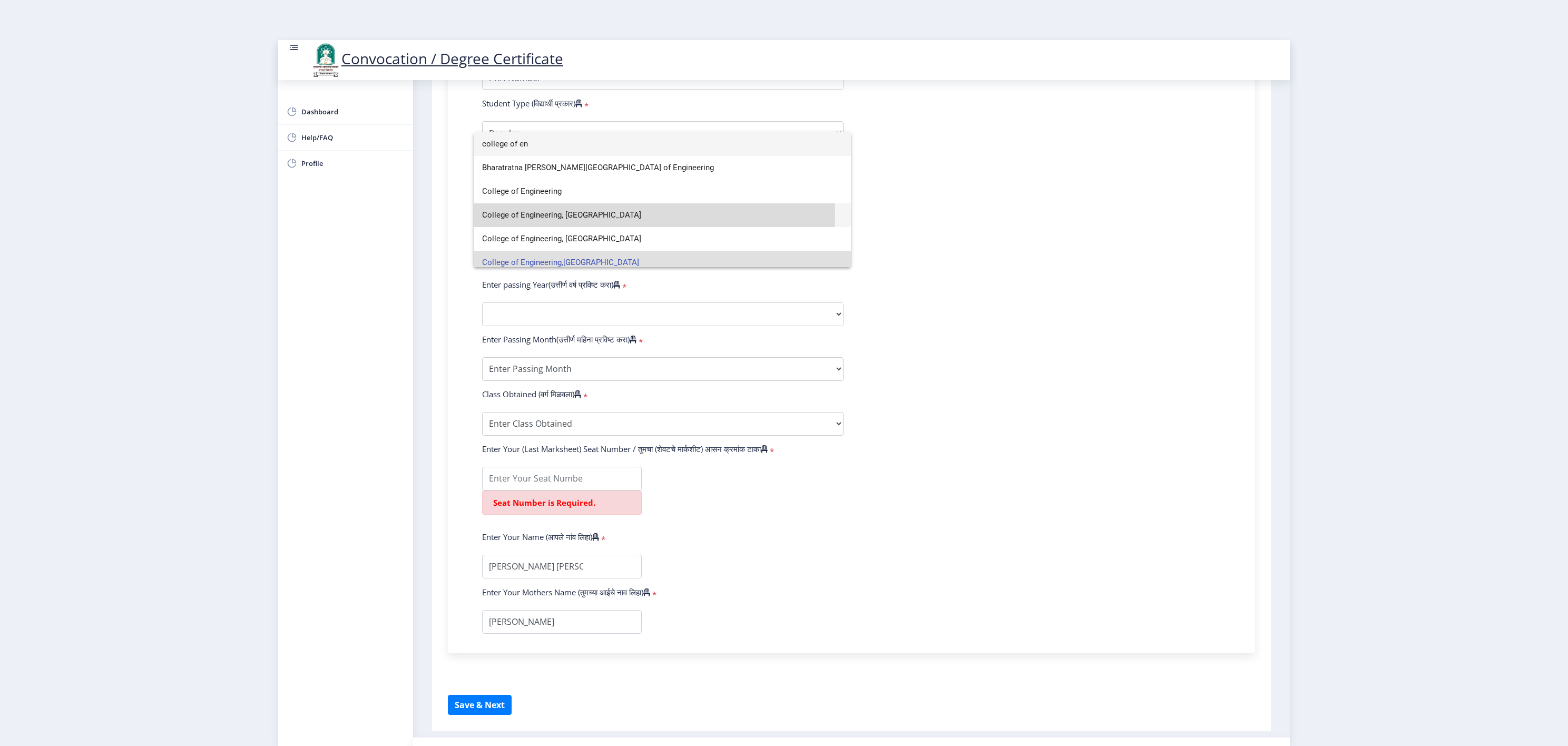 click on "College of Engineering, [GEOGRAPHIC_DATA]" at bounding box center (662, 215) 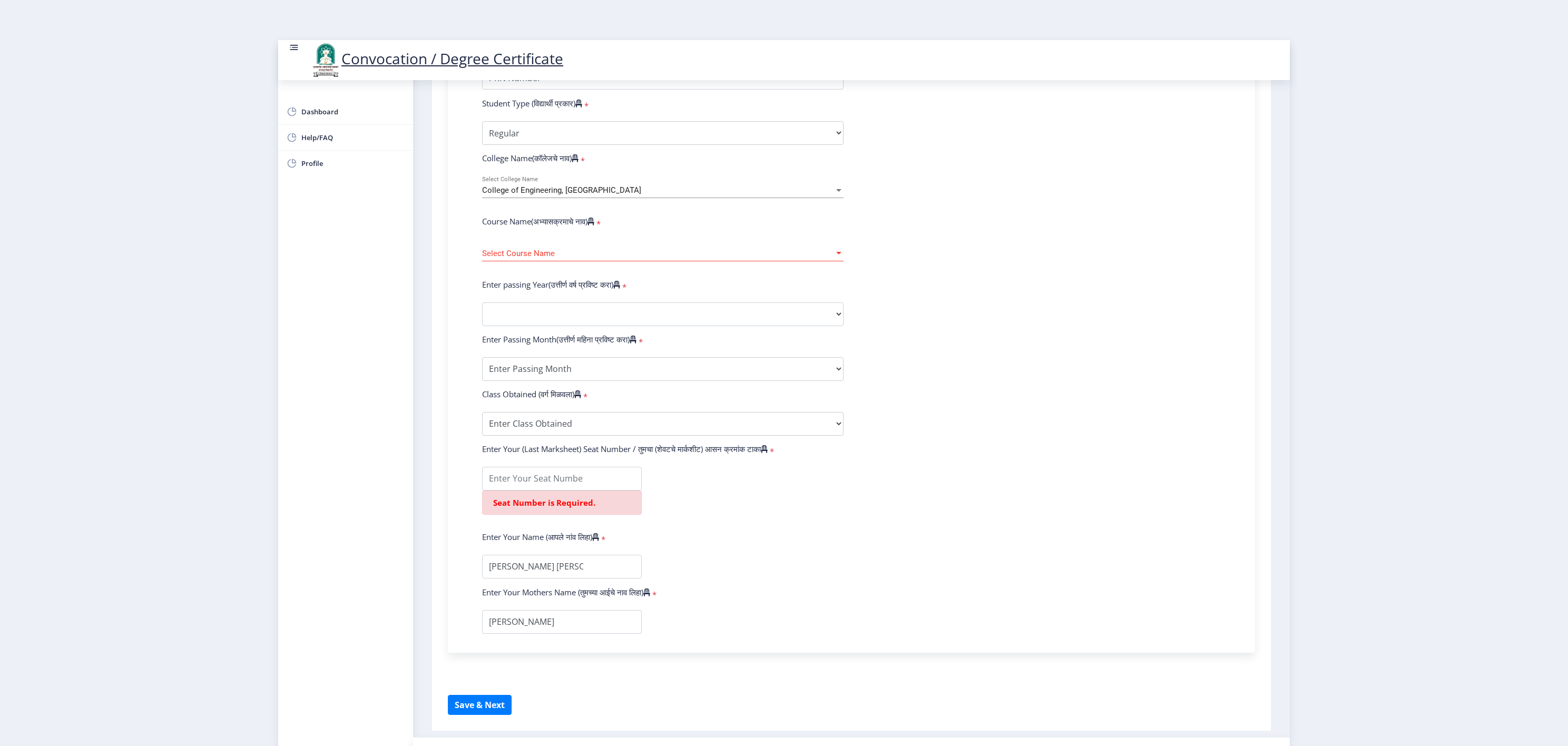 click on "Enter Your PRN Number (तुमचा पीआरएन (कायम नोंदणी क्रमांक) एंटर करा)   * Student Type (विद्यार्थी प्रकार)    * Select Student Type Regular External College Name(कॉलेजचे नाव)   * College of Engineering, [GEOGRAPHIC_DATA] Select College Name Course Name(अभ्यासक्रमाचे नाव)   * Select Course Name Select Course Name Enter passing Year(उत्तीर्ण वर्ष प्रविष्ट करा)   *  2025   2024   2023   2022   2021   2020   2019   2018   2017   2016   2015   2014   2013   2012   2011   2010   2009   2008   2007   2006   2005   2004   2003   2002   2001   2000   1999   1998   1997   1996   1995   1994   1993   1992   1991   1990   1989   1988   1987   1986   1985   1984   1983   1982   1981   1980   1979   1978   1977   1976  Enter Passing Month(उत्तीर्ण महिना प्रविष्ट करा)   * * * *" 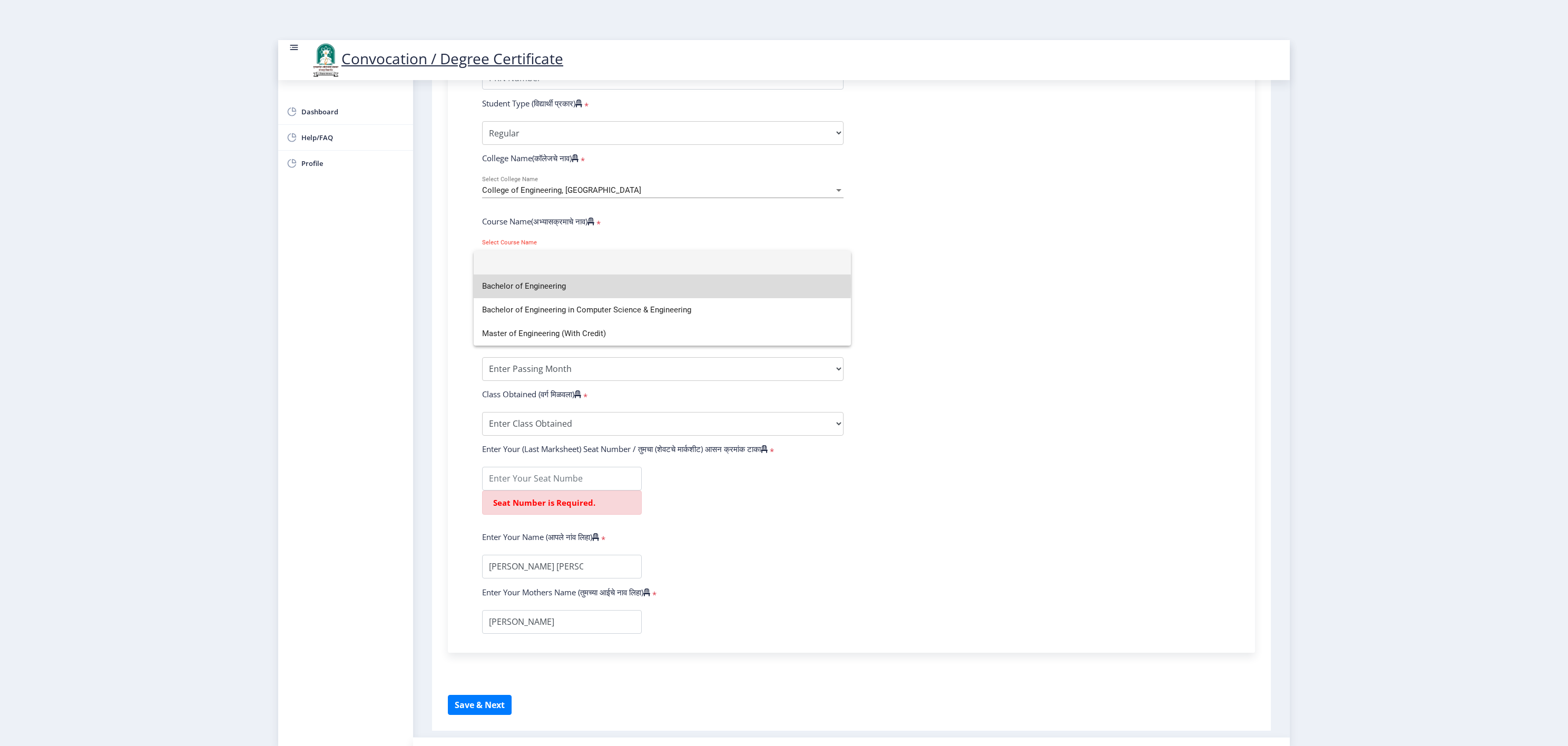 click on "Bachelor of Engineering" at bounding box center [662, 286] 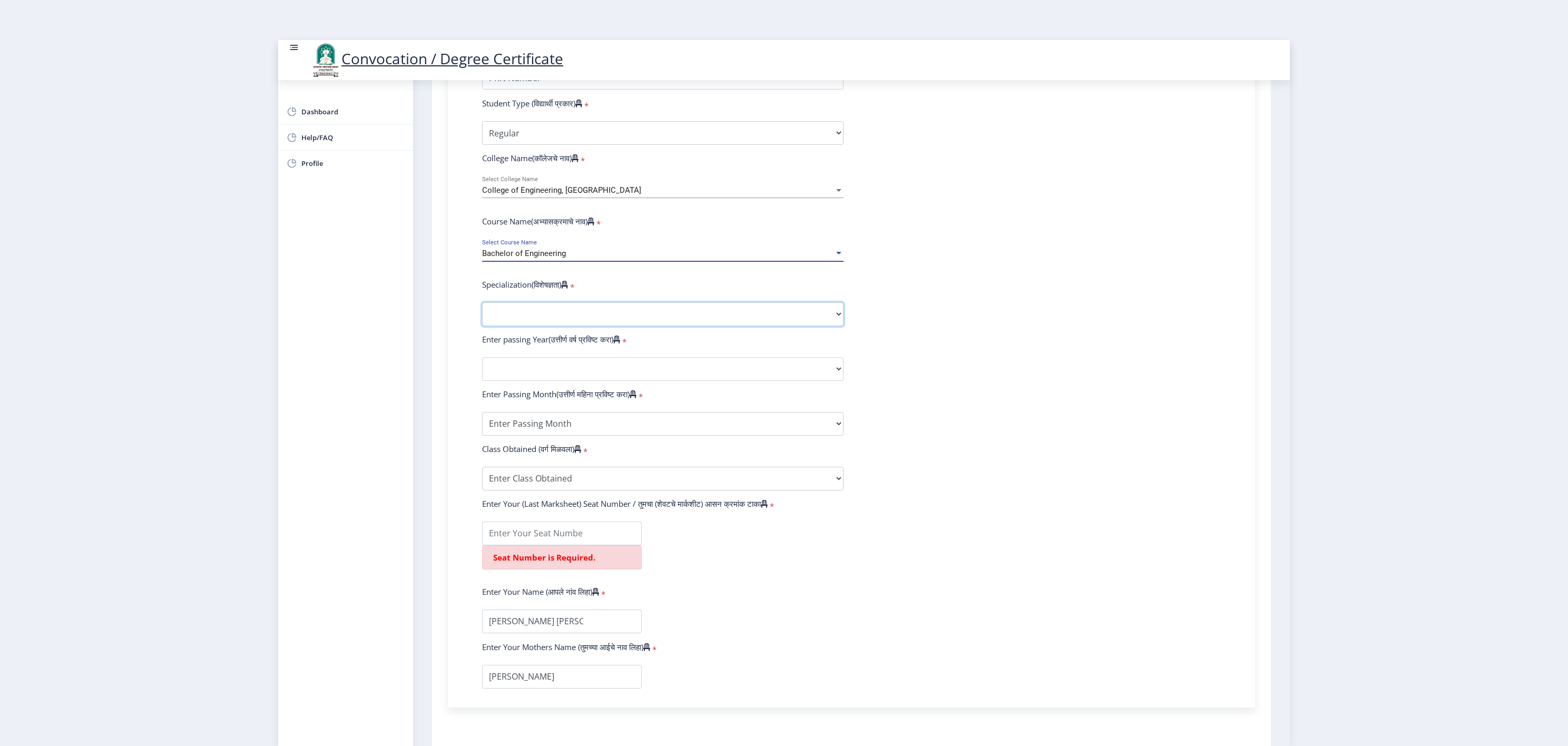 click on "Specialization Bio-Medical Engineering Civil Engineering Computer Science & Engineering Electrical & Electronics Engineering Electrical Engineering Electronics & Telecommunication Engineering Electronics Engineering Information Technology Mechanical Engineering Other" at bounding box center (663, 314) 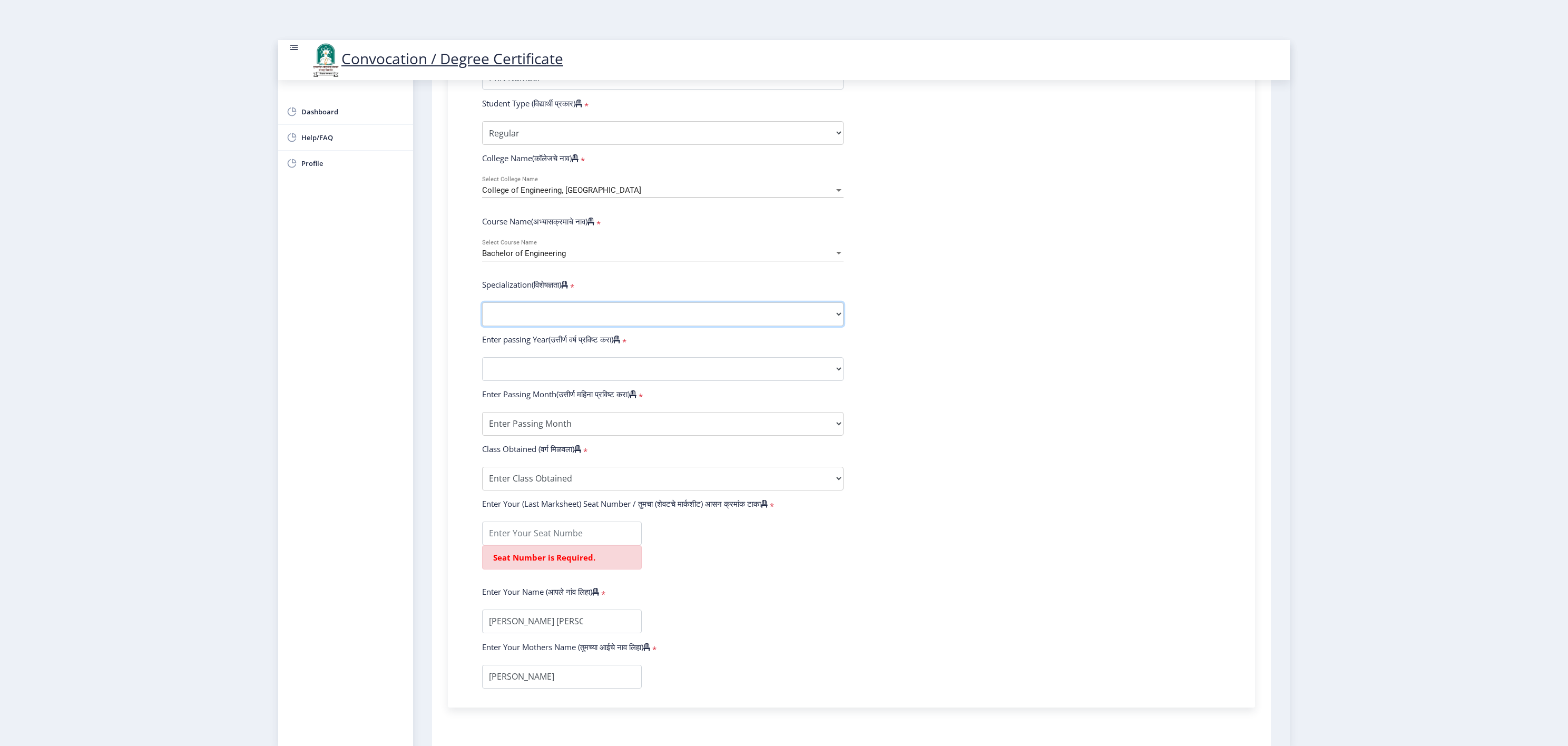 select on "Electronics & Telecommunication Engineering" 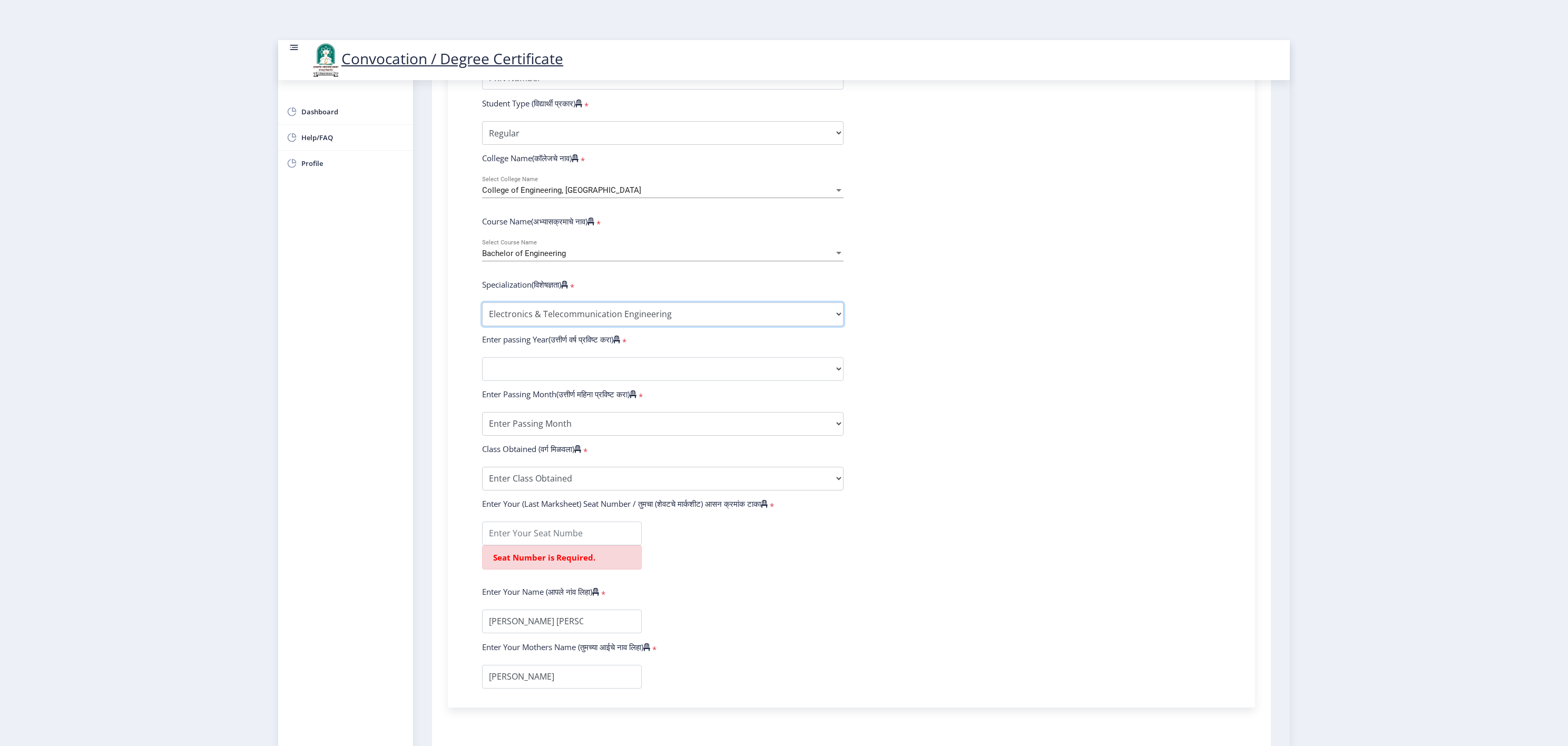 click on "Specialization Bio-Medical Engineering Civil Engineering Computer Science & Engineering Electrical & Electronics Engineering Electrical Engineering Electronics & Telecommunication Engineering Electronics Engineering Information Technology Mechanical Engineering Other" at bounding box center (663, 314) 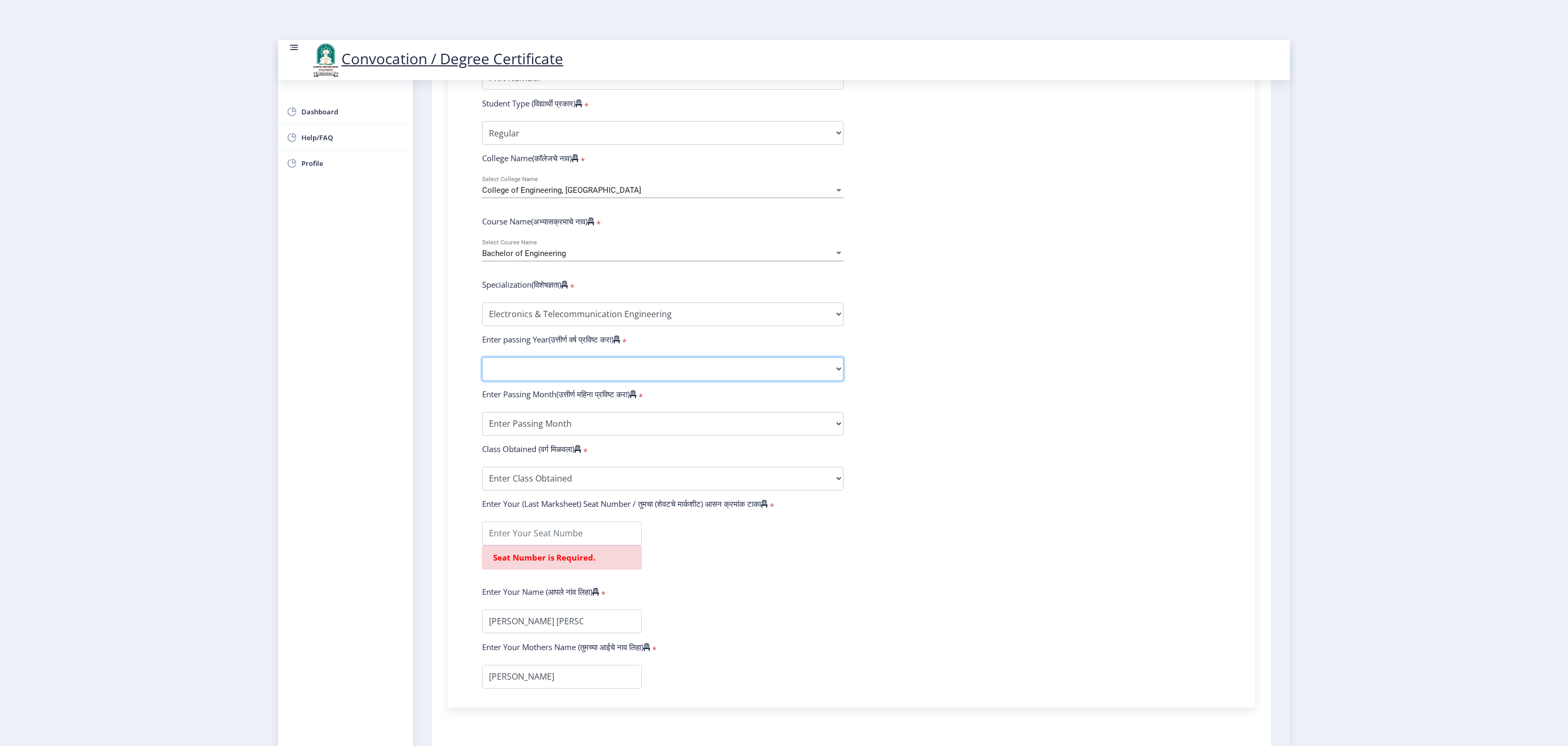 click on "2025   2024   2023   2022   2021   2020   2019   2018   2017   2016   2015   2014   2013   2012   2011   2010   2009   2008   2007   2006   2005   2004   2003   2002   2001   2000   1999   1998   1997   1996   1995   1994   1993   1992   1991   1990   1989   1988   1987   1986   1985   1984   1983   1982   1981   1980   1979   1978   1977   1976" 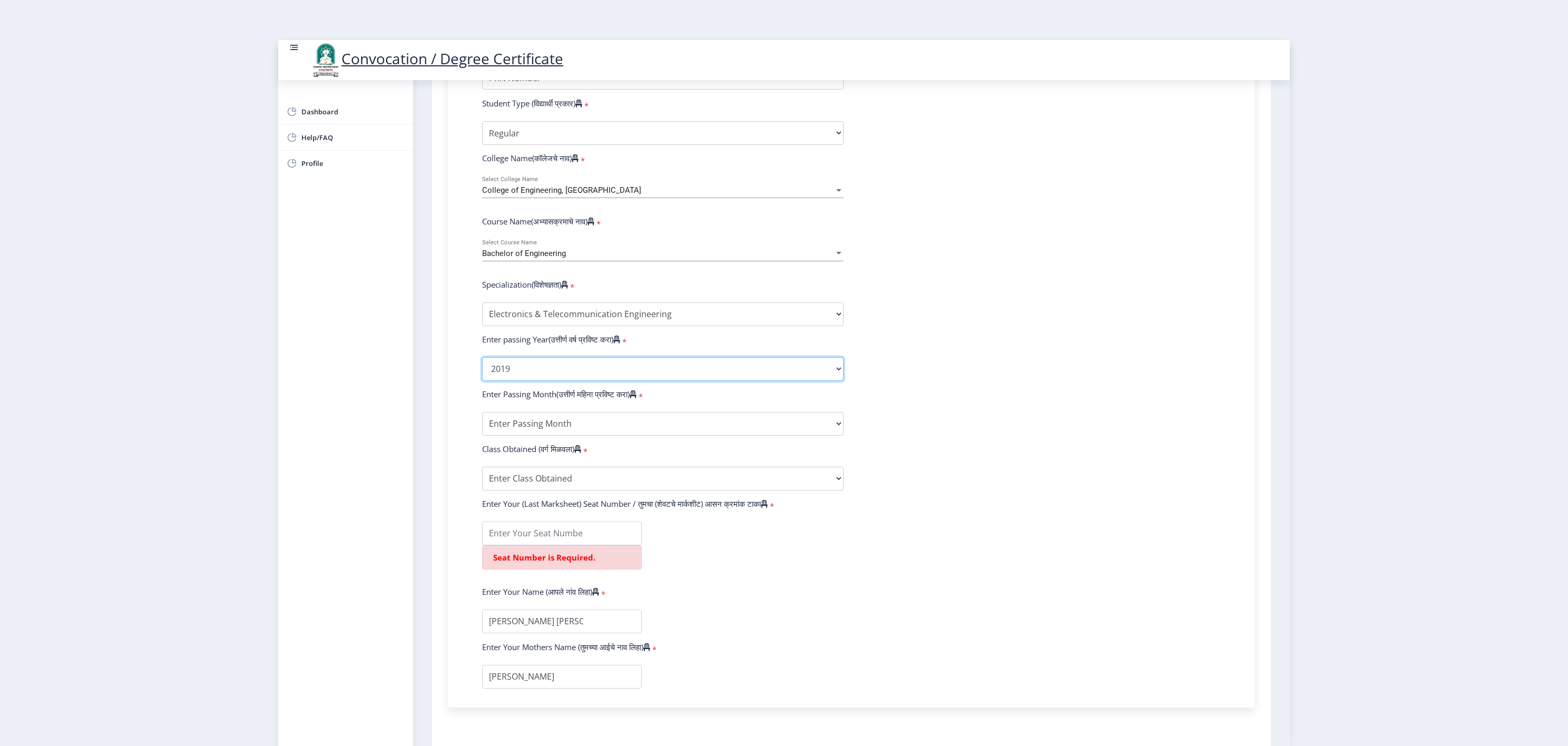 click on "2025   2024   2023   2022   2021   2020   2019   2018   2017   2016   2015   2014   2013   2012   2011   2010   2009   2008   2007   2006   2005   2004   2003   2002   2001   2000   1999   1998   1997   1996   1995   1994   1993   1992   1991   1990   1989   1988   1987   1986   1985   1984   1983   1982   1981   1980   1979   1978   1977   1976" 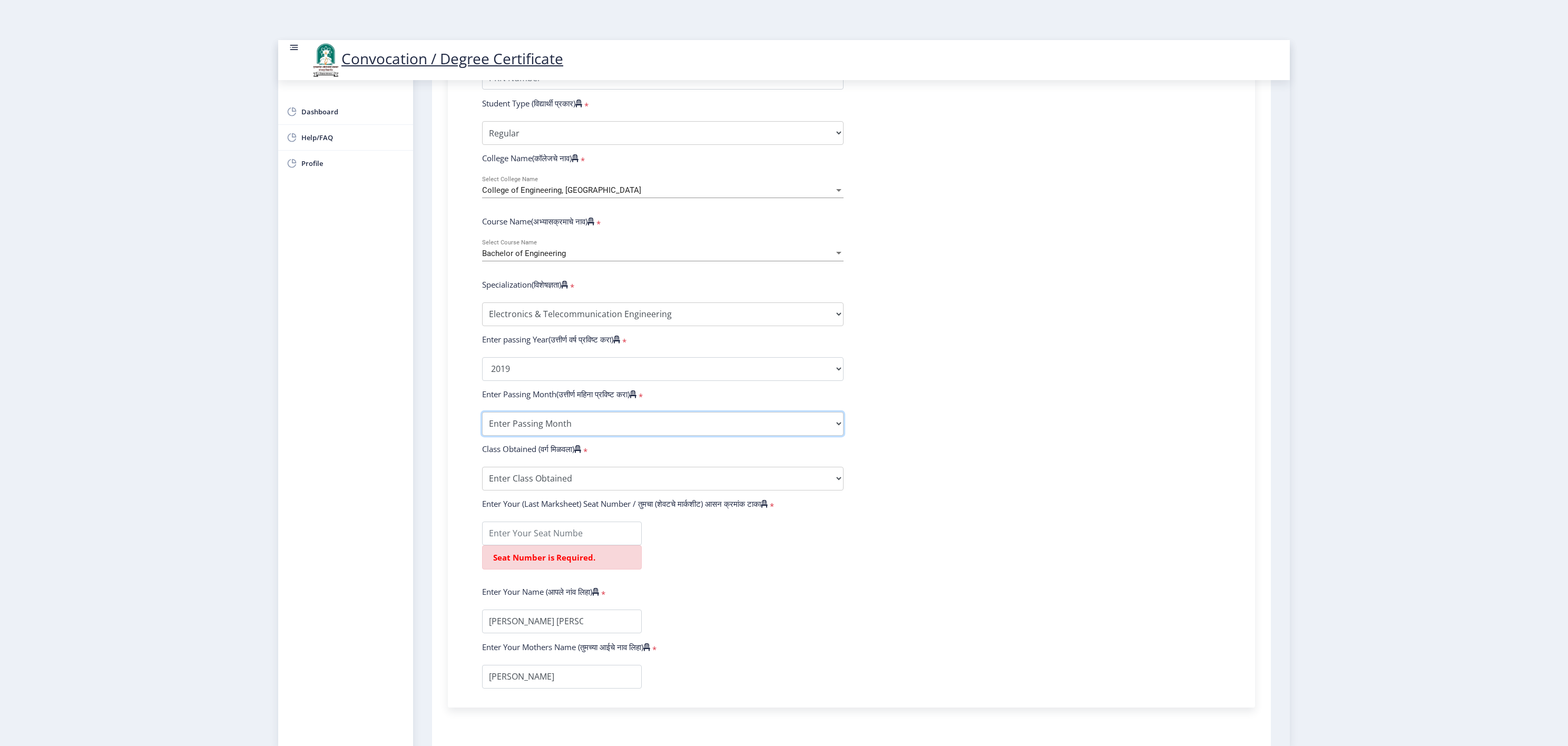 click on "Enter Passing Month (01) January (02) February (03) March (04) April (05) May (06) June (07) July (08) August (09) September (10) October (11) November (12) December" at bounding box center [663, 424] 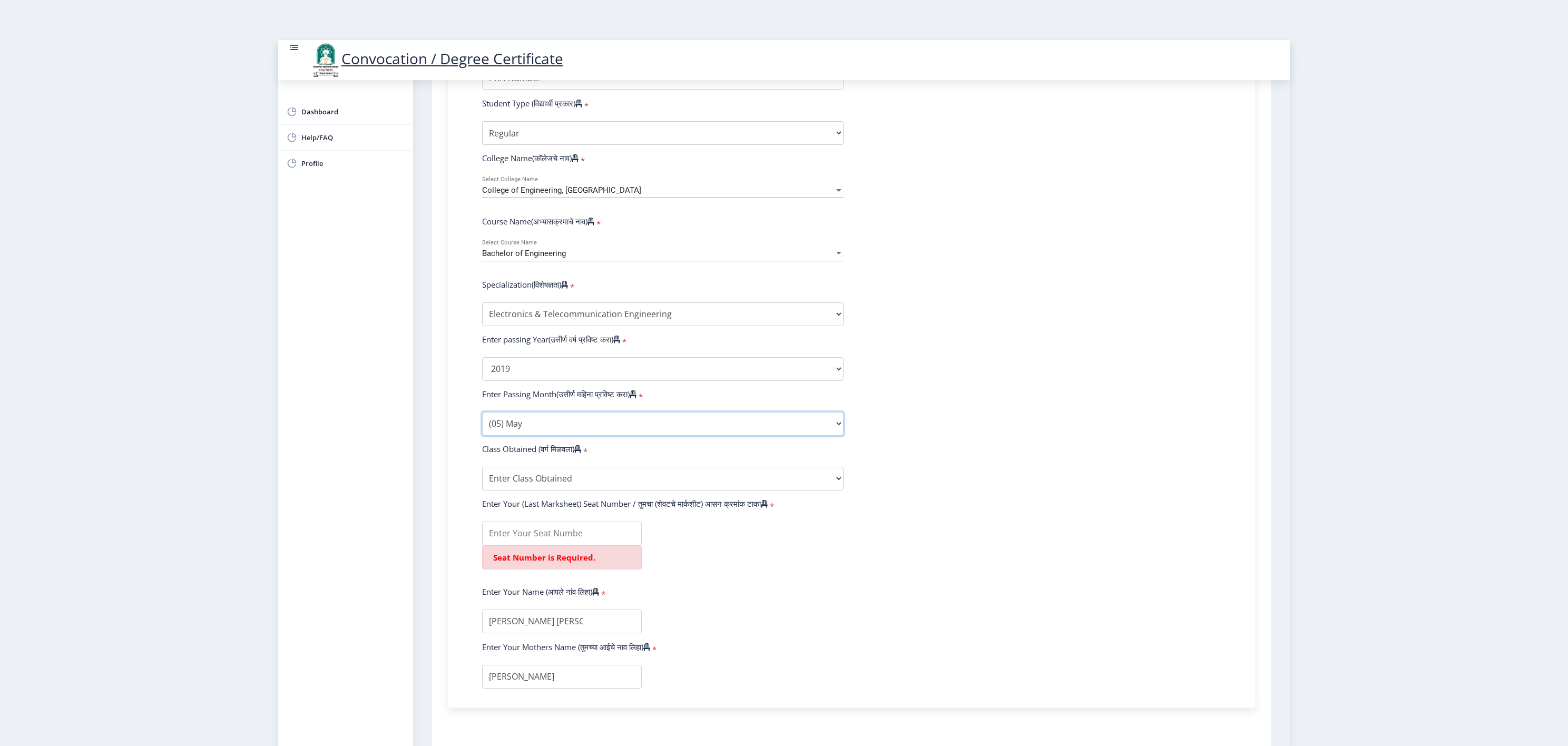 click on "Enter Passing Month (01) January (02) February (03) March (04) April (05) May (06) June (07) July (08) August (09) September (10) October (11) November (12) December" at bounding box center (663, 424) 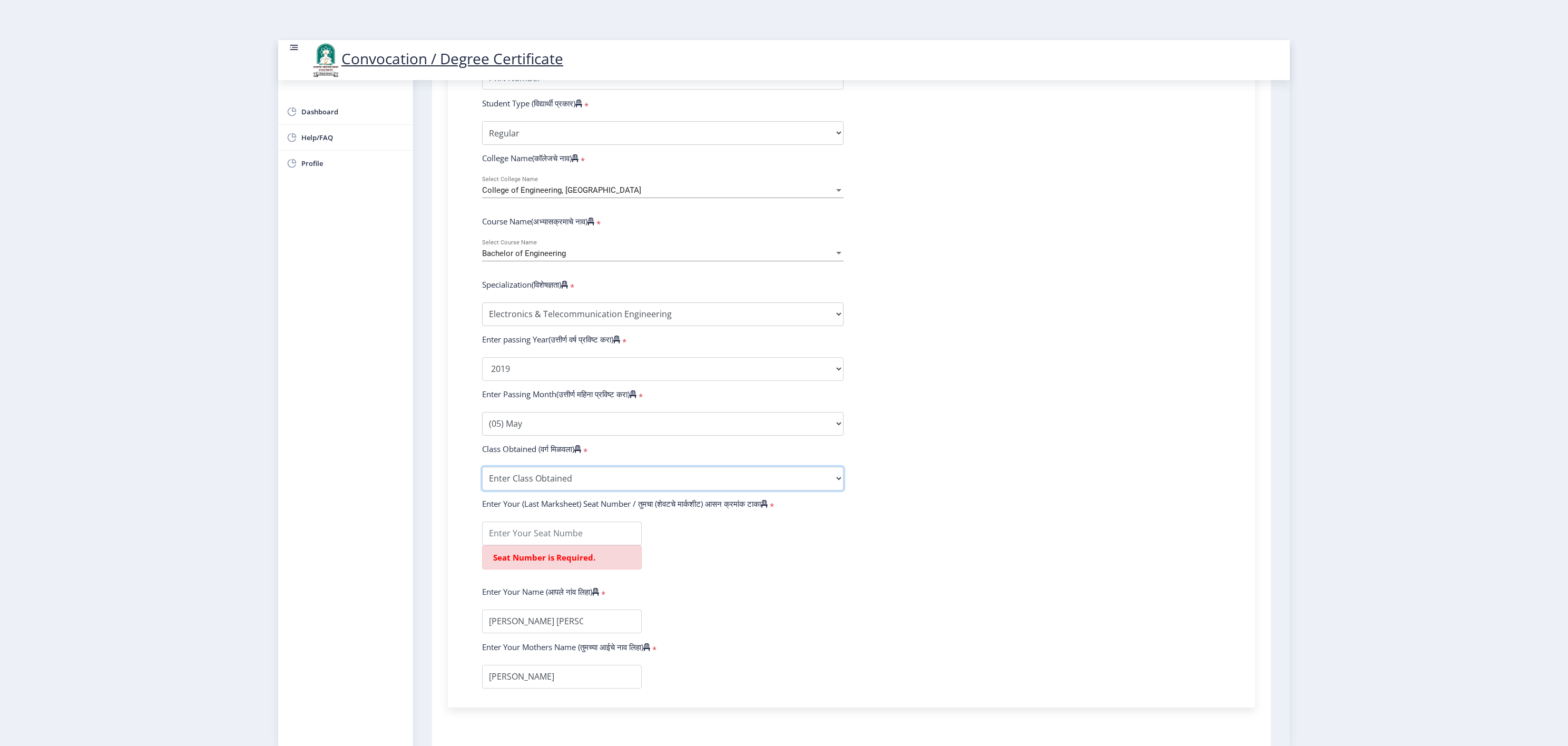 click on "Enter Class Obtained DISTINCTION FIRST CLASS HIGHER SECOND CLASS SECOND CLASS PASS CLASS OUTSTANDING - EXEMPLARY FIRST CLASS WITH DISTINCTION Grade O Grade A+ Grade A Grade B+ Grade B Grade C+ Grade C Grade F/FC Grade F Grade D Grade E" at bounding box center [663, 478] 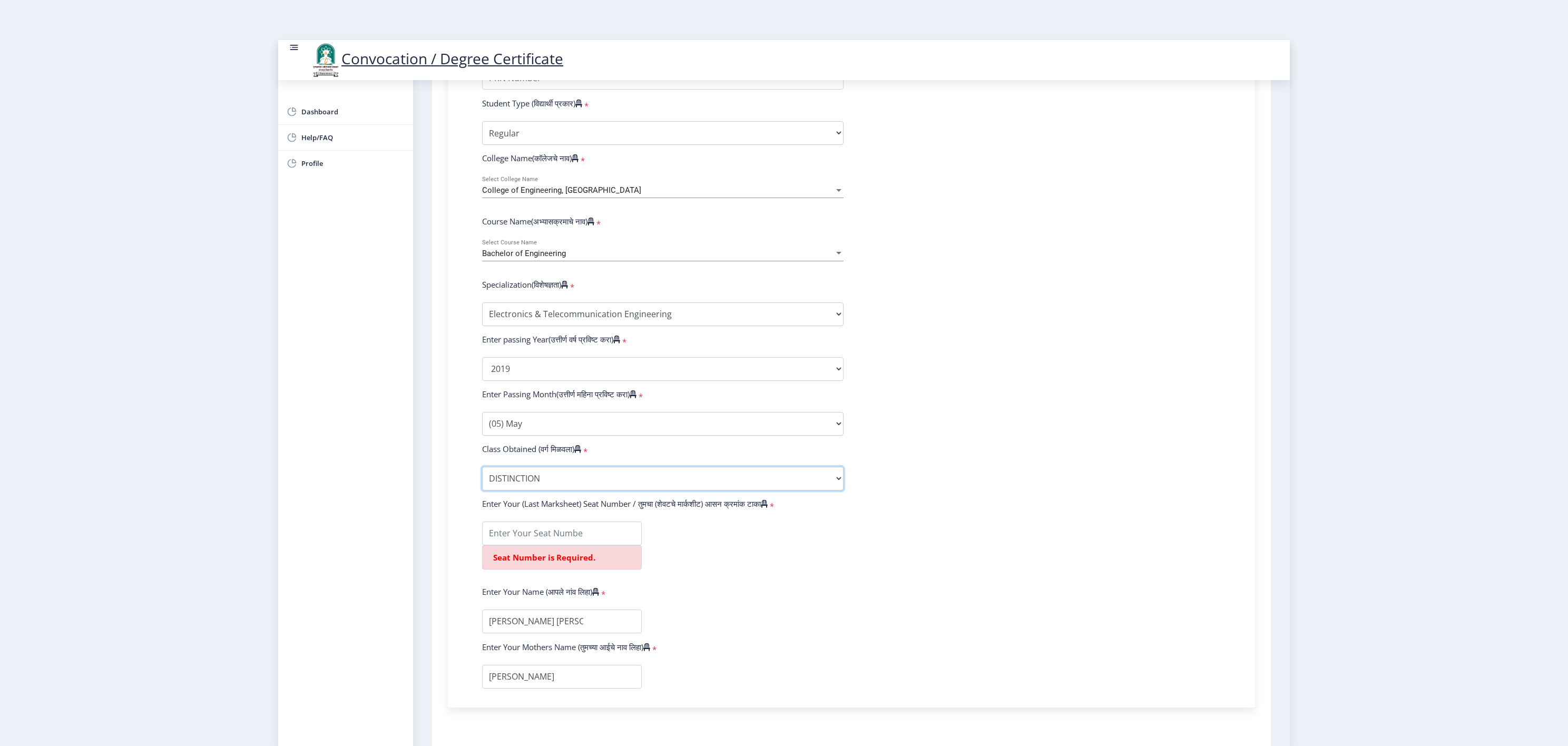 click on "Enter Class Obtained DISTINCTION FIRST CLASS HIGHER SECOND CLASS SECOND CLASS PASS CLASS OUTSTANDING - EXEMPLARY FIRST CLASS WITH DISTINCTION Grade O Grade A+ Grade A Grade B+ Grade B Grade C+ Grade C Grade F/FC Grade F Grade D Grade E" at bounding box center (663, 478) 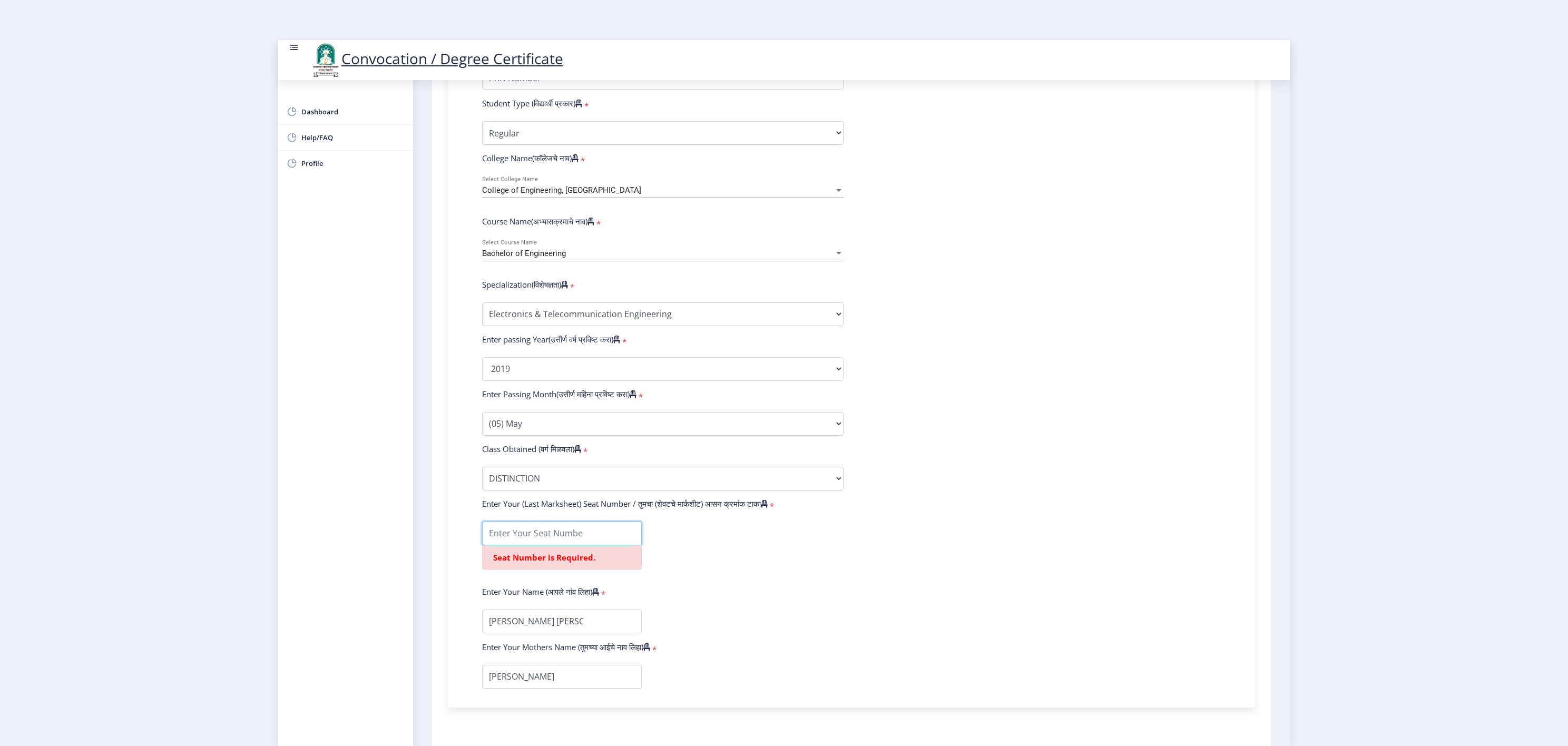 click at bounding box center [562, 533] 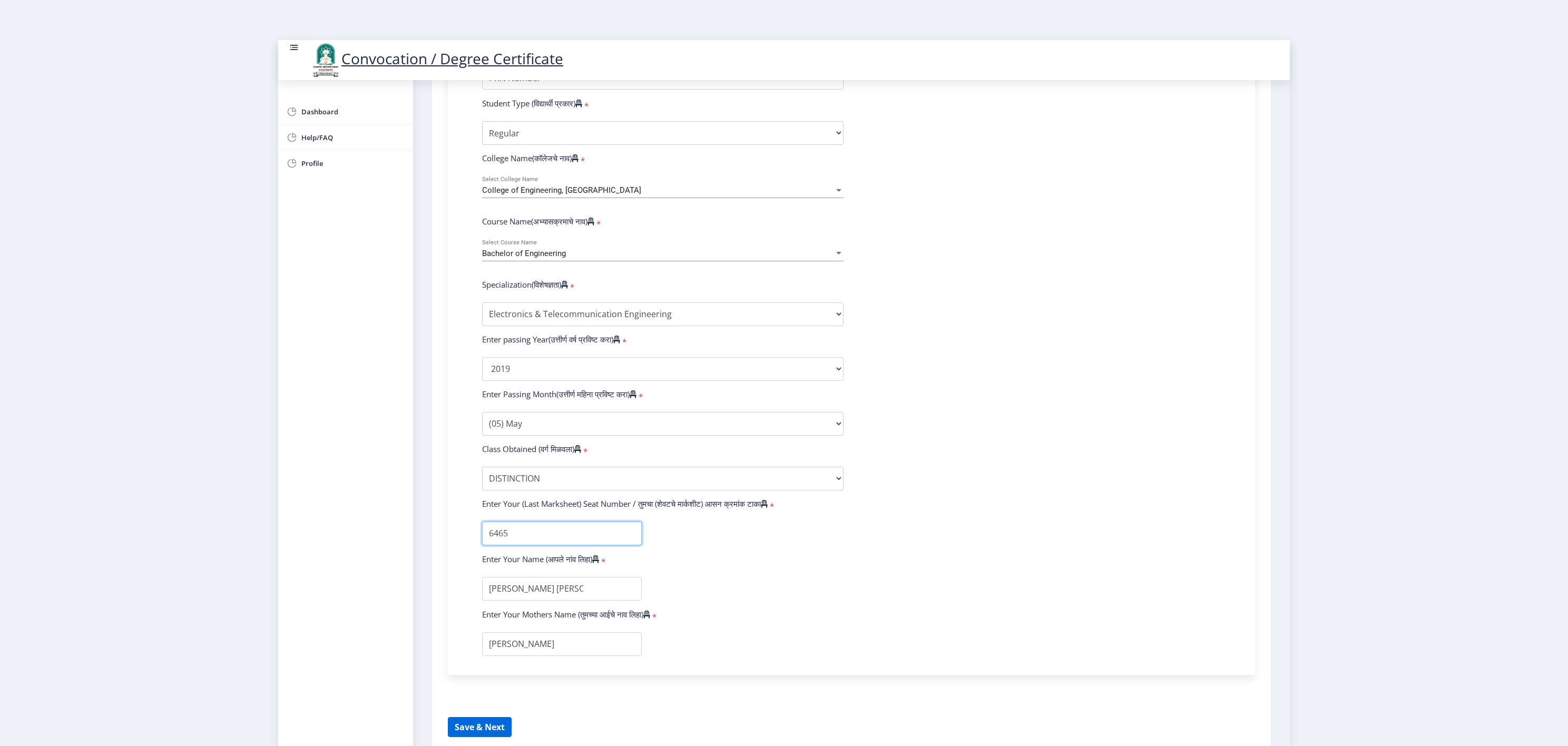 type on "6465" 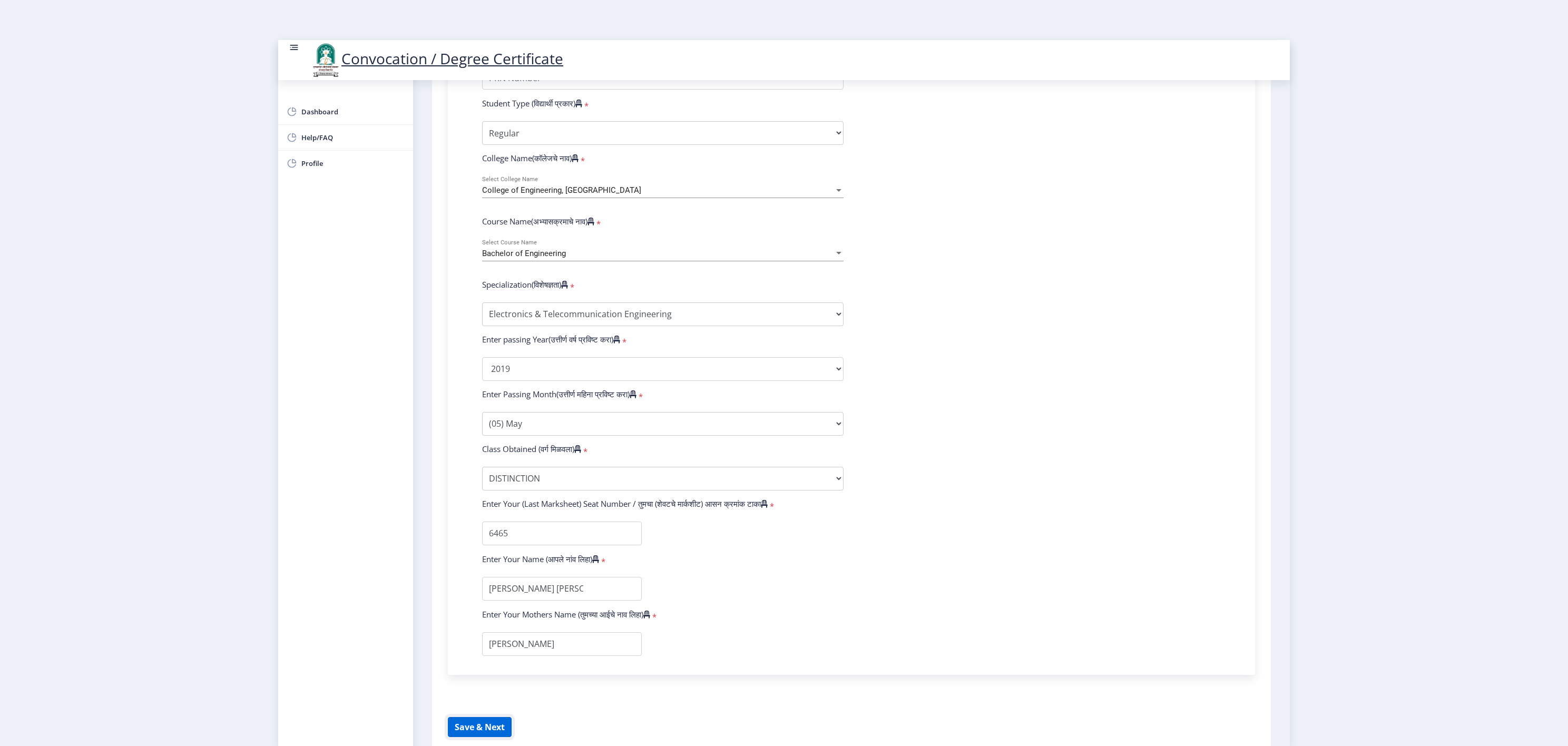 click on "Save & Next" 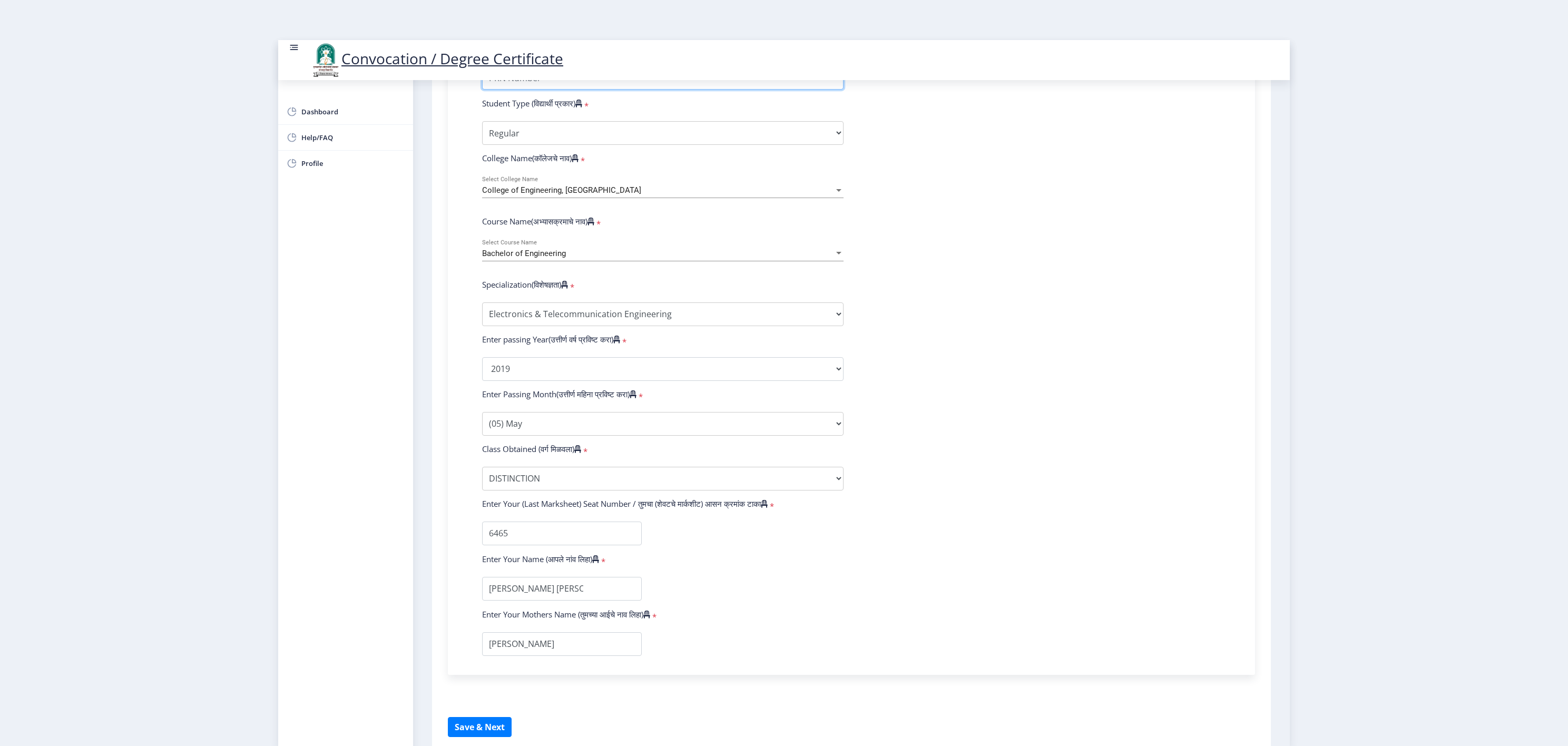 click on "Enter Your PRN Number (तुमचा पीआरएन (कायम नोंदणी क्रमांक) एंटर करा)" at bounding box center (663, 77) 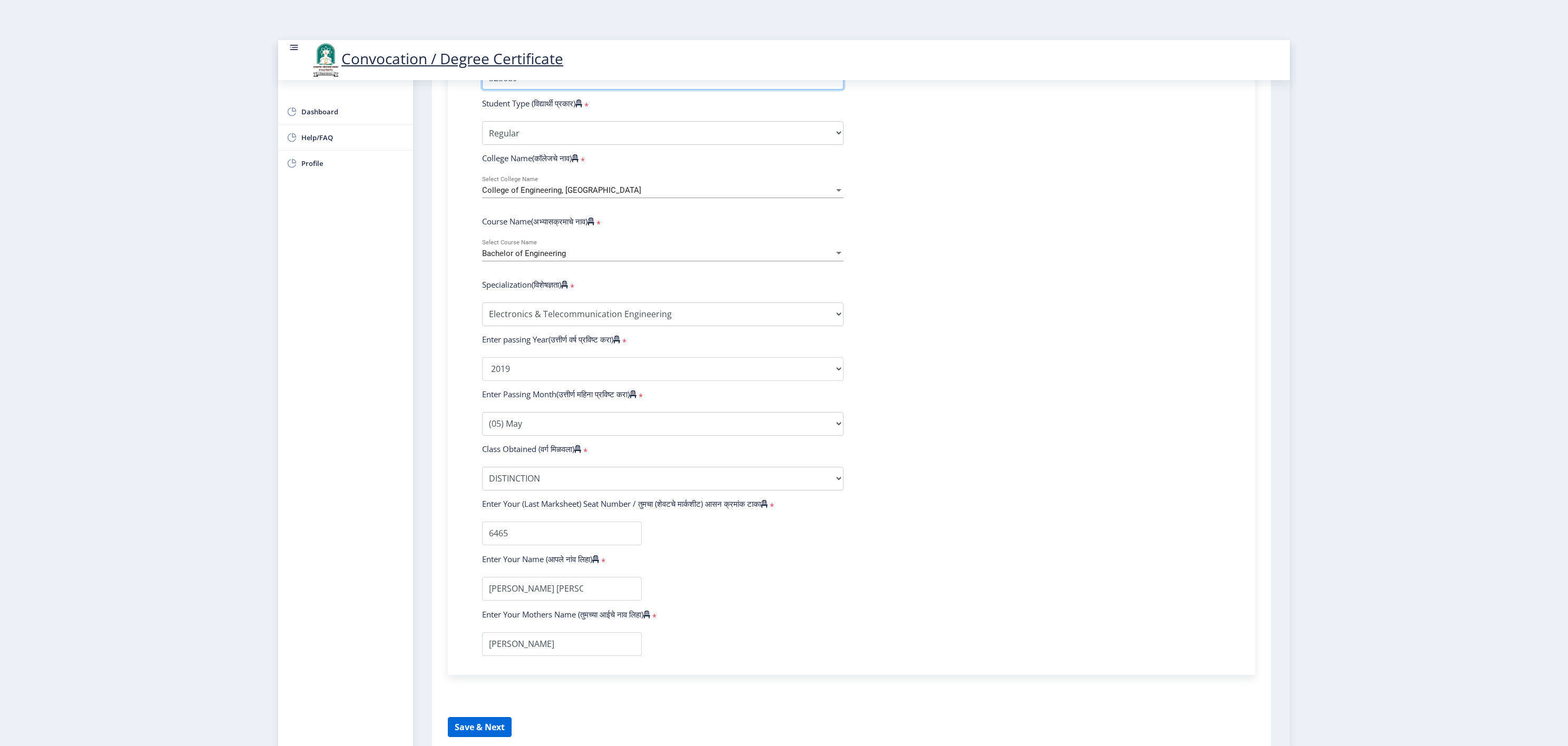 type on "325689" 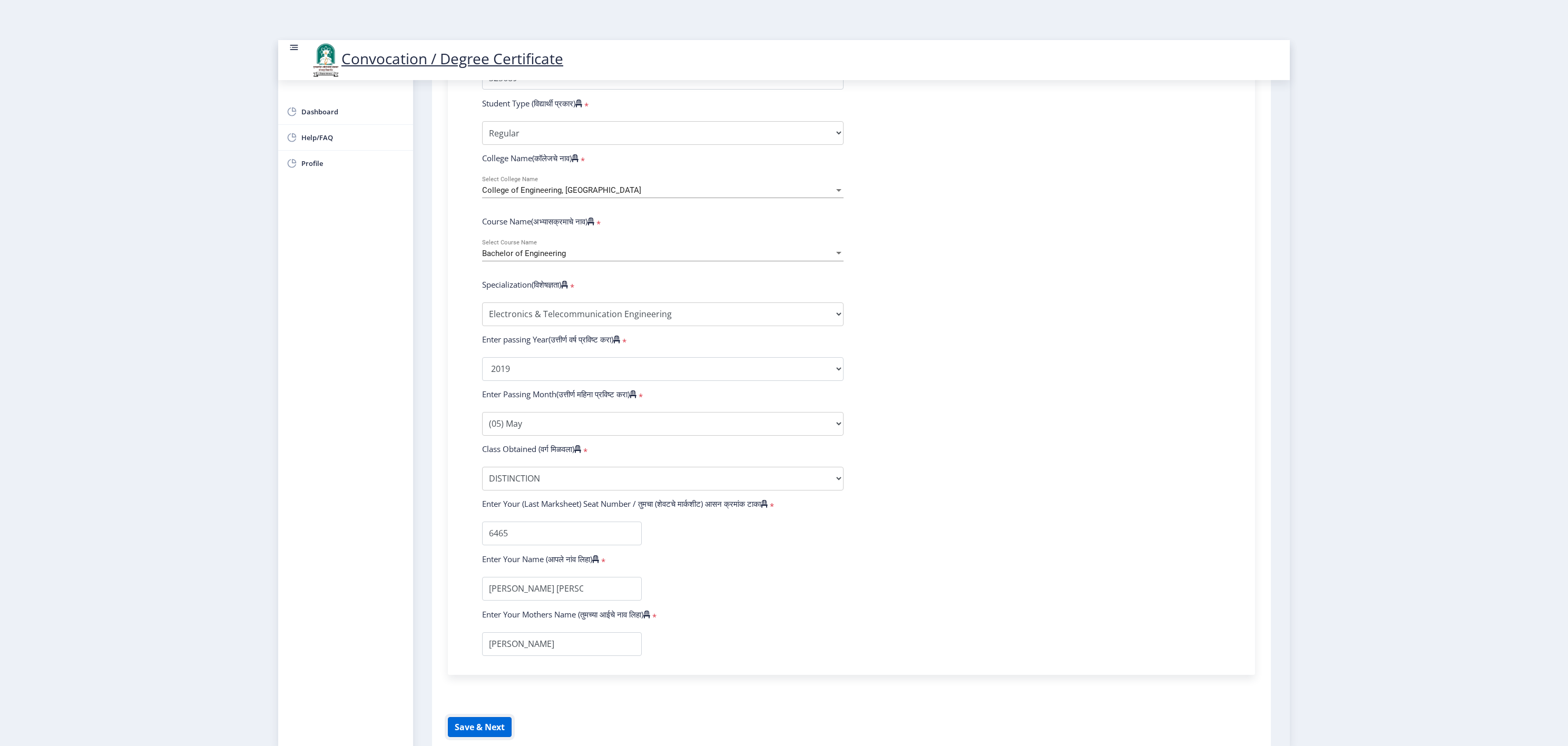 click on "Save & Next" 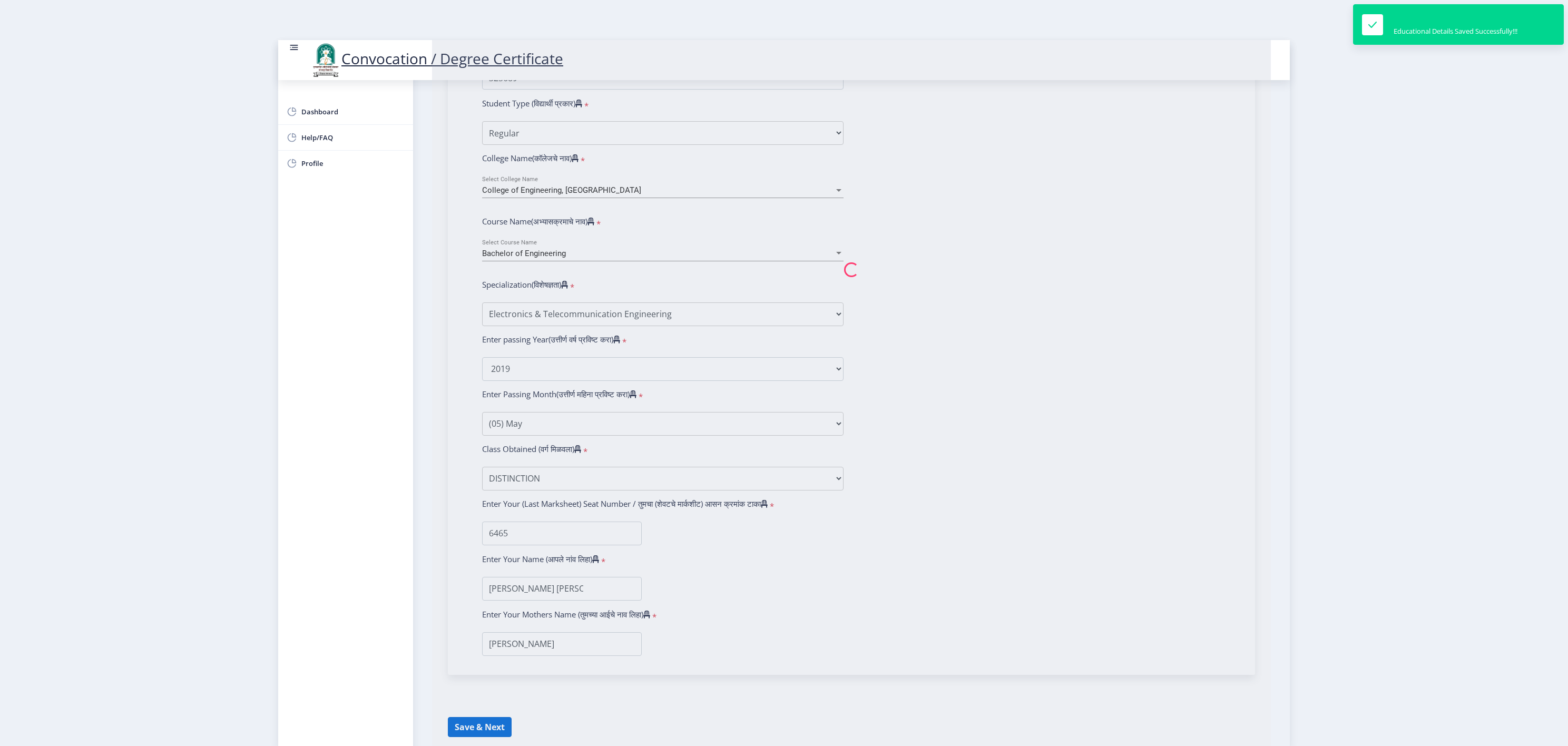 select 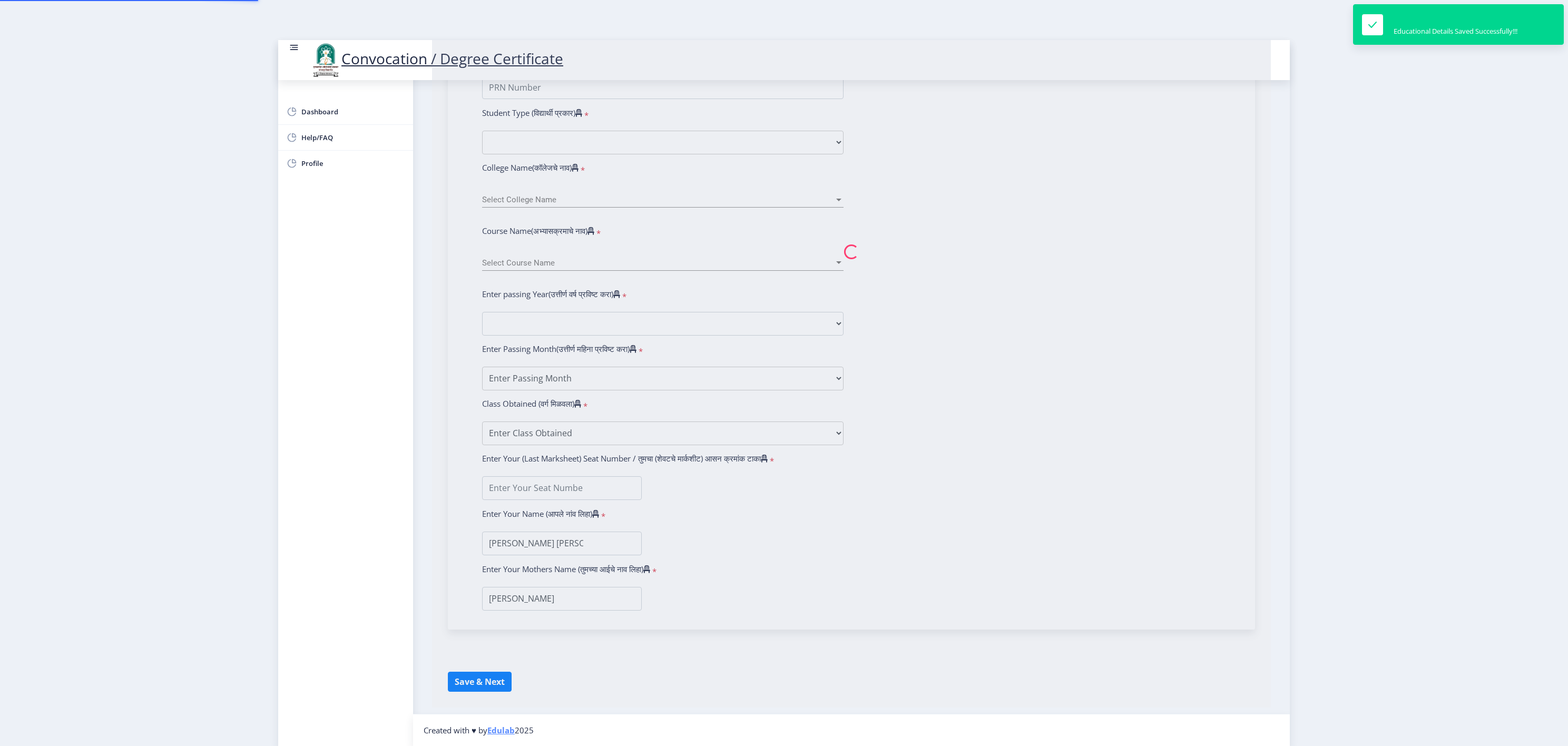 scroll, scrollTop: 0, scrollLeft: 0, axis: both 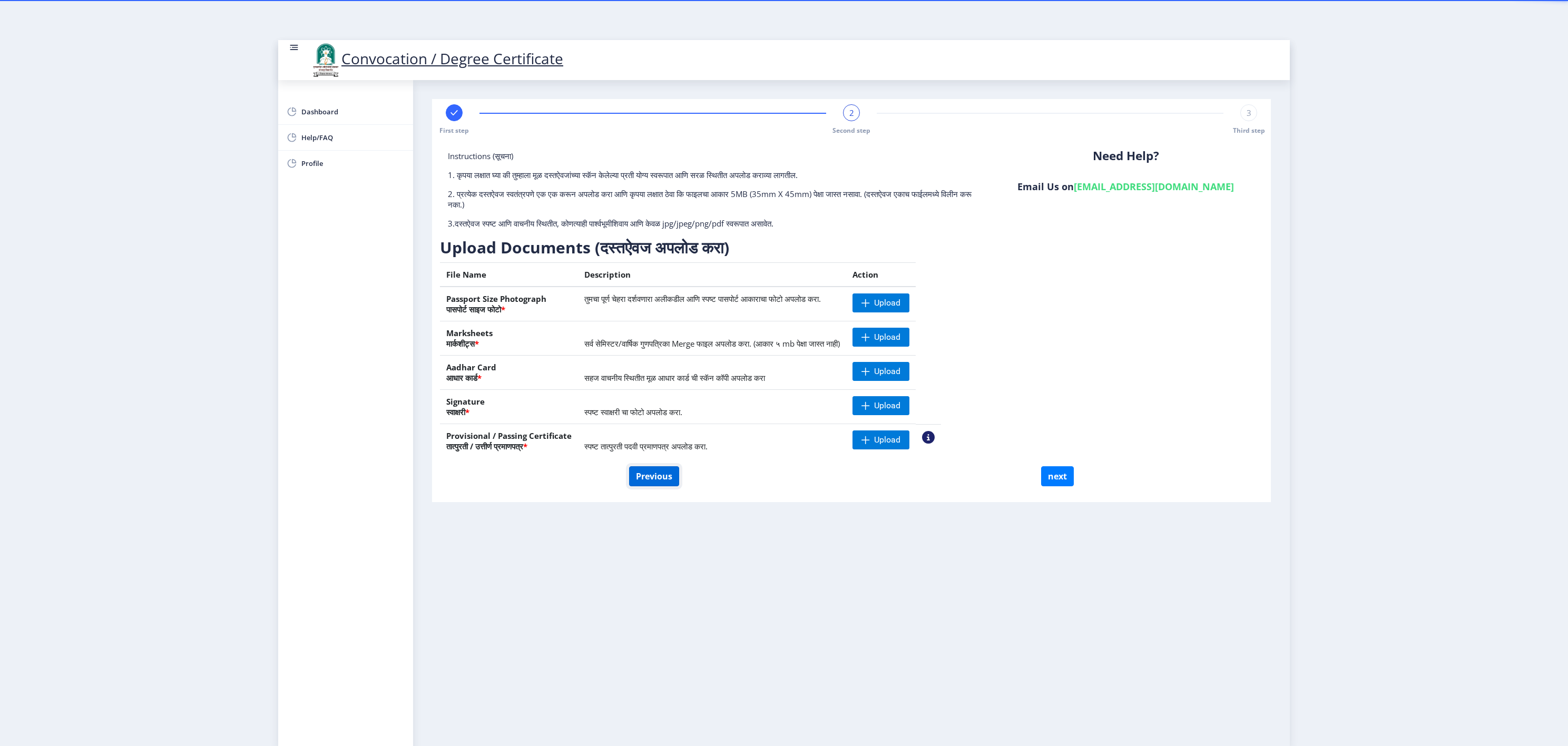click on "Previous" 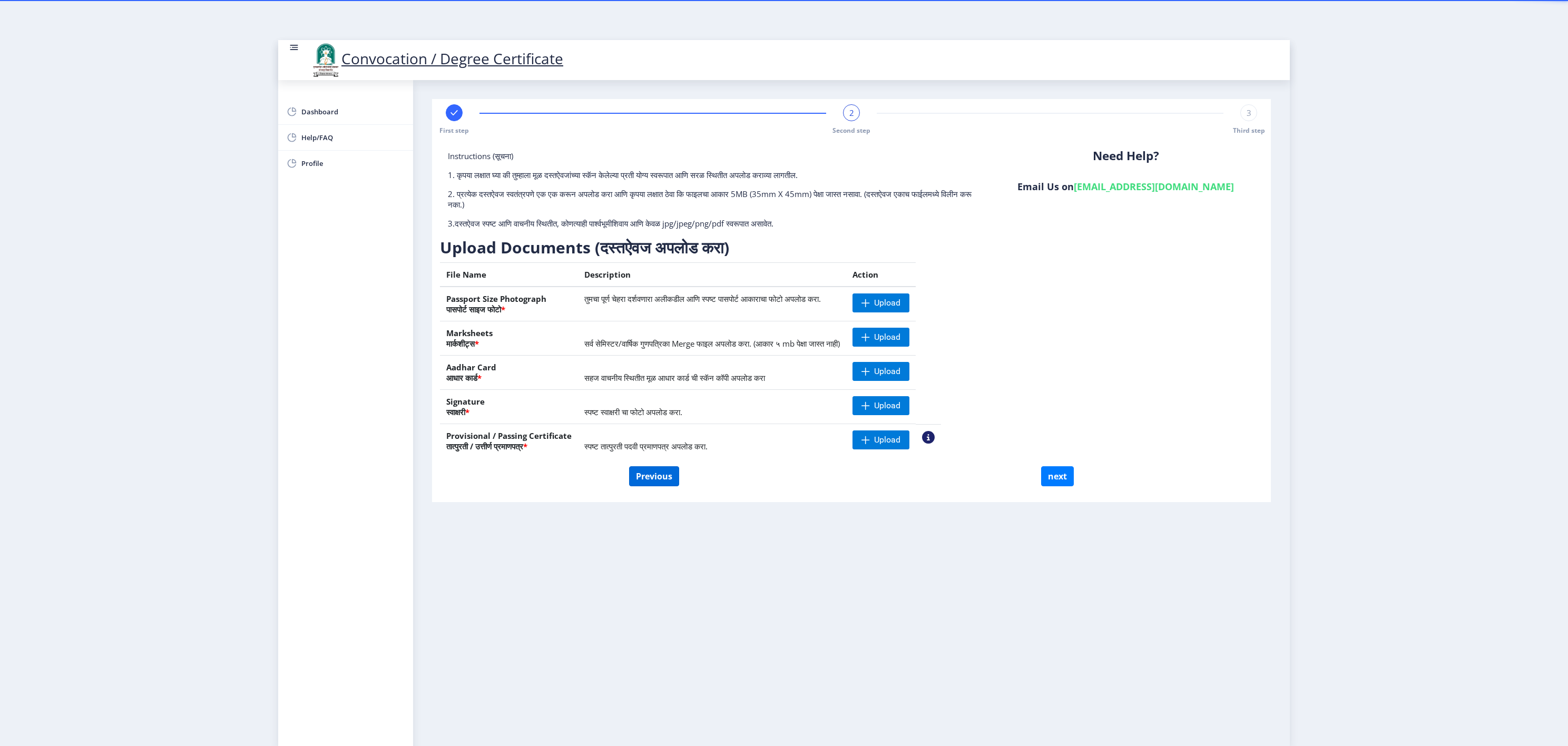select on "Regular" 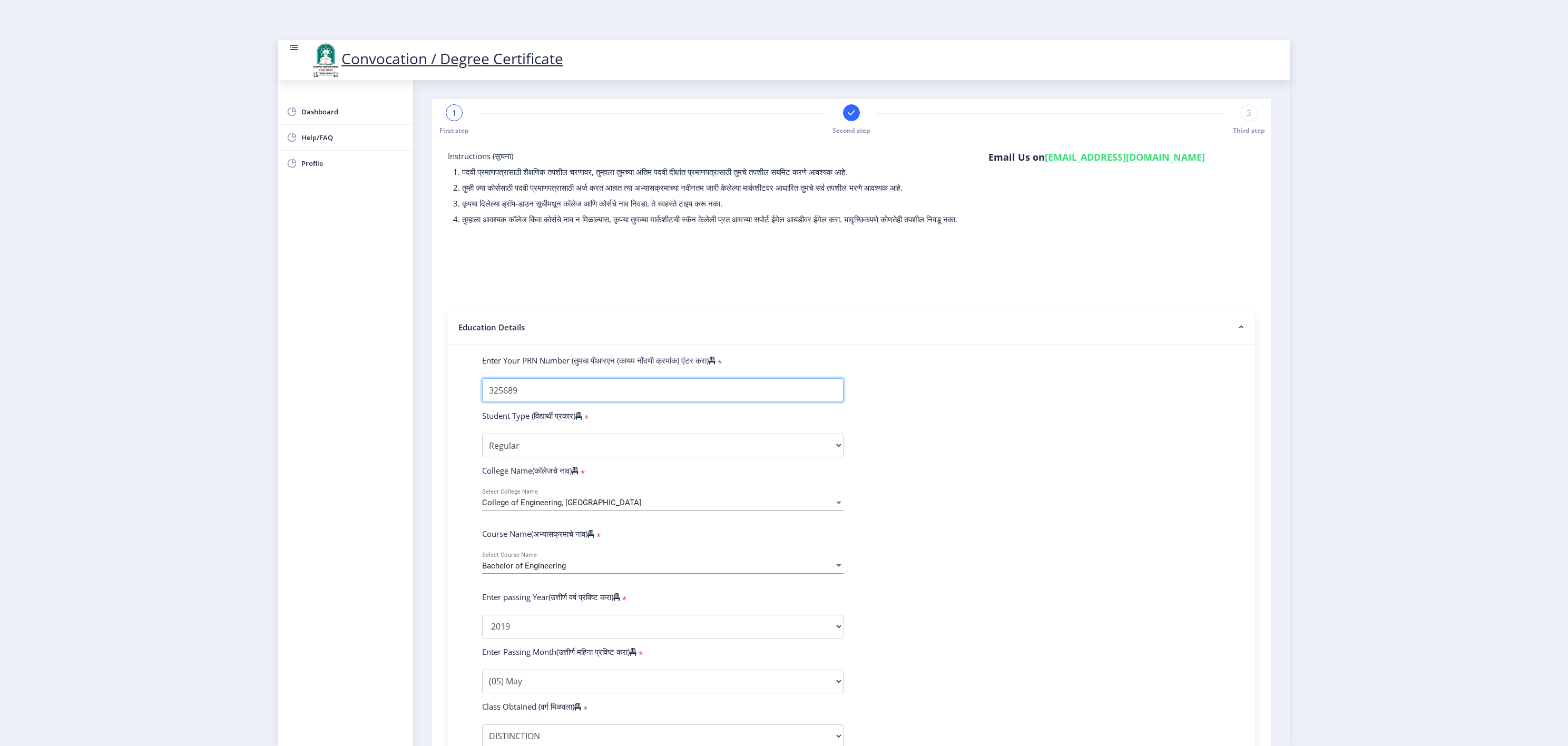 drag, startPoint x: 533, startPoint y: 405, endPoint x: 367, endPoint y: 395, distance: 166.3009 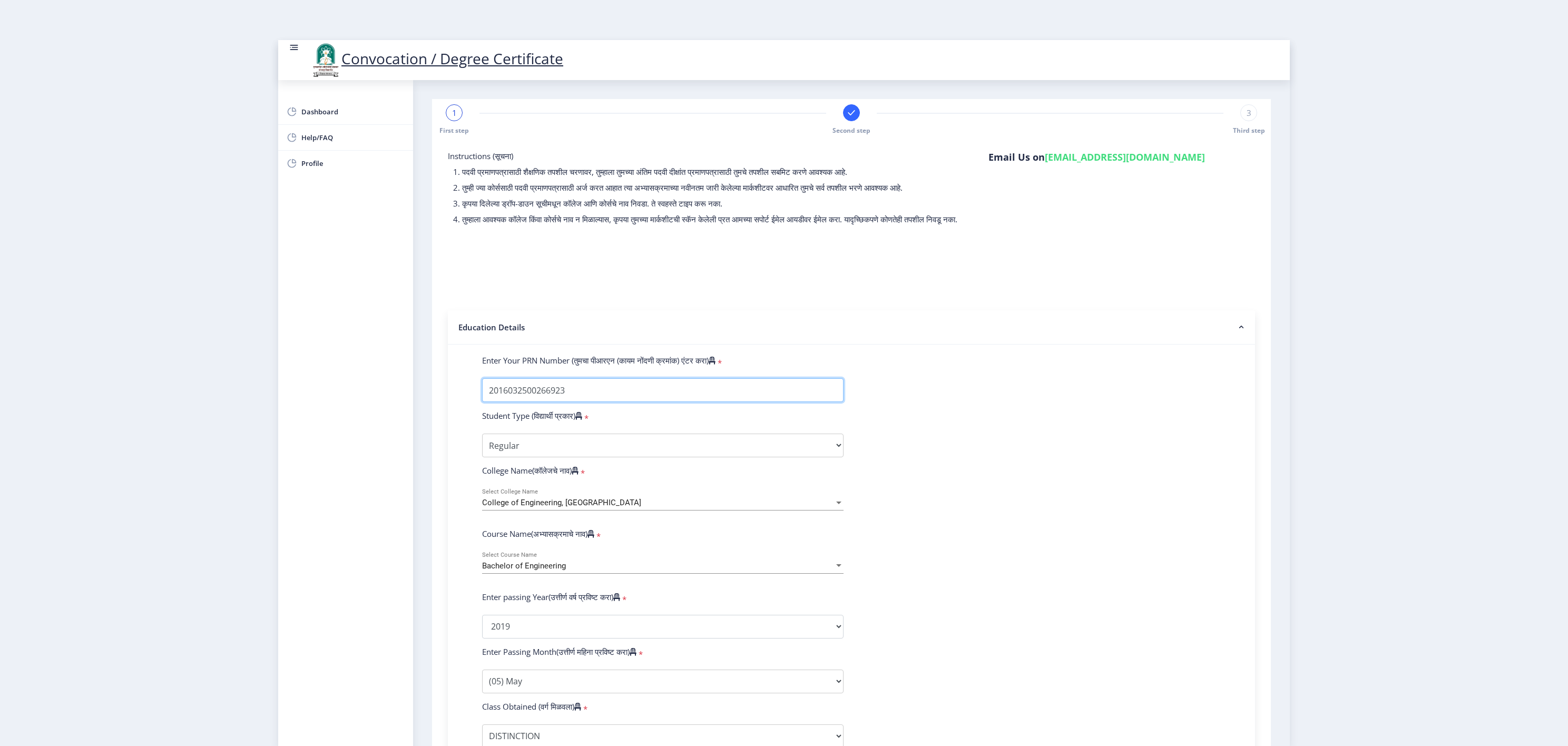 type on "2016032500266923" 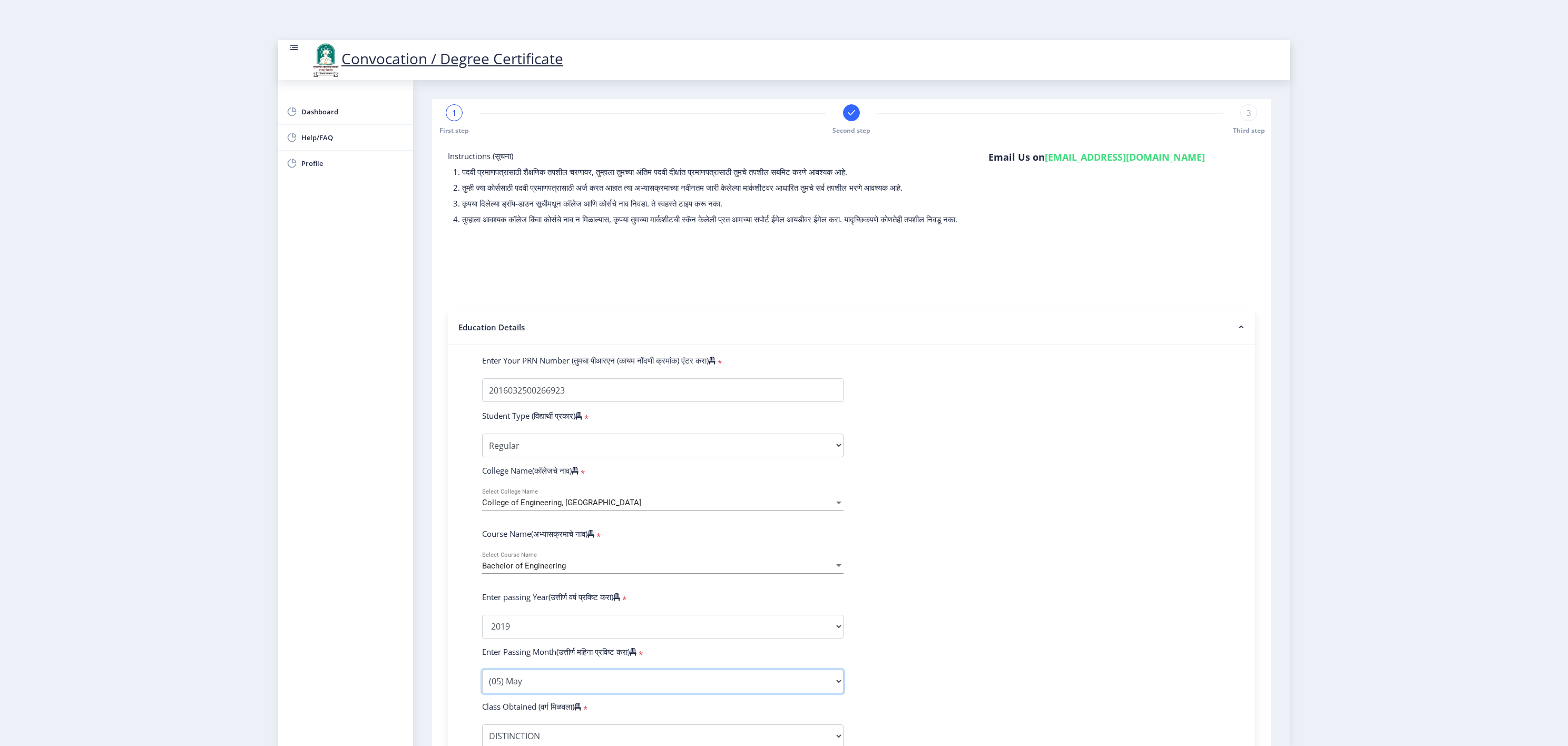 click on "Enter Passing Month (01) January (02) February (03) March (04) April (05) May (06) June (07) July (08) August (09) September (10) October (11) November (12) December" at bounding box center [663, 681] 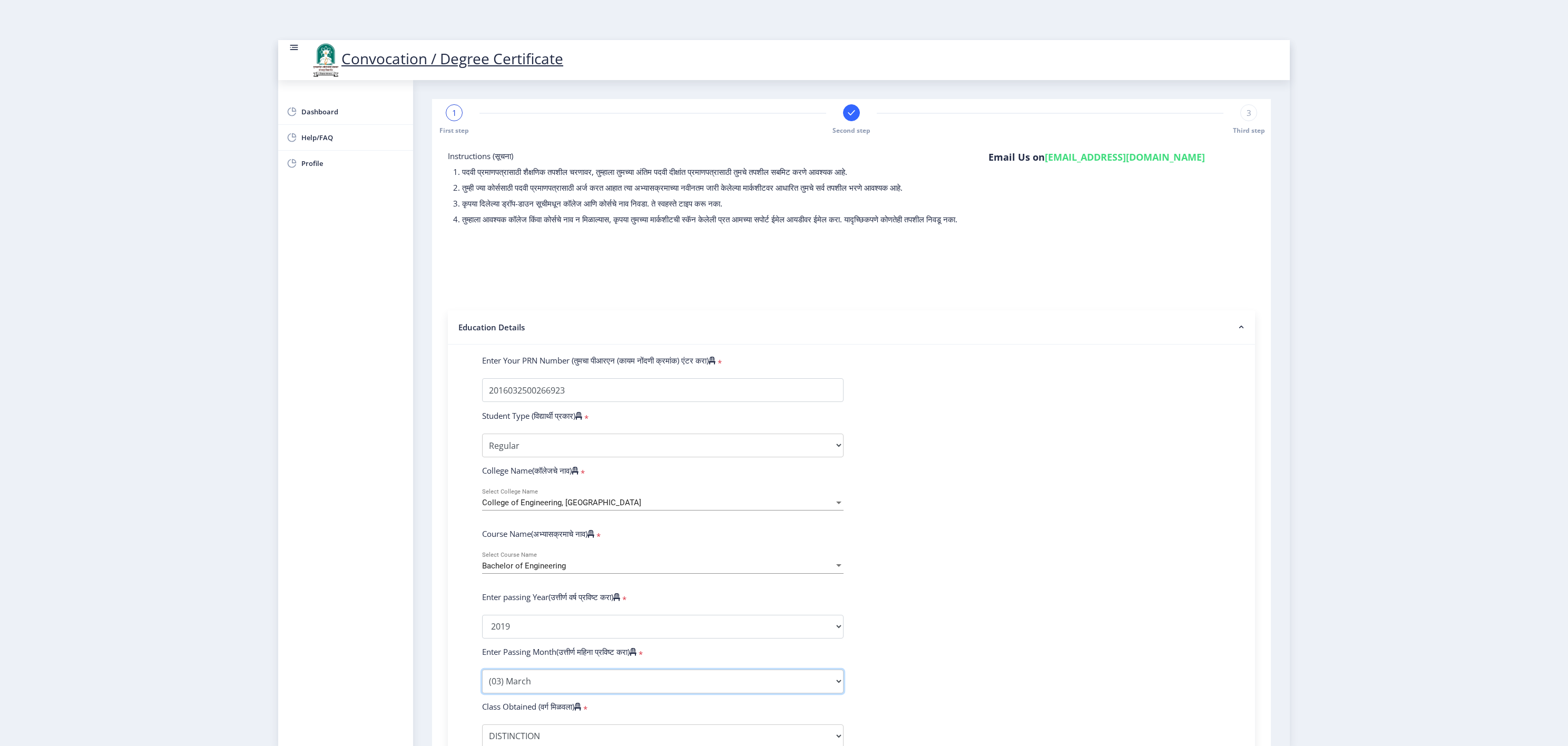 click on "Enter Passing Month (01) January (02) February (03) March (04) April (05) May (06) June (07) July (08) August (09) September (10) October (11) November (12) December" at bounding box center [663, 681] 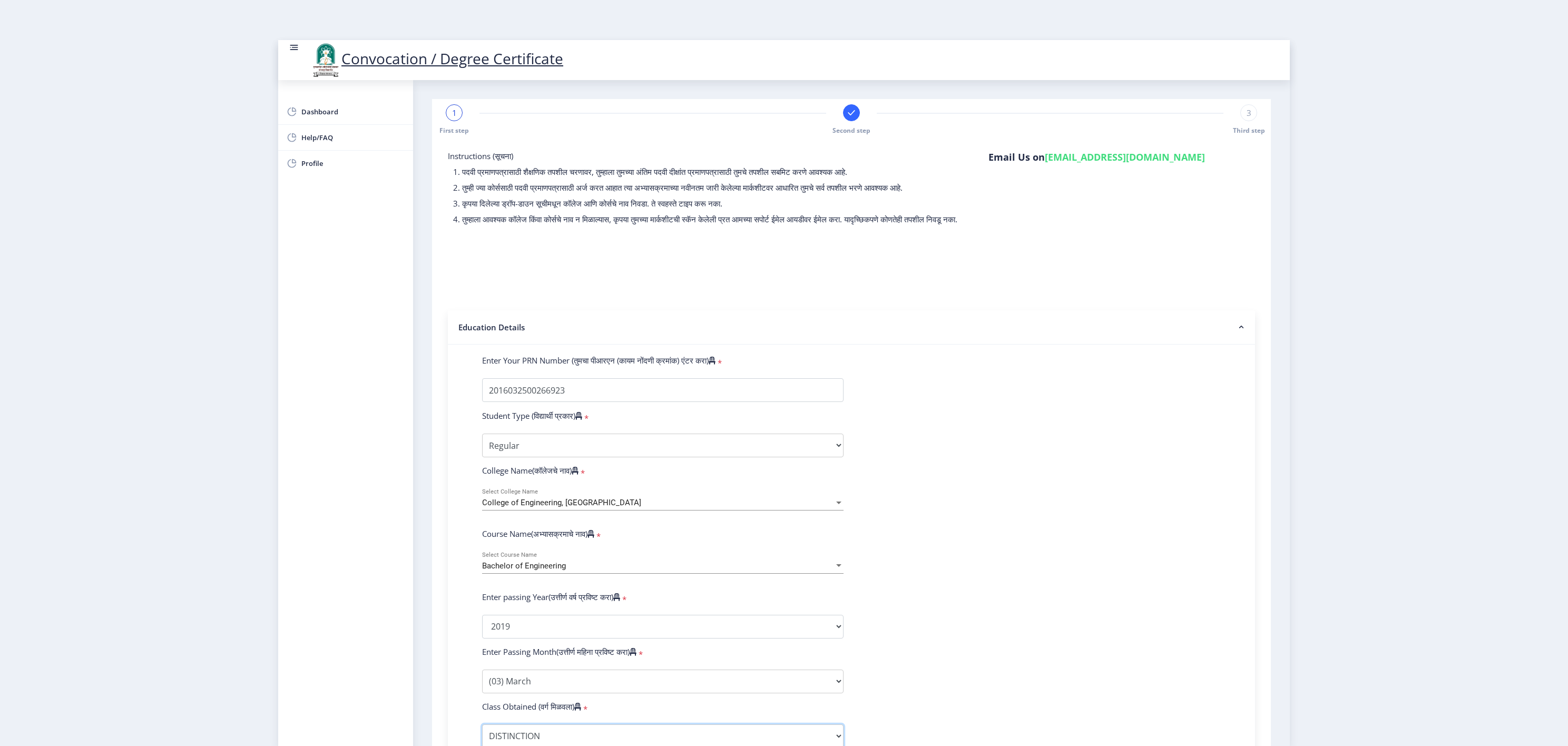 scroll, scrollTop: 12, scrollLeft: 0, axis: vertical 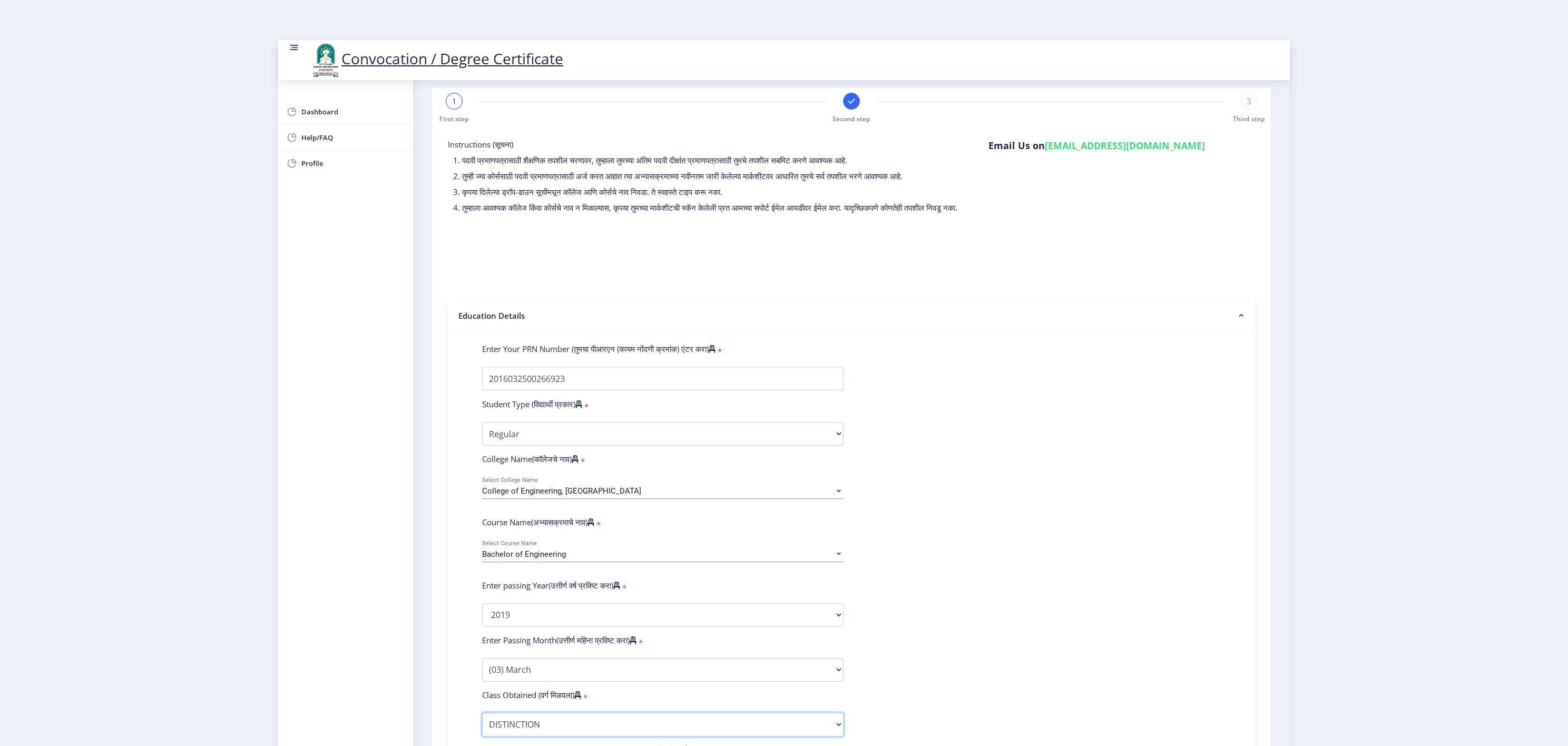 click on "Enter Class Obtained DISTINCTION FIRST CLASS HIGHER SECOND CLASS SECOND CLASS PASS CLASS OUTSTANDING - EXEMPLARY FIRST CLASS WITH DISTINCTION Grade O Grade A+ Grade A Grade B+ Grade B Grade C+ Grade C Grade F/FC Grade F Grade D Grade E" at bounding box center (663, 724) 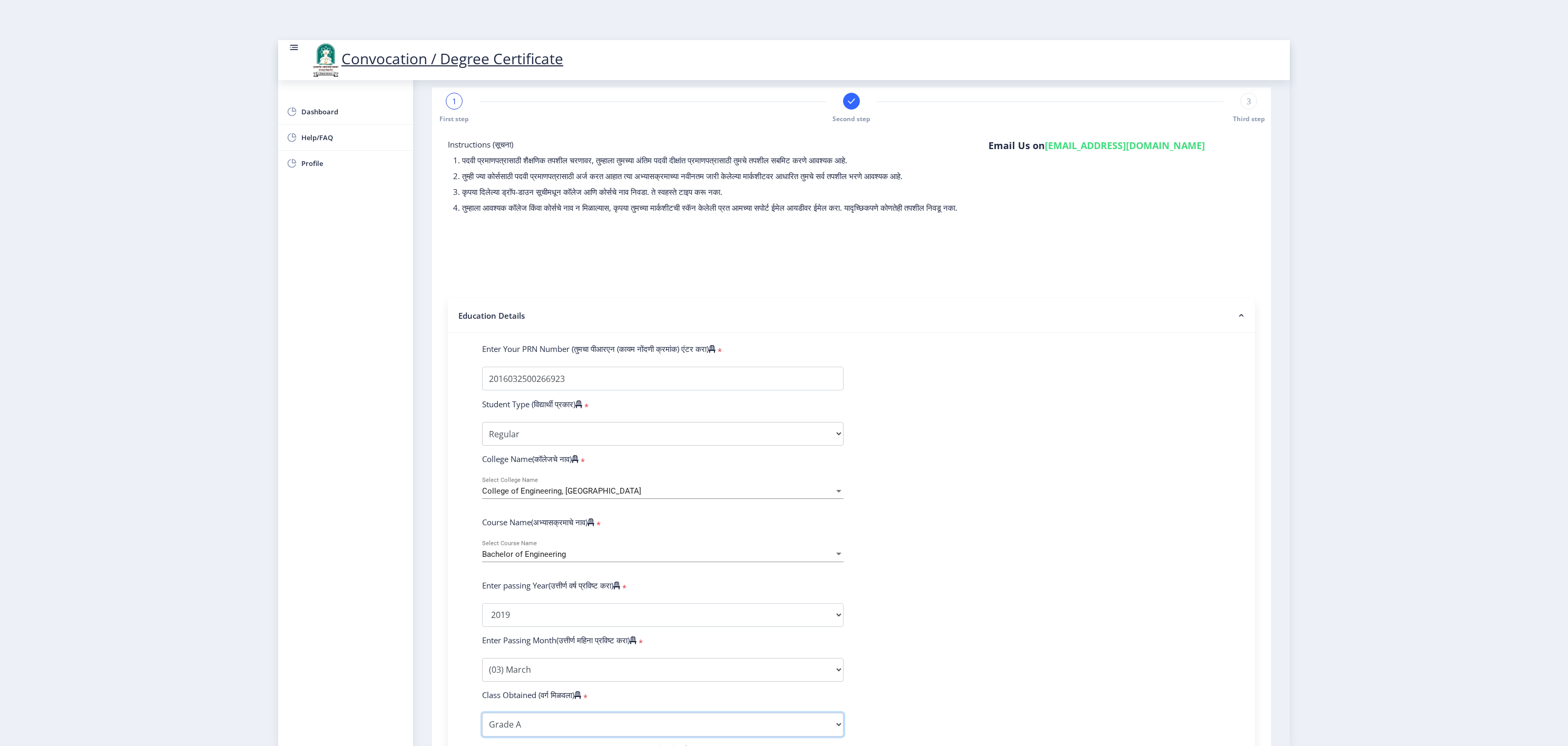 click on "Enter Class Obtained DISTINCTION FIRST CLASS HIGHER SECOND CLASS SECOND CLASS PASS CLASS OUTSTANDING - EXEMPLARY FIRST CLASS WITH DISTINCTION Grade O Grade A+ Grade A Grade B+ Grade B Grade C+ Grade C Grade F/FC Grade F Grade D Grade E" at bounding box center (663, 724) 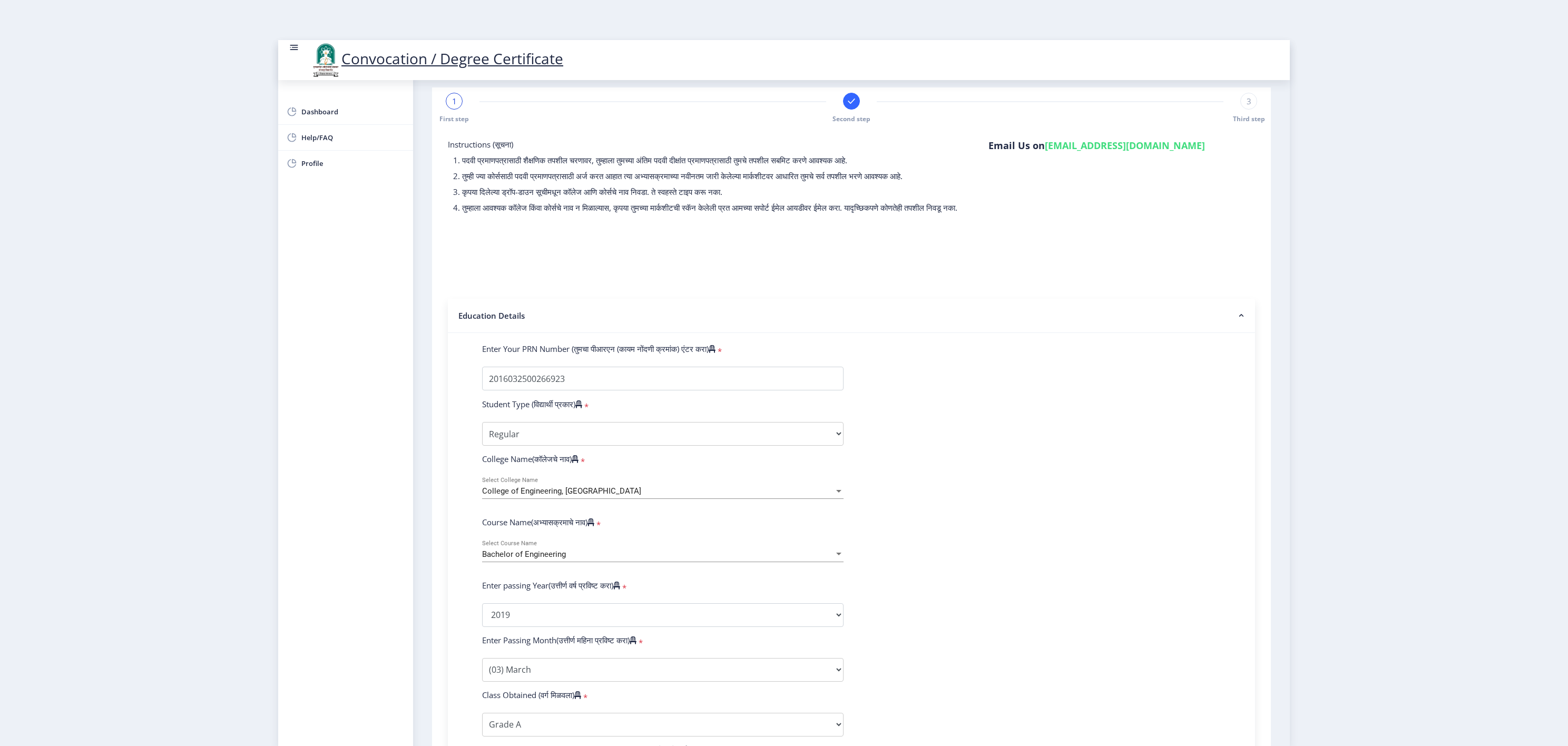 scroll, scrollTop: 312, scrollLeft: 0, axis: vertical 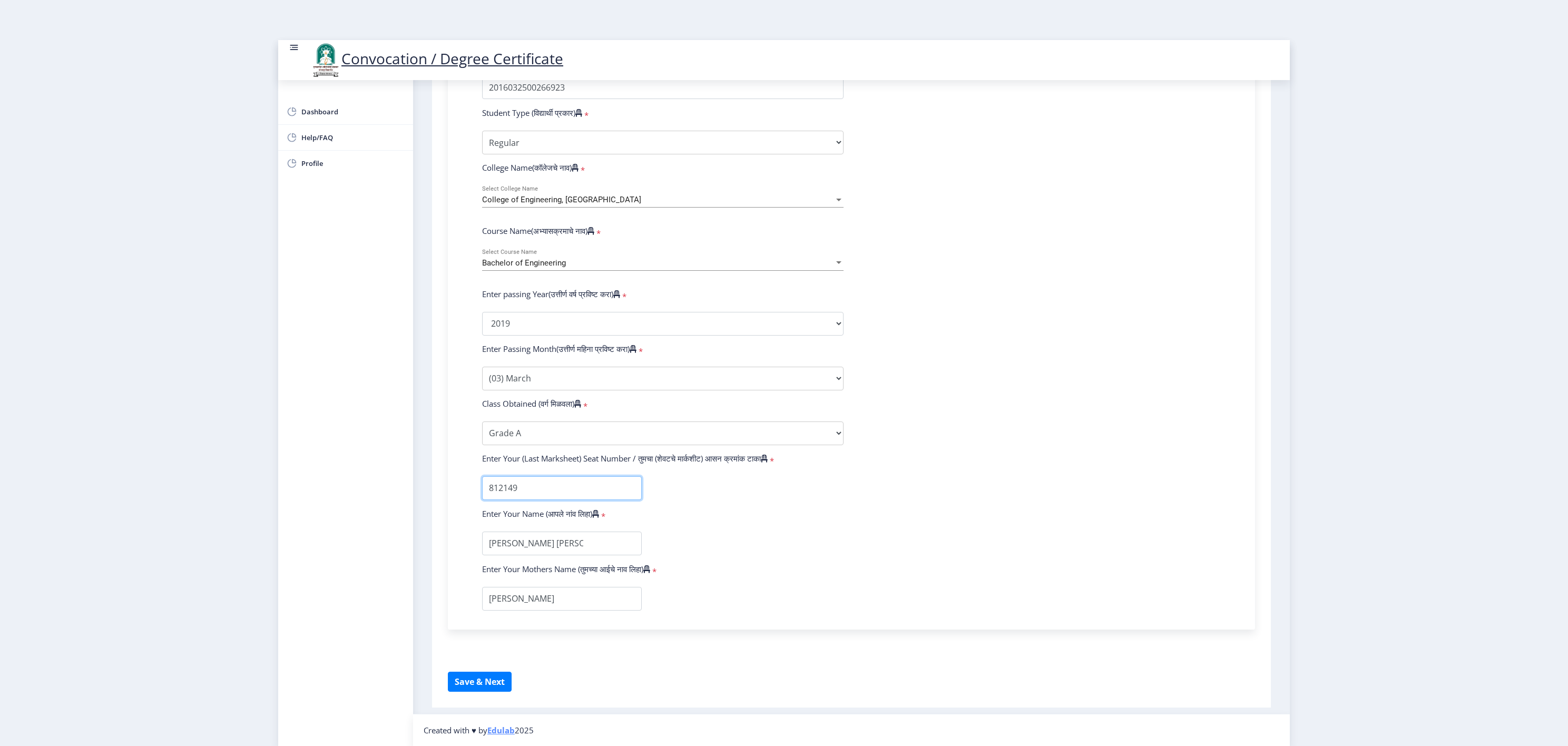 type on "812149" 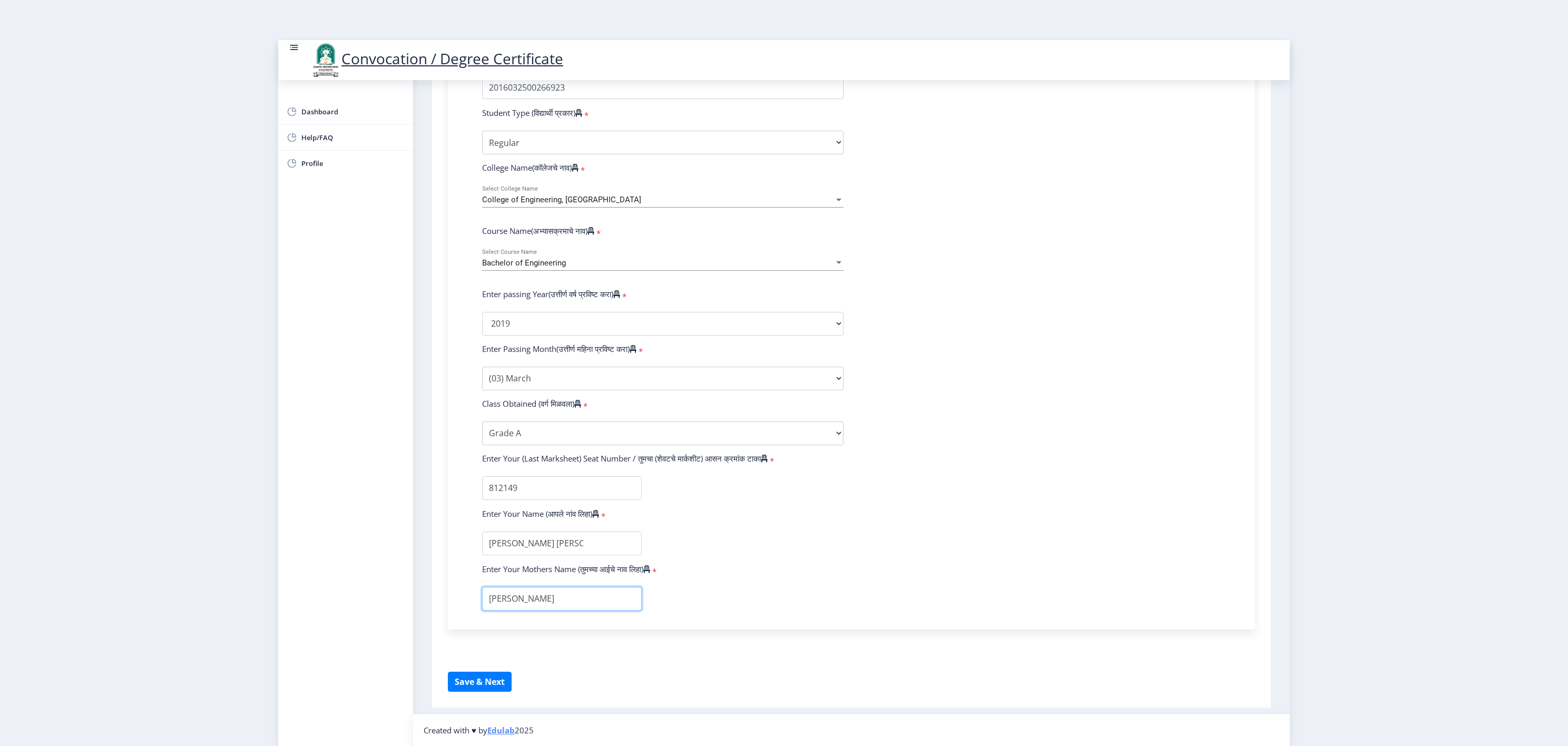 drag, startPoint x: 537, startPoint y: 595, endPoint x: 464, endPoint y: 599, distance: 73.10951 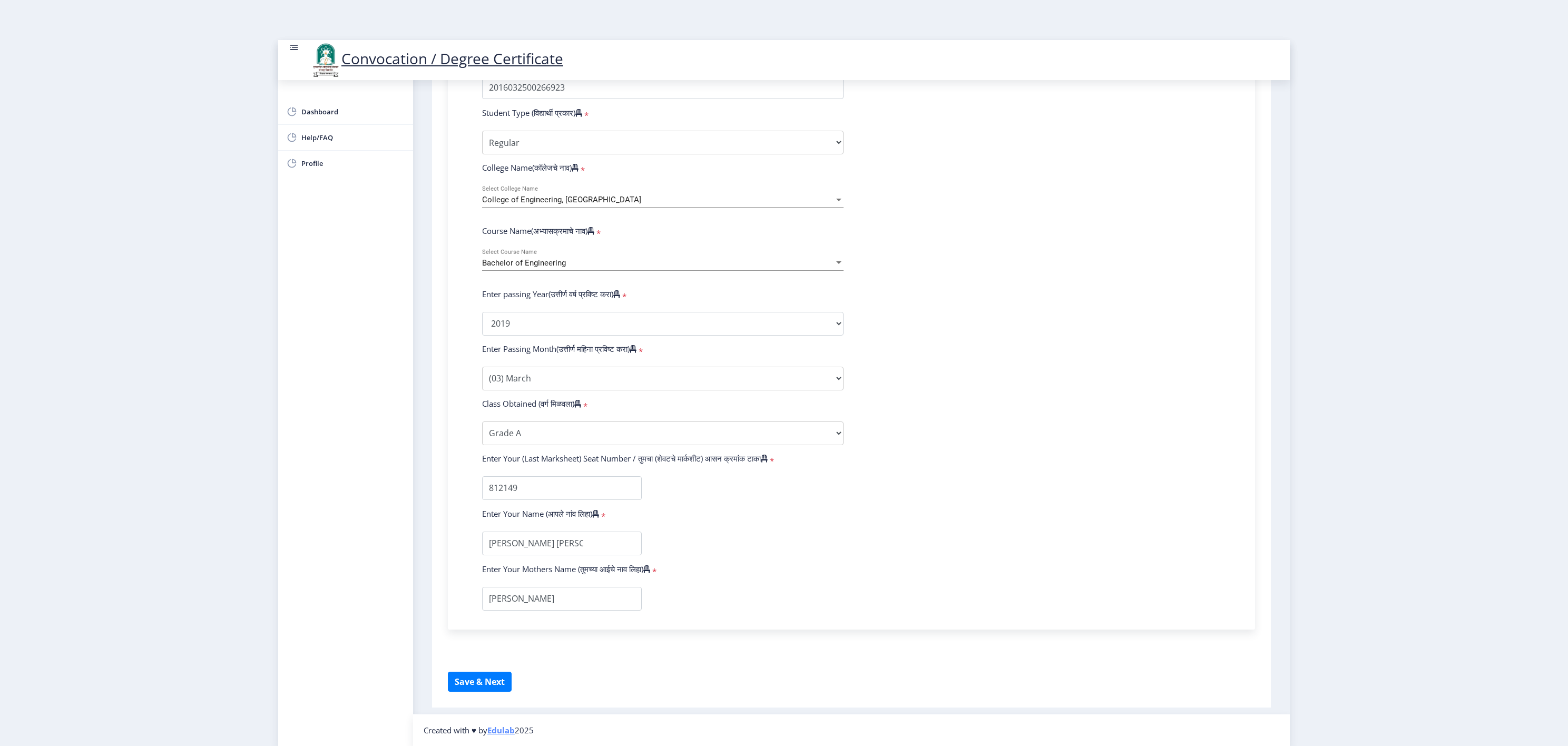 click on "Enter Your PRN Number (तुमचा पीआरएन (कायम नोंदणी क्रमांक) एंटर करा)   * Student Type (विद्यार्थी प्रकार)    * Select Student Type Regular External College Name(कॉलेजचे नाव)   * College of Engineering, [GEOGRAPHIC_DATA] Select College Name Course Name(अभ्यासक्रमाचे नाव)   * Bachelor of Engineering Select Course Name Enter passing Year(उत्तीर्ण वर्ष प्रविष्ट करा)   *  2025   2024   2023   2022   2021   2020   2019   2018   2017   2016   2015   2014   2013   2012   2011   2010   2009   2008   2007   2006   2005   2004   2003   2002   2001   2000   1999   1998   1997   1996   1995   1994   1993   1992   1991   1990   1989   1988   1987   1986   1985   1984   1983   1982   1981   1980   1979   1978   1977   1976  Enter Passing Month(उत्तीर्ण महिना प्रविष्ट करा)   * *" 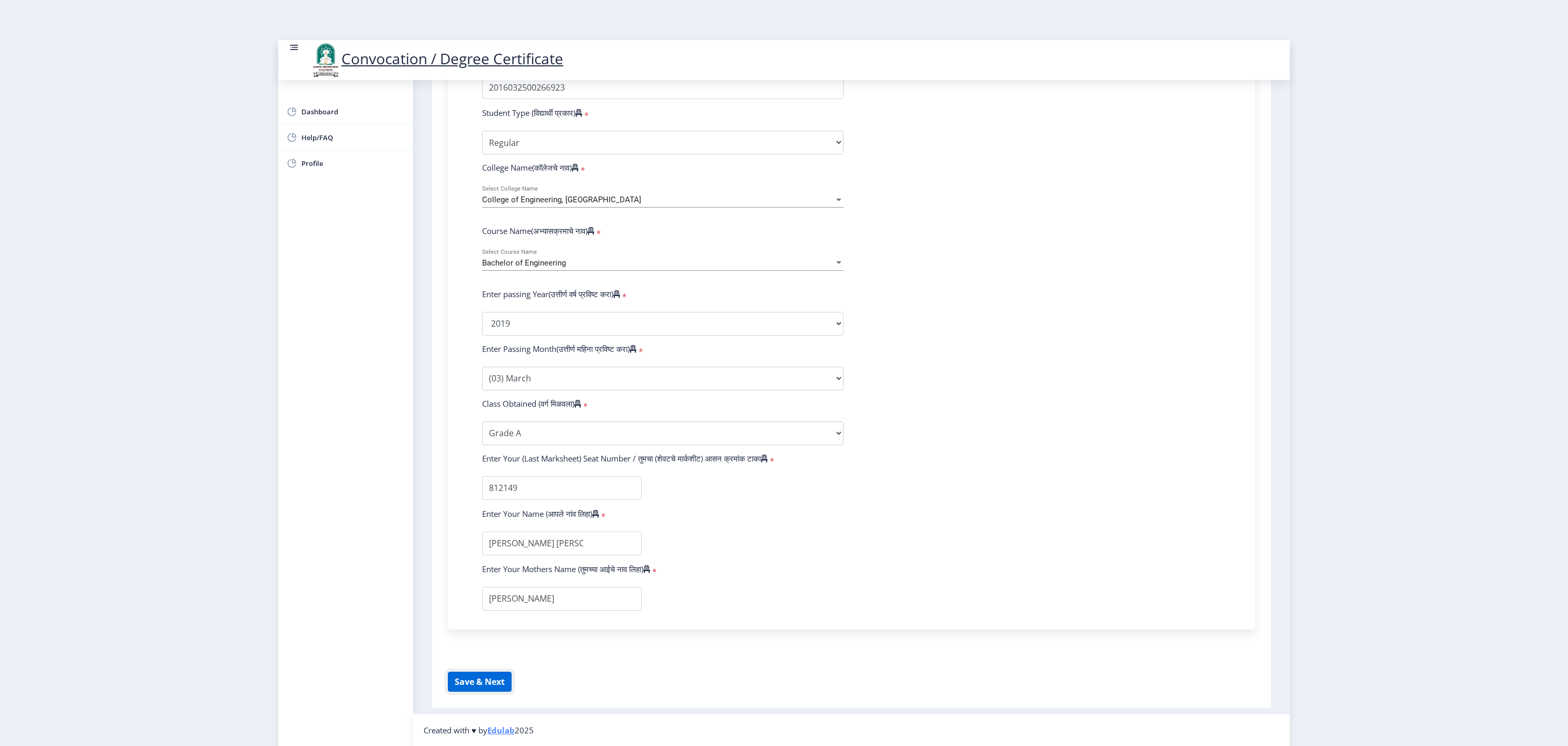 click on "Save & Next" 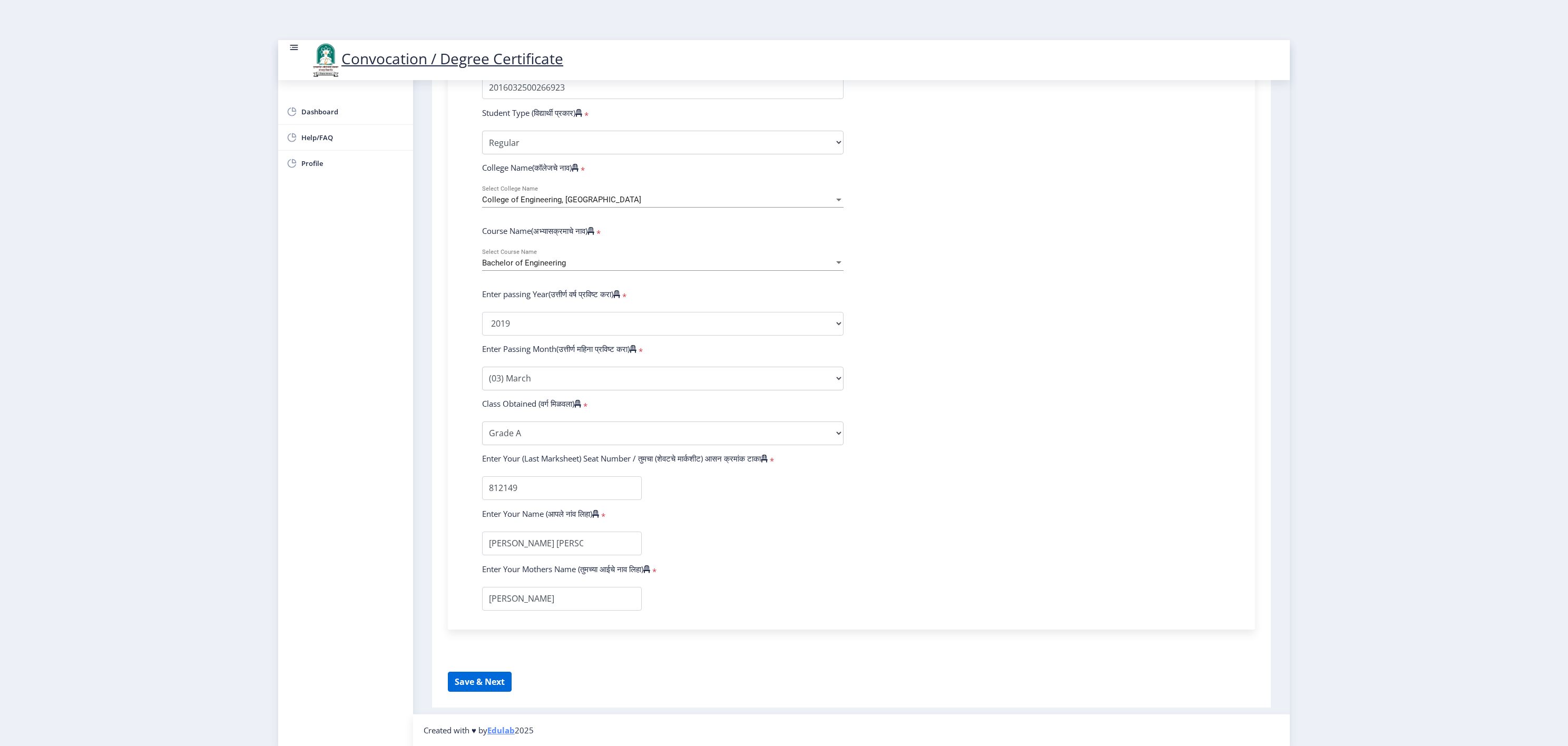 select 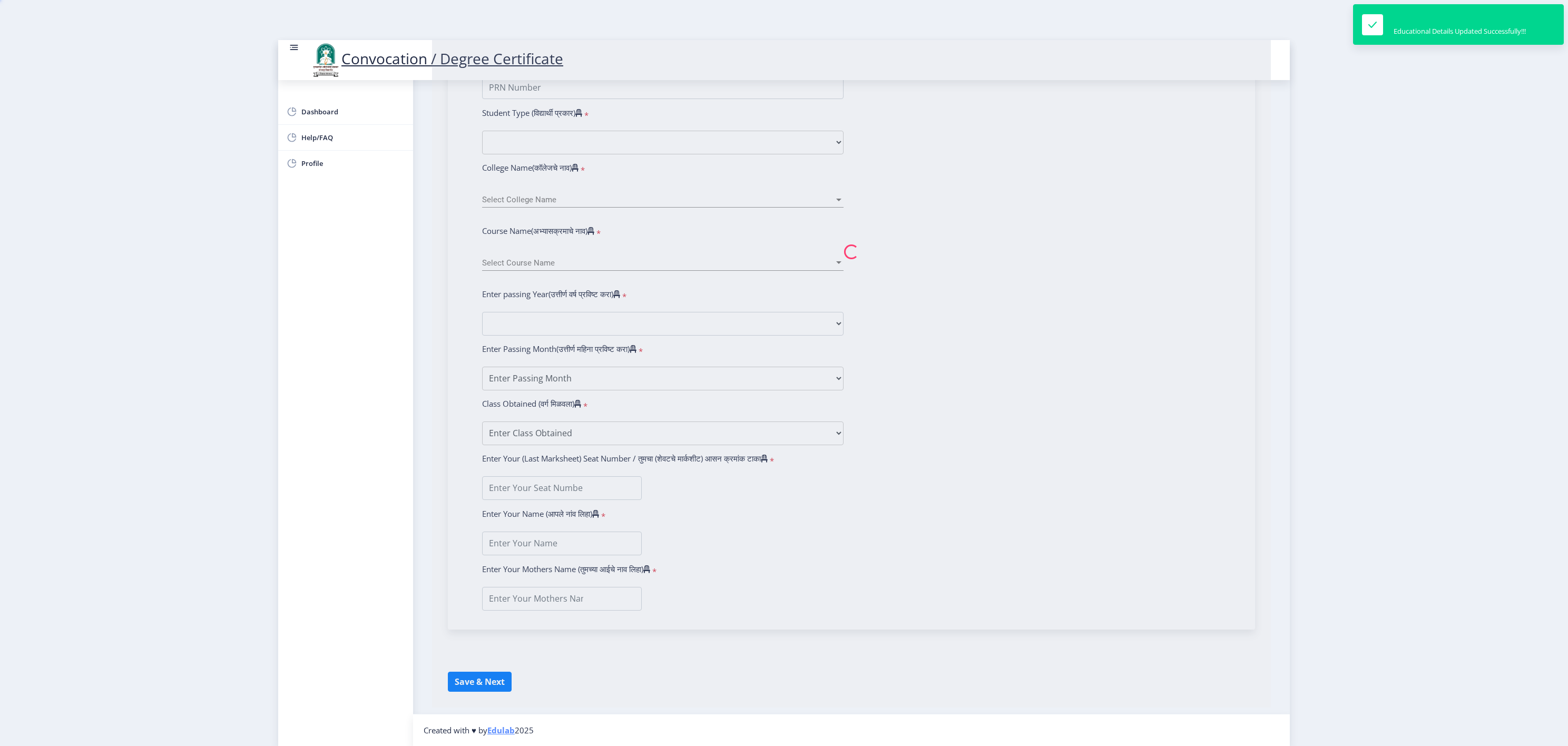 type on "[PERSON_NAME] [PERSON_NAME]" 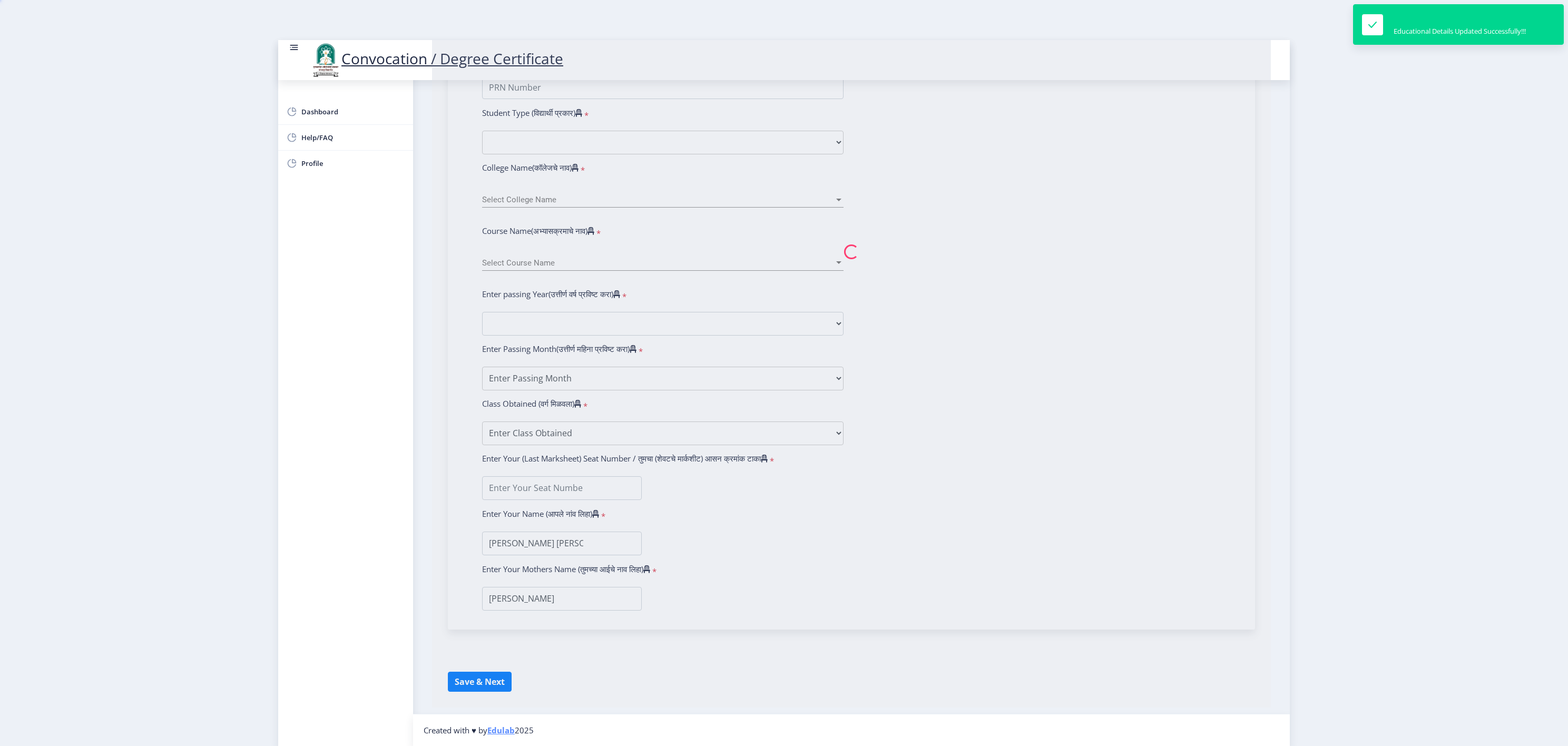 scroll, scrollTop: 0, scrollLeft: 0, axis: both 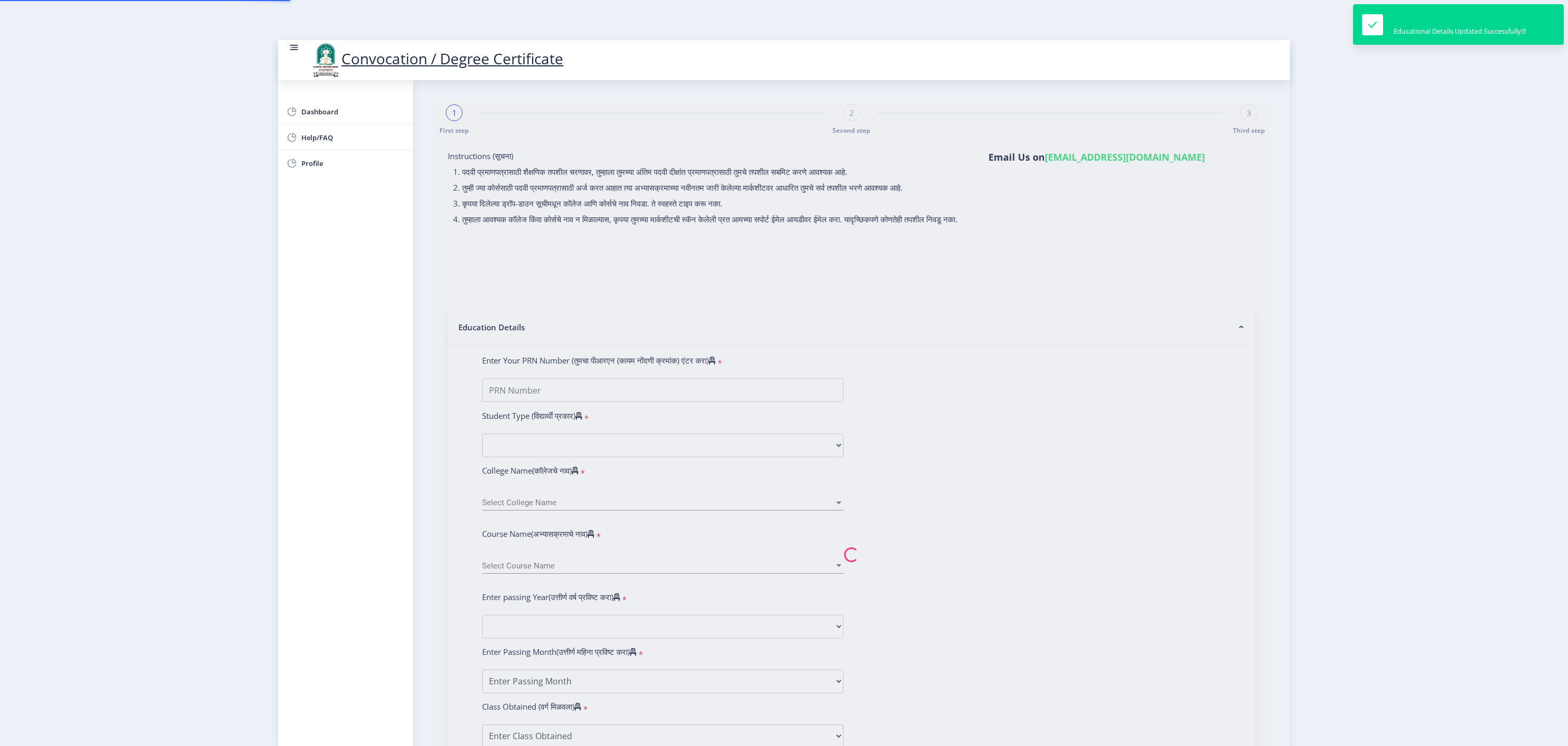 type on "2016032500266923" 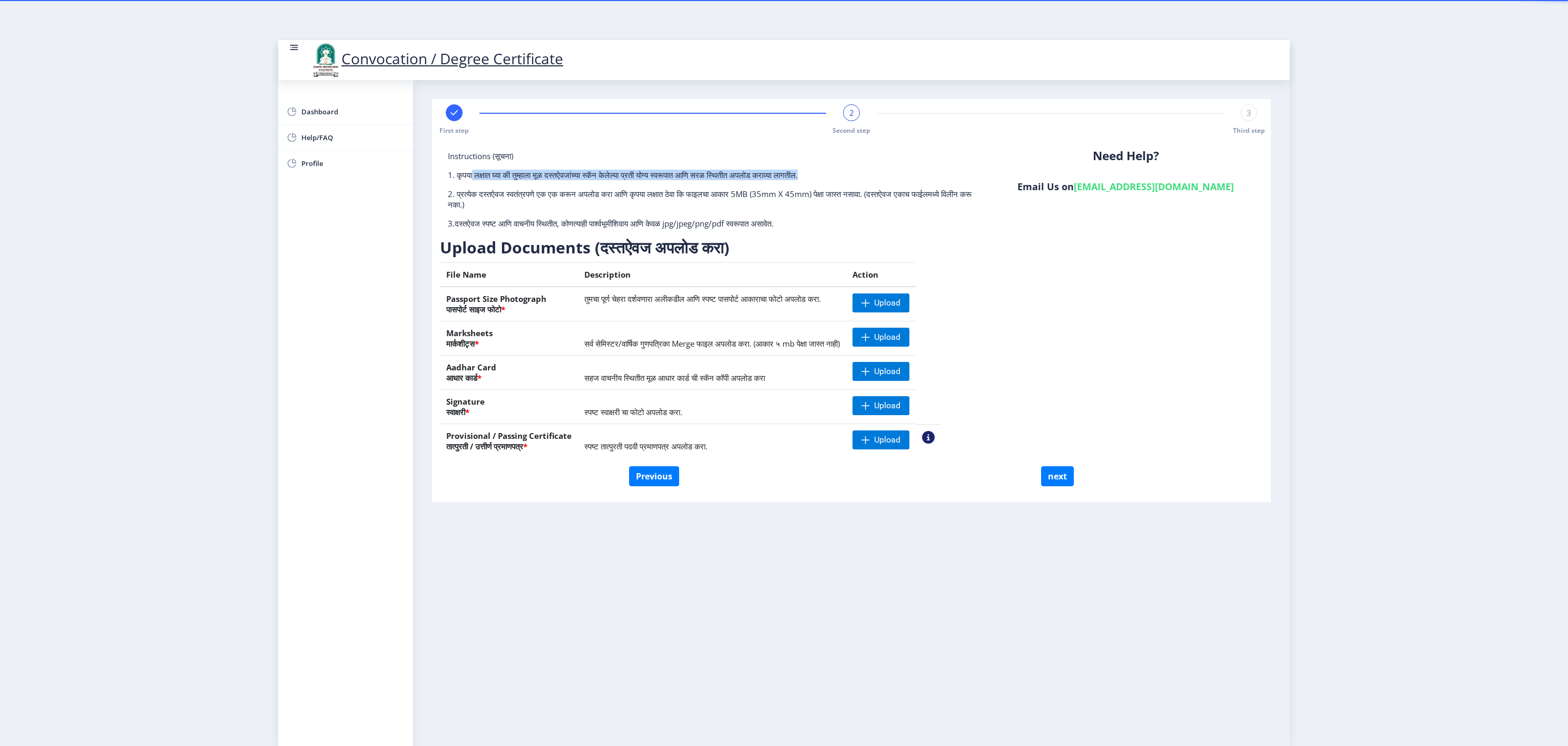drag, startPoint x: 474, startPoint y: 173, endPoint x: 841, endPoint y: 174, distance: 367.00136 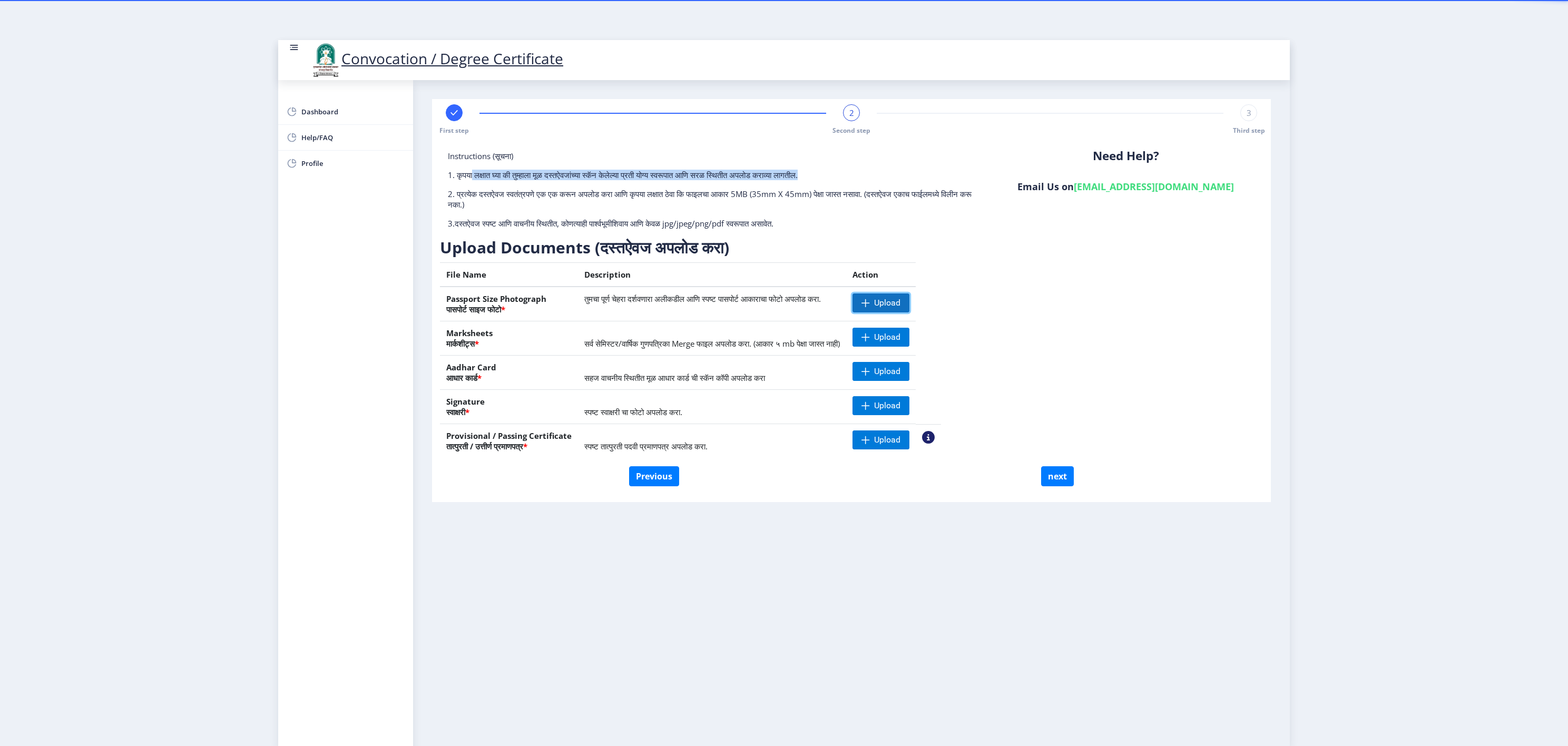 drag, startPoint x: 841, startPoint y: 174, endPoint x: 913, endPoint y: 300, distance: 145.12064 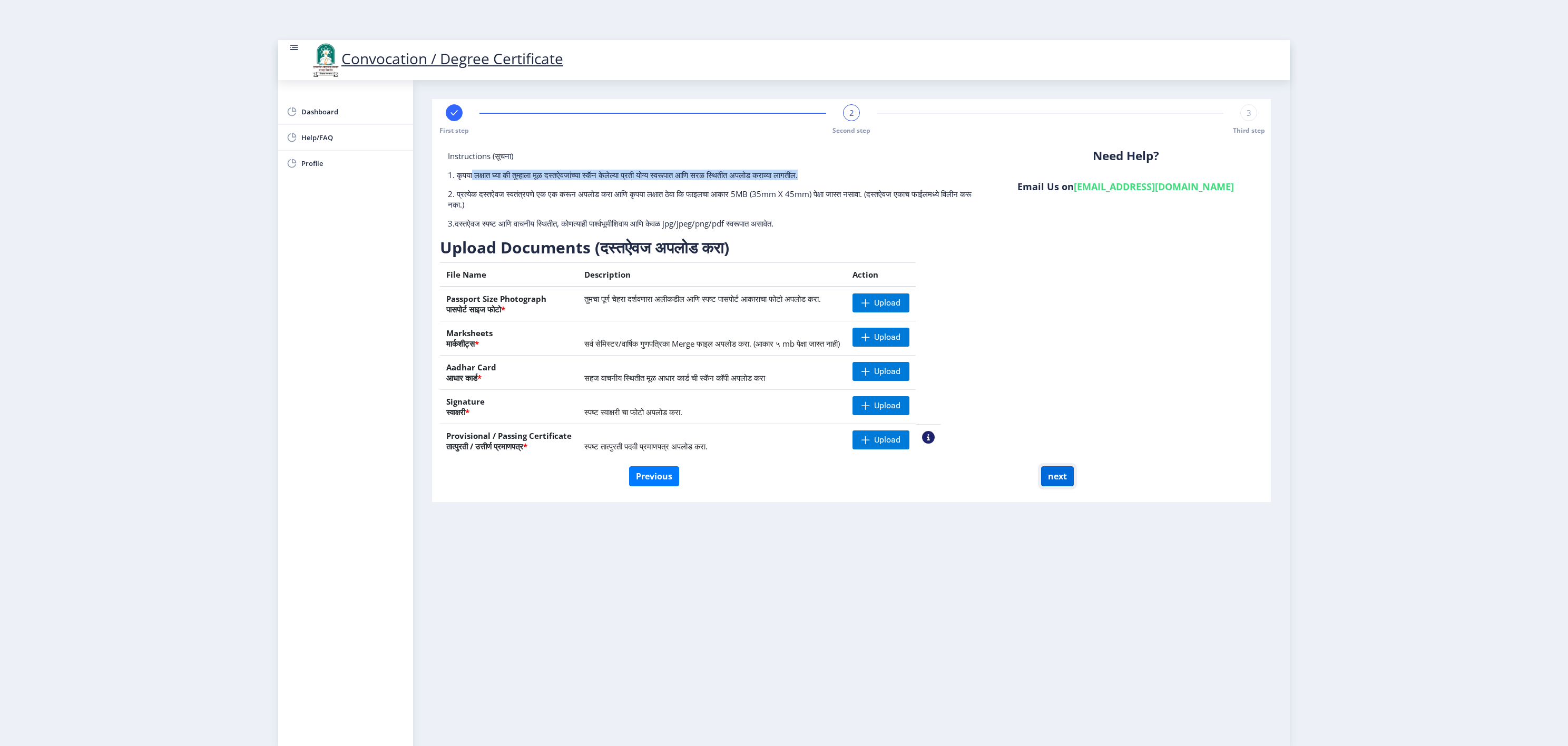 click on "next" 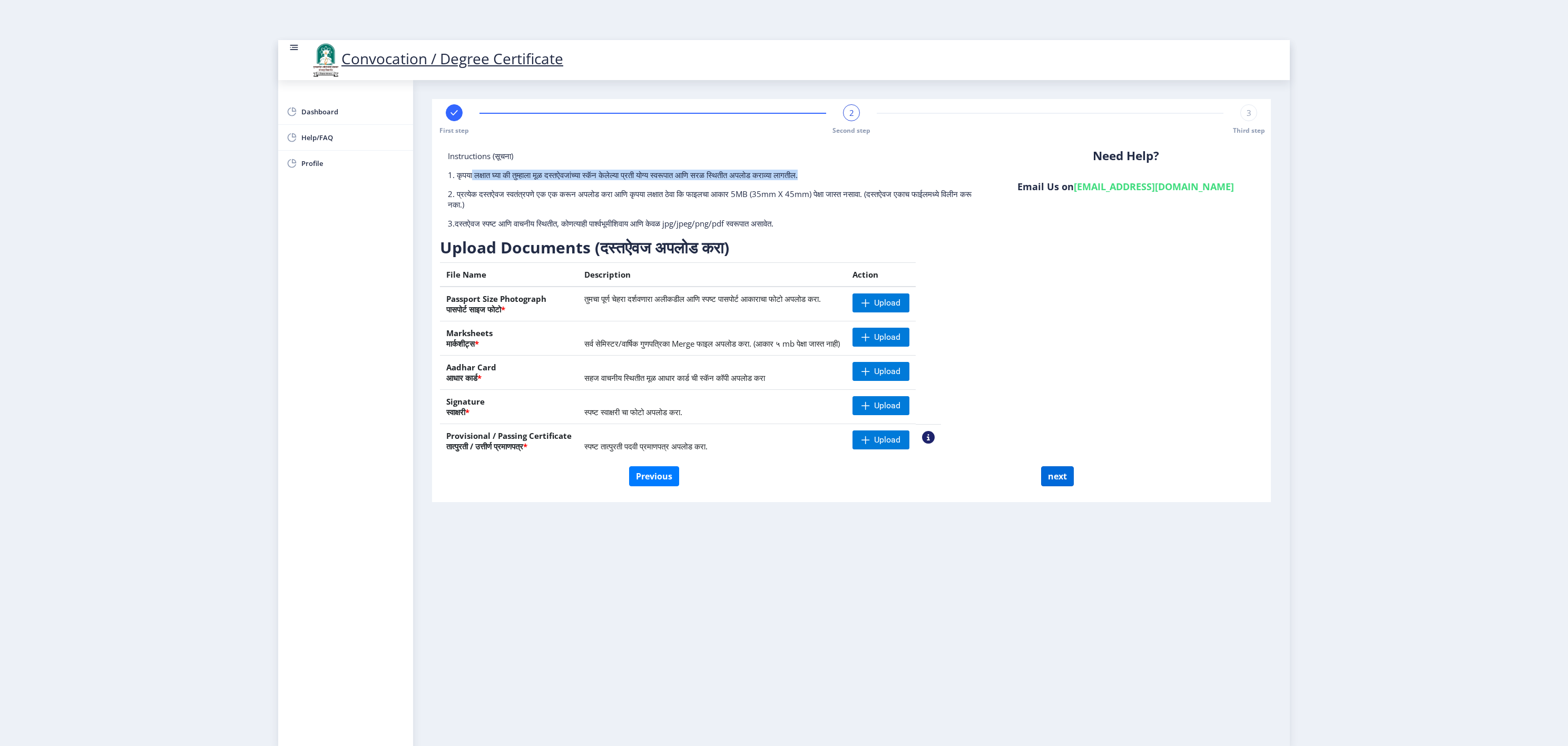 select 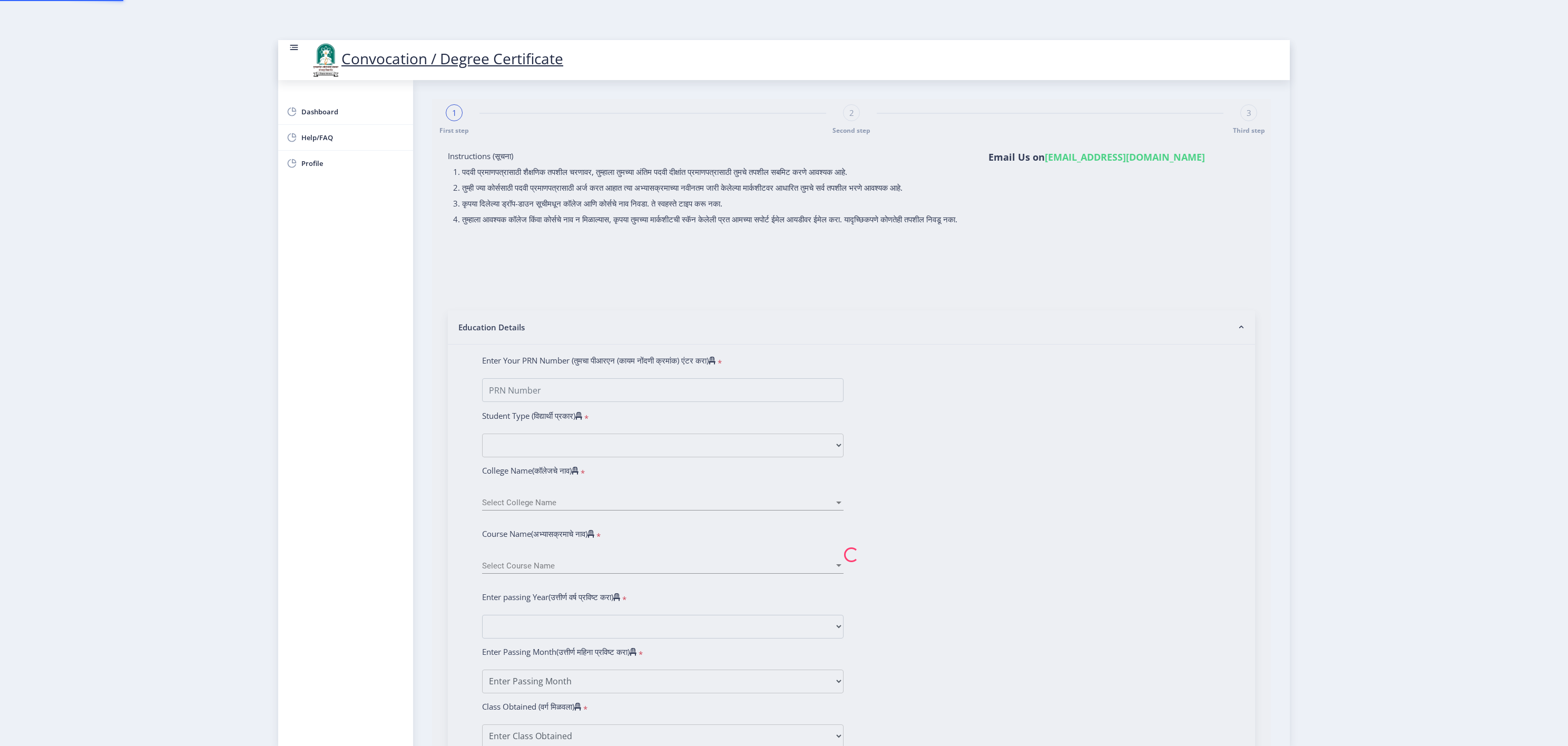 type on "[PERSON_NAME] [PERSON_NAME]" 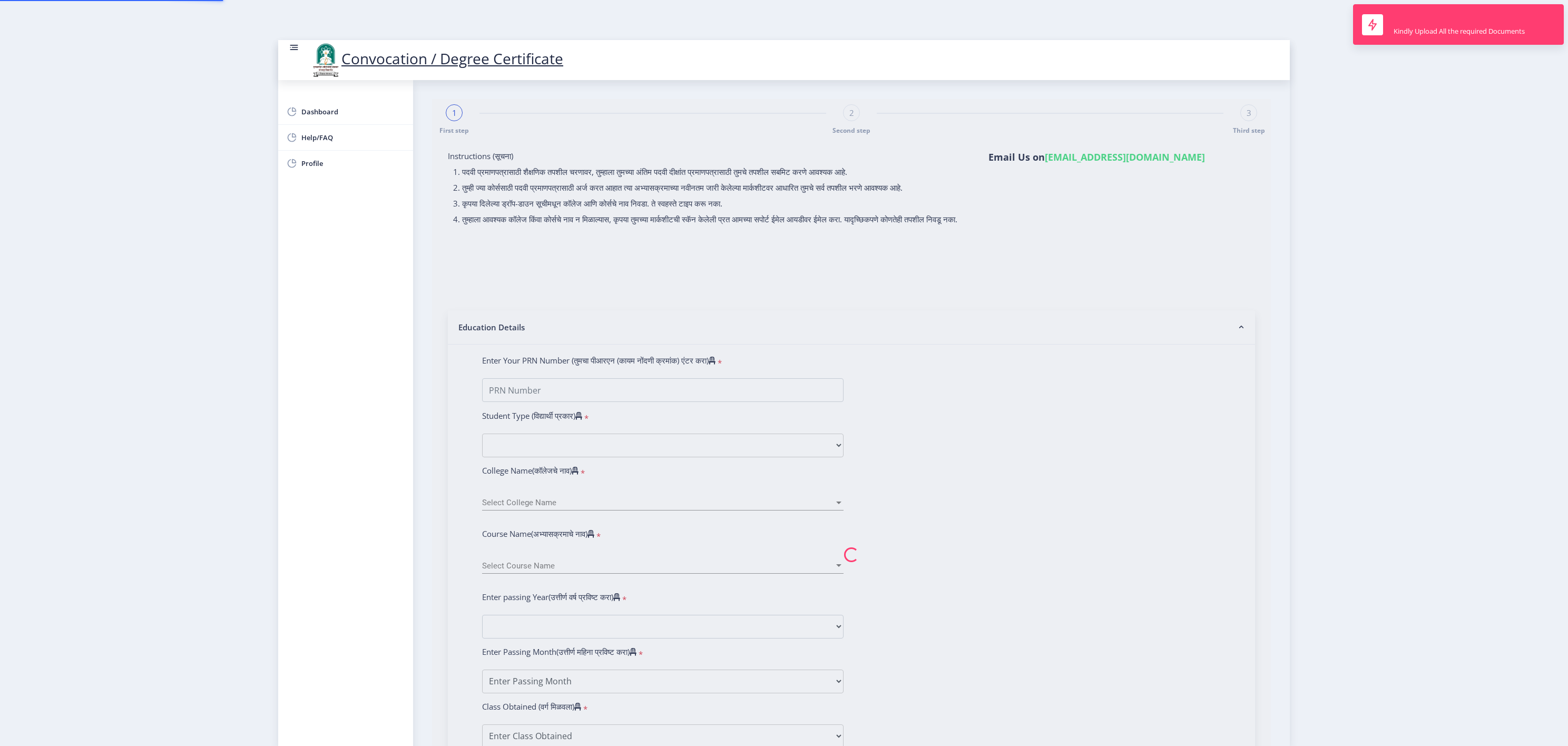 type on "2016032500266923" 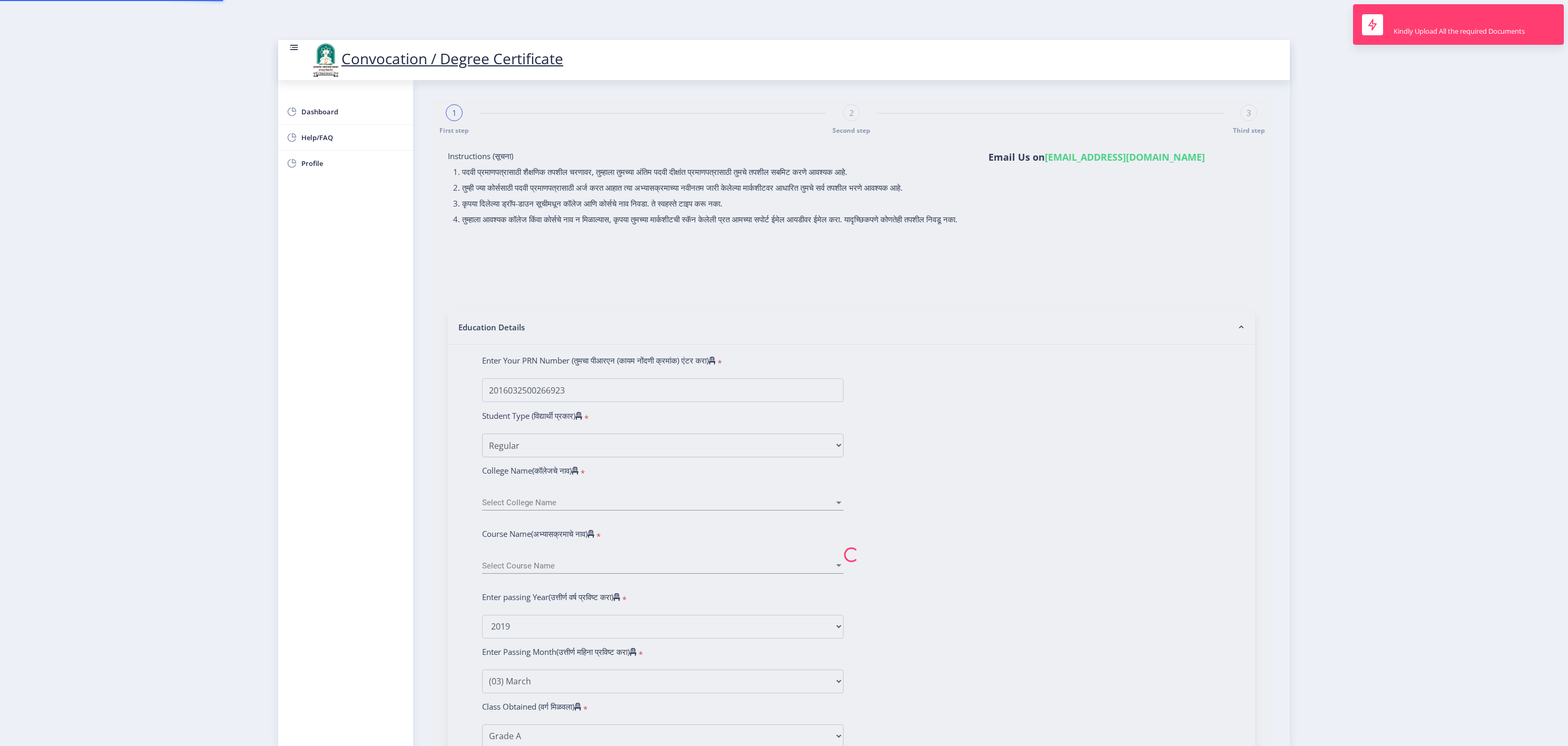 select 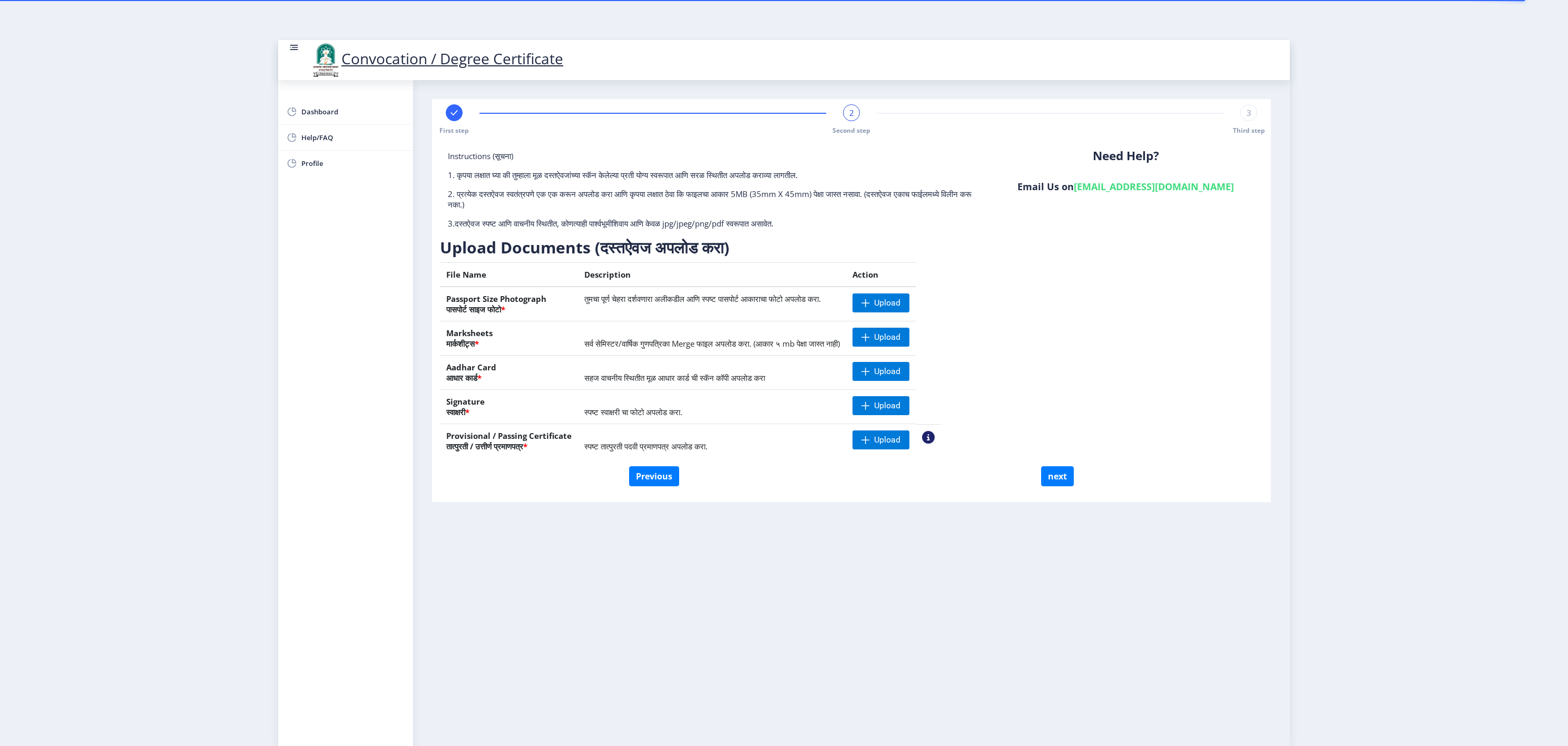 click on "Instructions (सूचना) 1. कृपया लक्षात घ्या की तुम्हाला मूळ दस्तऐवजांच्या स्कॅन केलेल्या प्रती योग्य स्वरूपात आणि सरळ स्थितीत अपलोड कराव्या लागतील.  2. प्रत्येक दस्तऐवज स्वतंत्रपणे एक एक करून अपलोड करा आणि कृपया लक्षात ठेवा कि फाइलचा आकार 5MB (35mm X 45mm) पेक्षा जास्त नसावा. (दस्तऐवज एकाच फाईलमध्ये विलीन करू नका.)  Need Help? Email Us on   [EMAIL_ADDRESS][DOMAIN_NAME]  Upload Documents (दस्तऐवज अपलोड करा)  File Name Description Action Passport Size Photograph  पासपोर्ट साइज फोटो  * Upload Marksheets  * * * *" 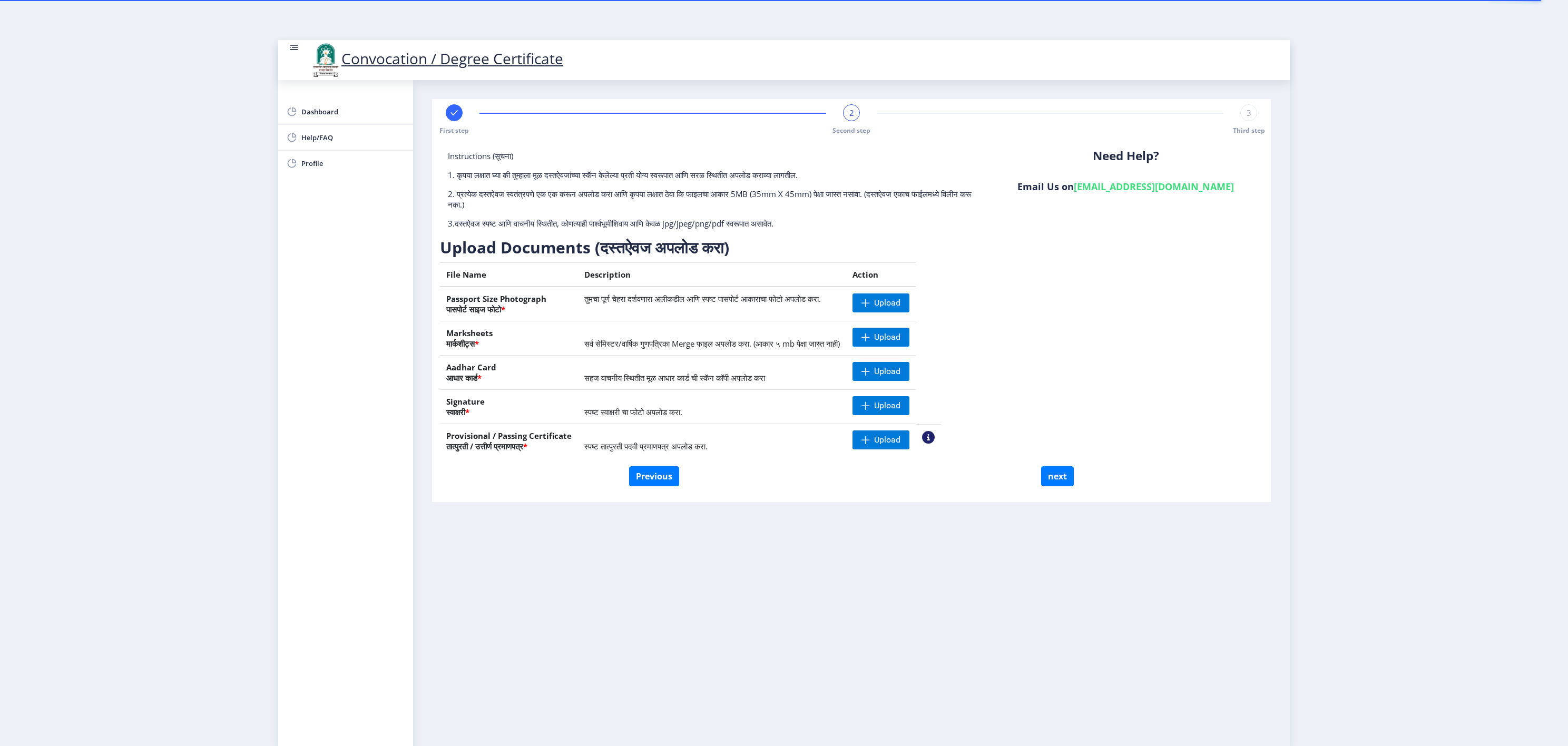 click on "Instructions (सूचना) 1. कृपया लक्षात घ्या की तुम्हाला मूळ दस्तऐवजांच्या स्कॅन केलेल्या प्रती योग्य स्वरूपात आणि सरळ स्थितीत अपलोड कराव्या लागतील.  2. प्रत्येक दस्तऐवज स्वतंत्रपणे एक एक करून अपलोड करा आणि कृपया लक्षात ठेवा कि फाइलचा आकार 5MB (35mm X 45mm) पेक्षा जास्त नसावा. (दस्तऐवज एकाच फाईलमध्ये विलीन करू नका.)  Need Help? Email Us on   [EMAIL_ADDRESS][DOMAIN_NAME]  Upload Documents (दस्तऐवज अपलोड करा)  File Name Description Action Passport Size Photograph  पासपोर्ट साइज फोटो  * Upload Marksheets  * * * *" 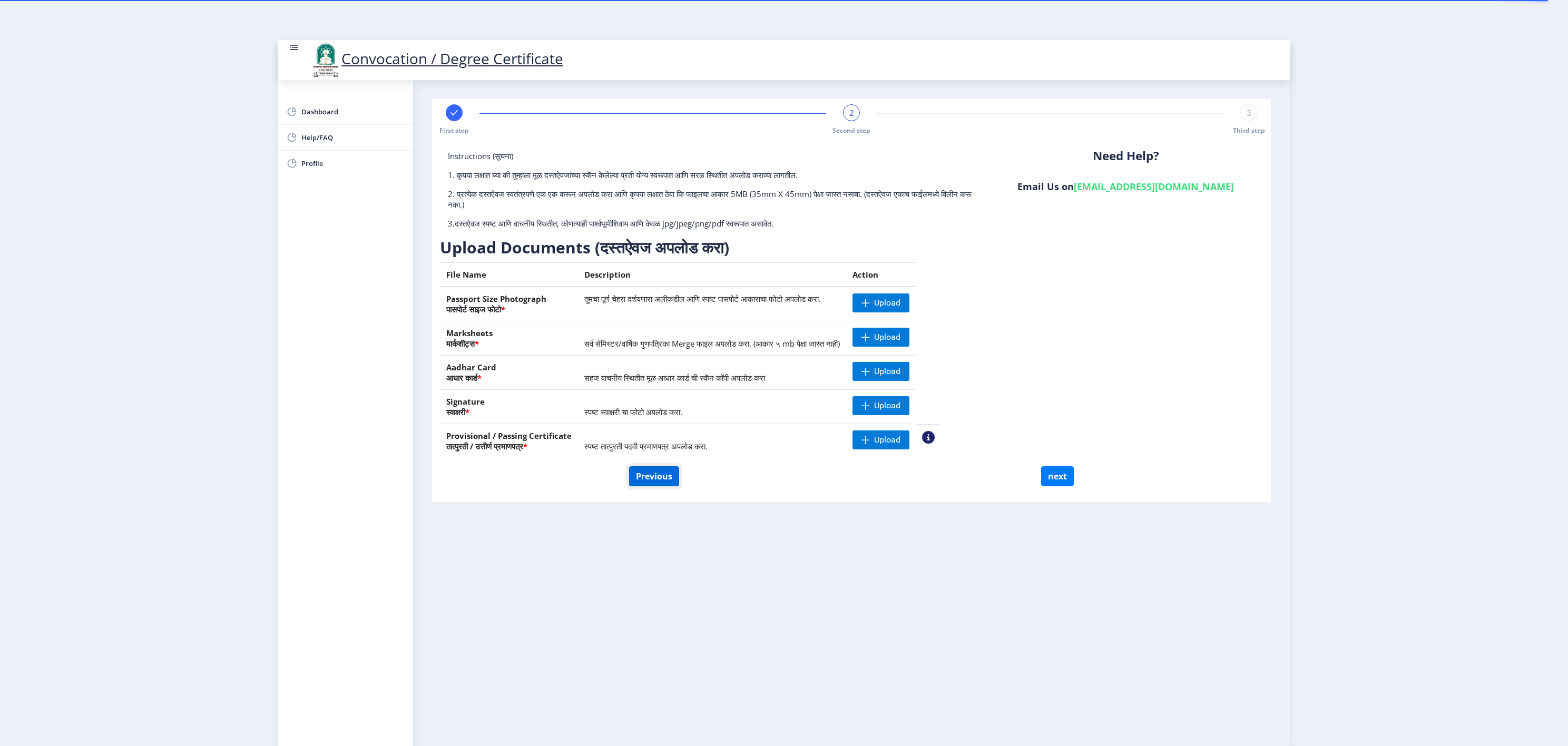 click on "Previous" 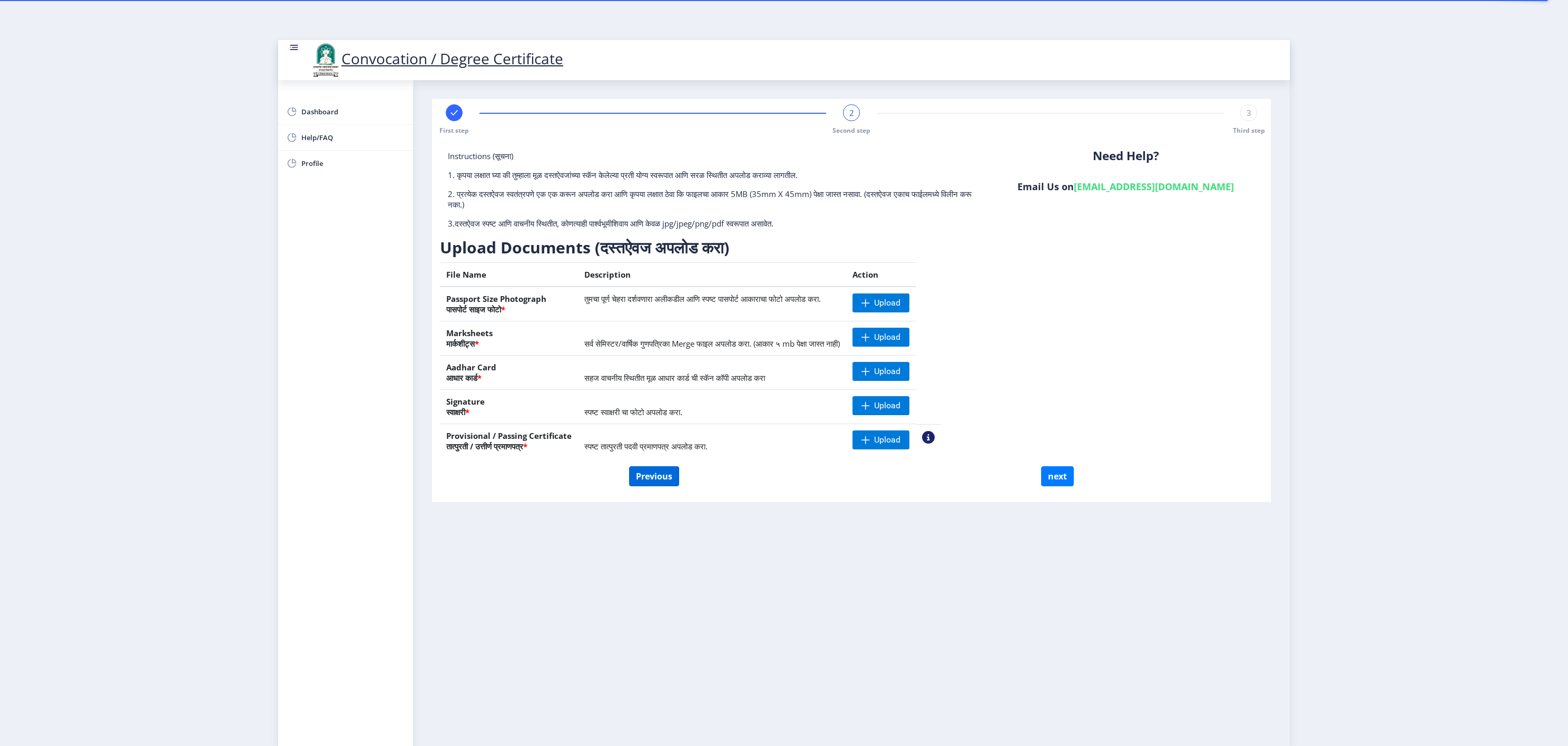 select on "Regular" 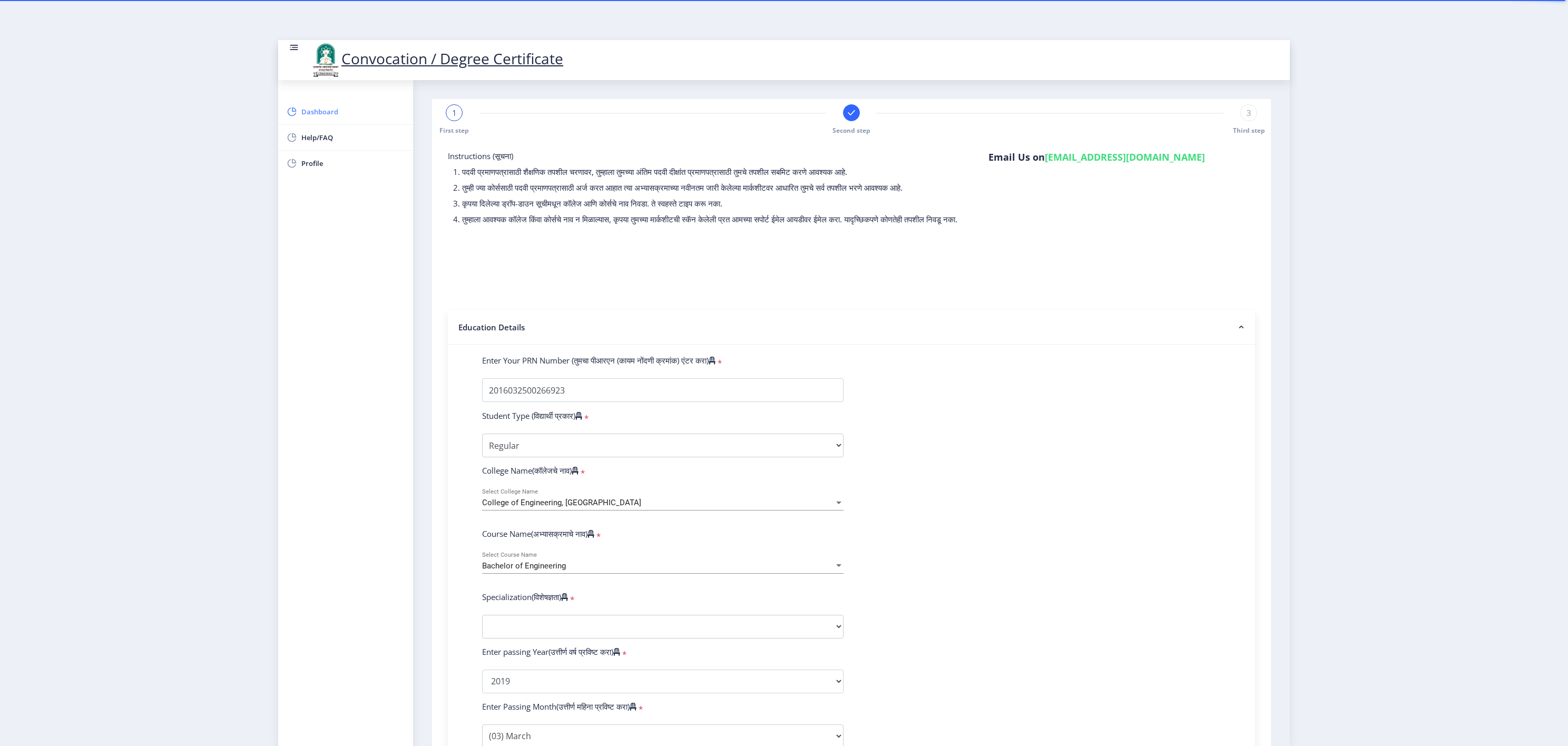 click on "Dashboard" 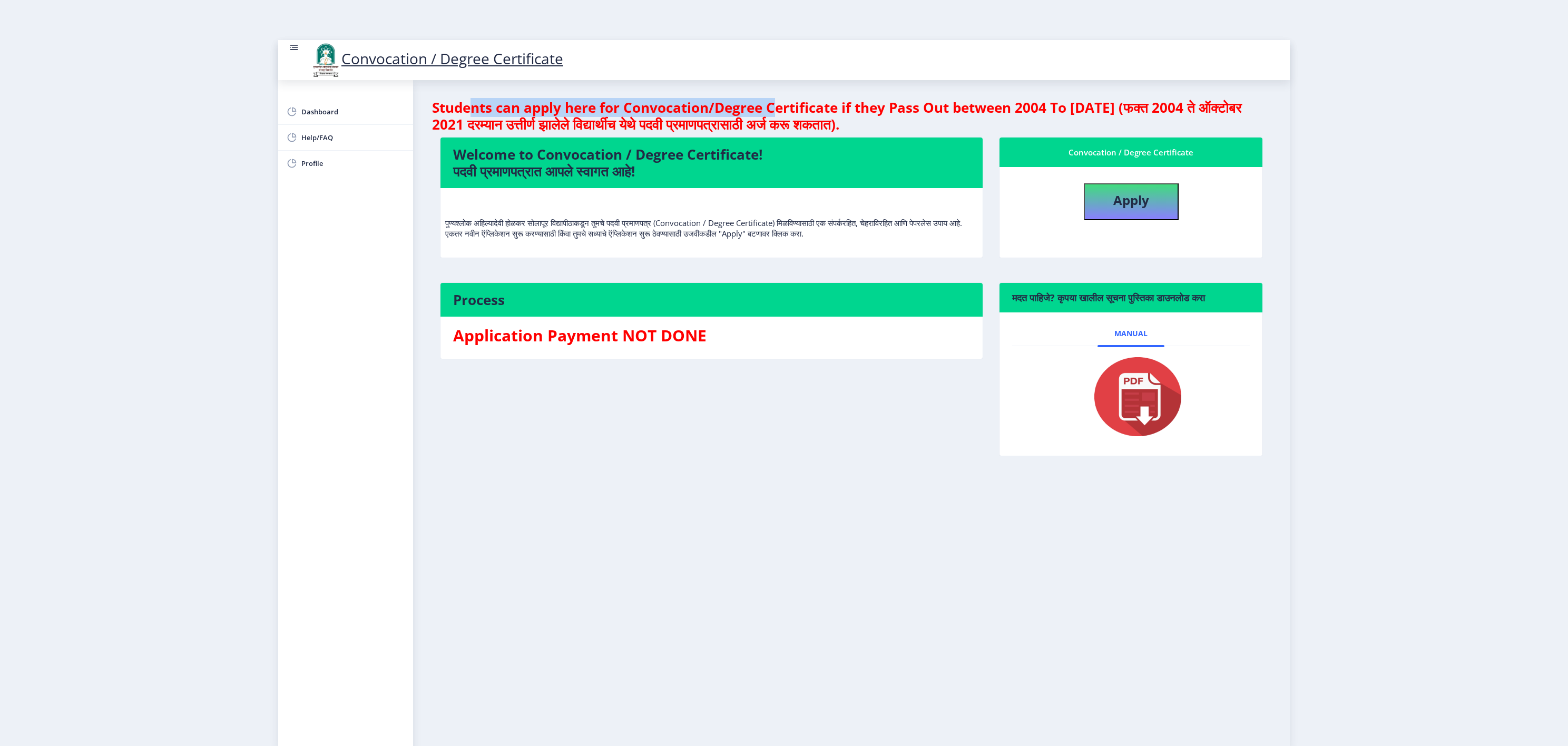drag, startPoint x: 470, startPoint y: 109, endPoint x: 778, endPoint y: 114, distance: 308.0406 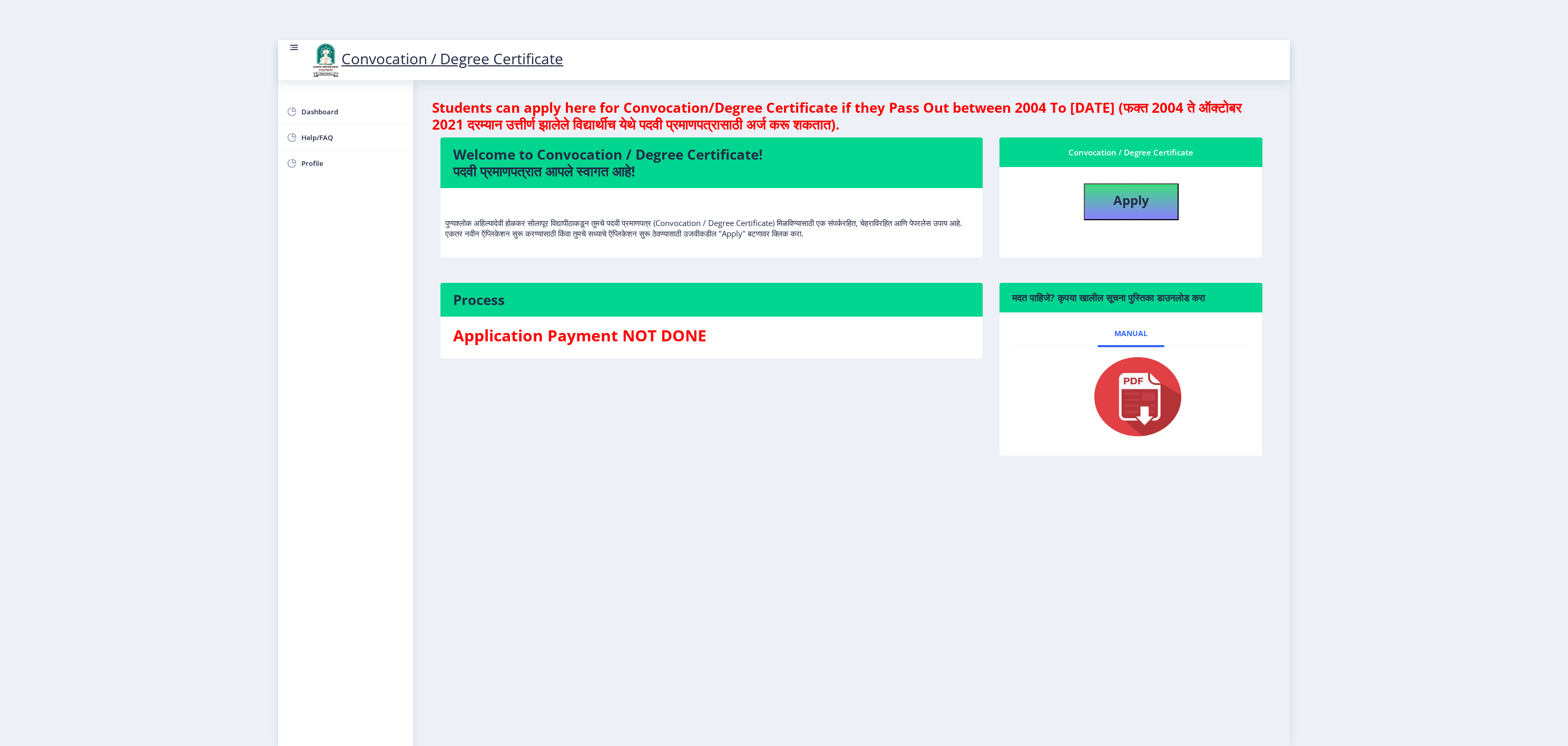 click on "Application Payment NOT DONE" 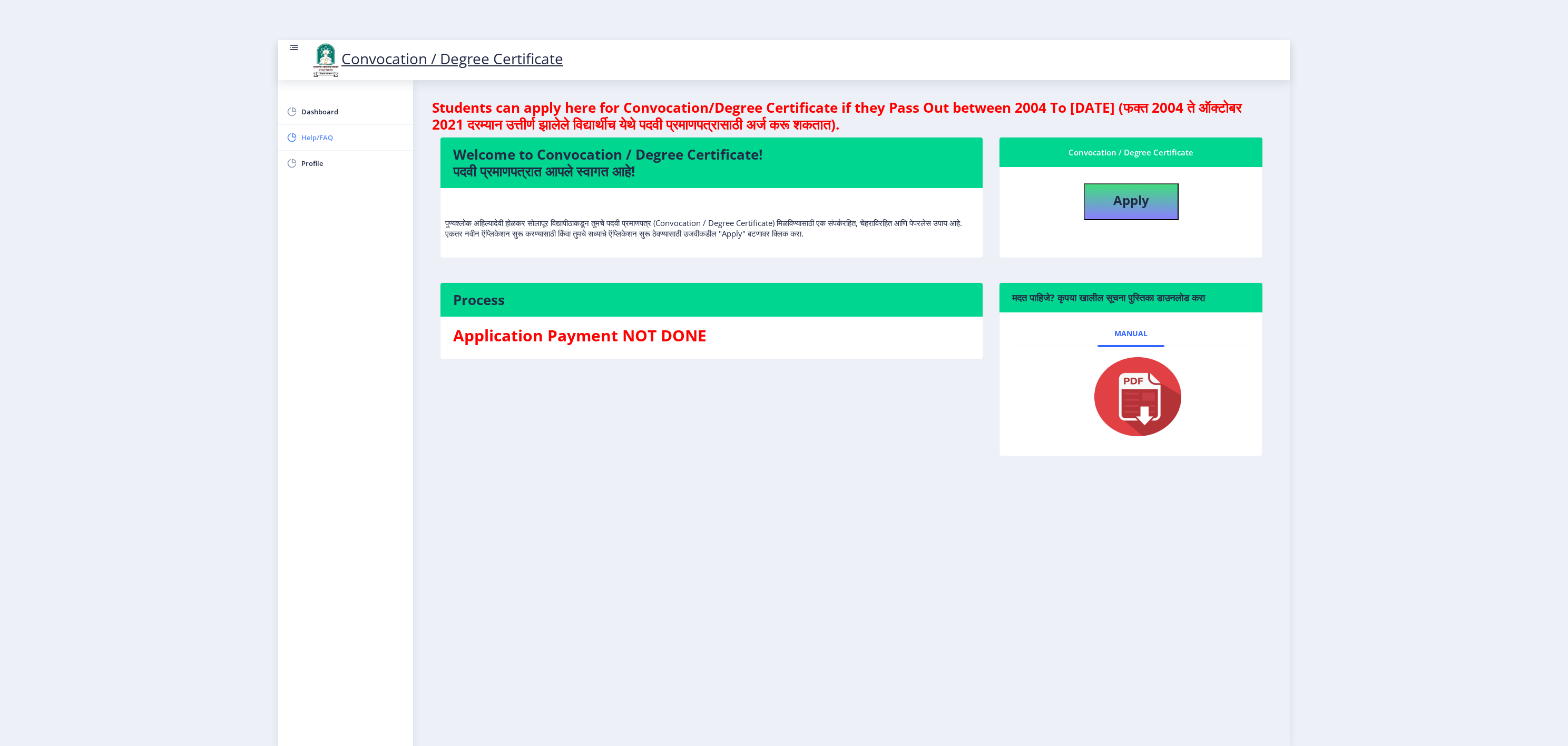 click on "Help/FAQ" 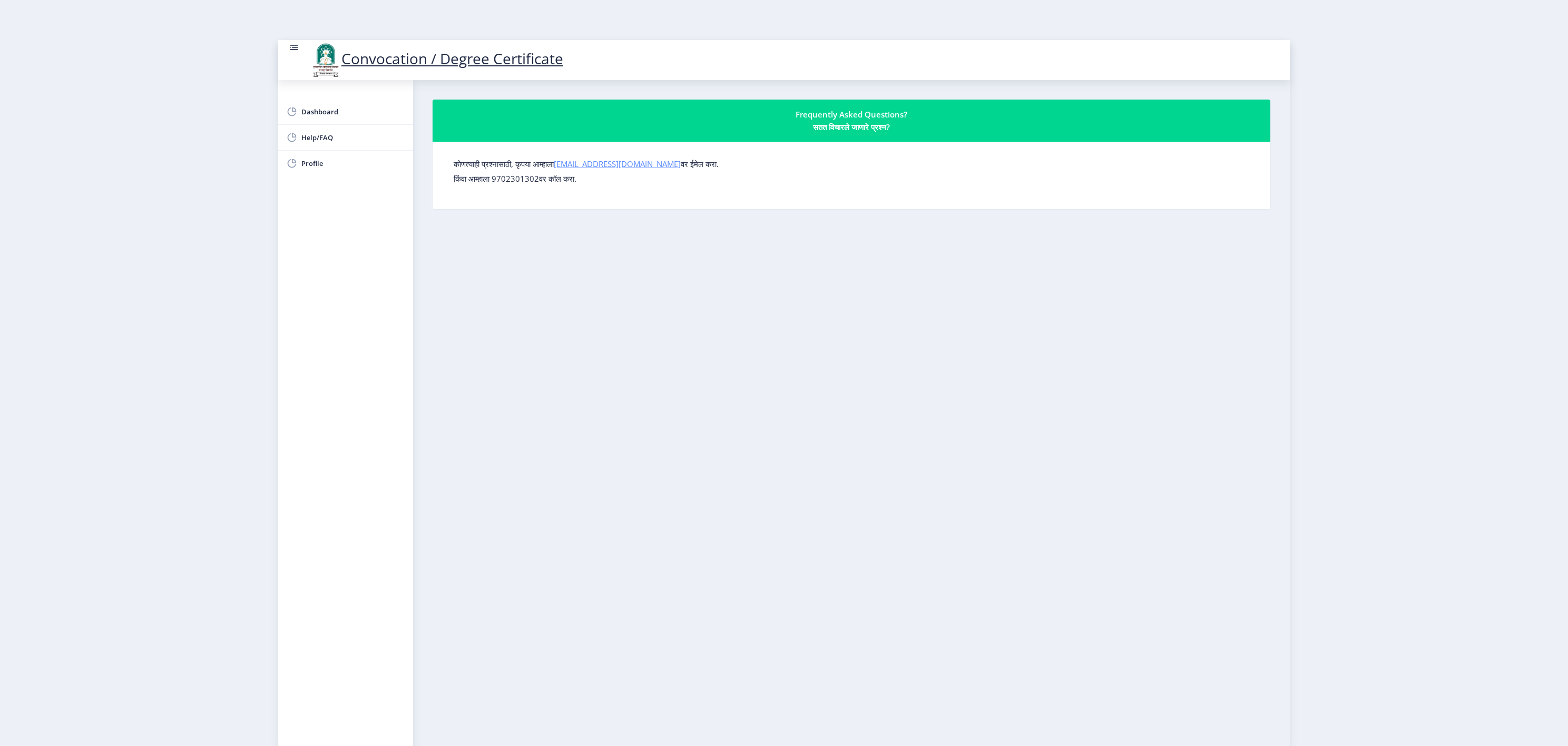 click on "[EMAIL_ADDRESS][DOMAIN_NAME]" 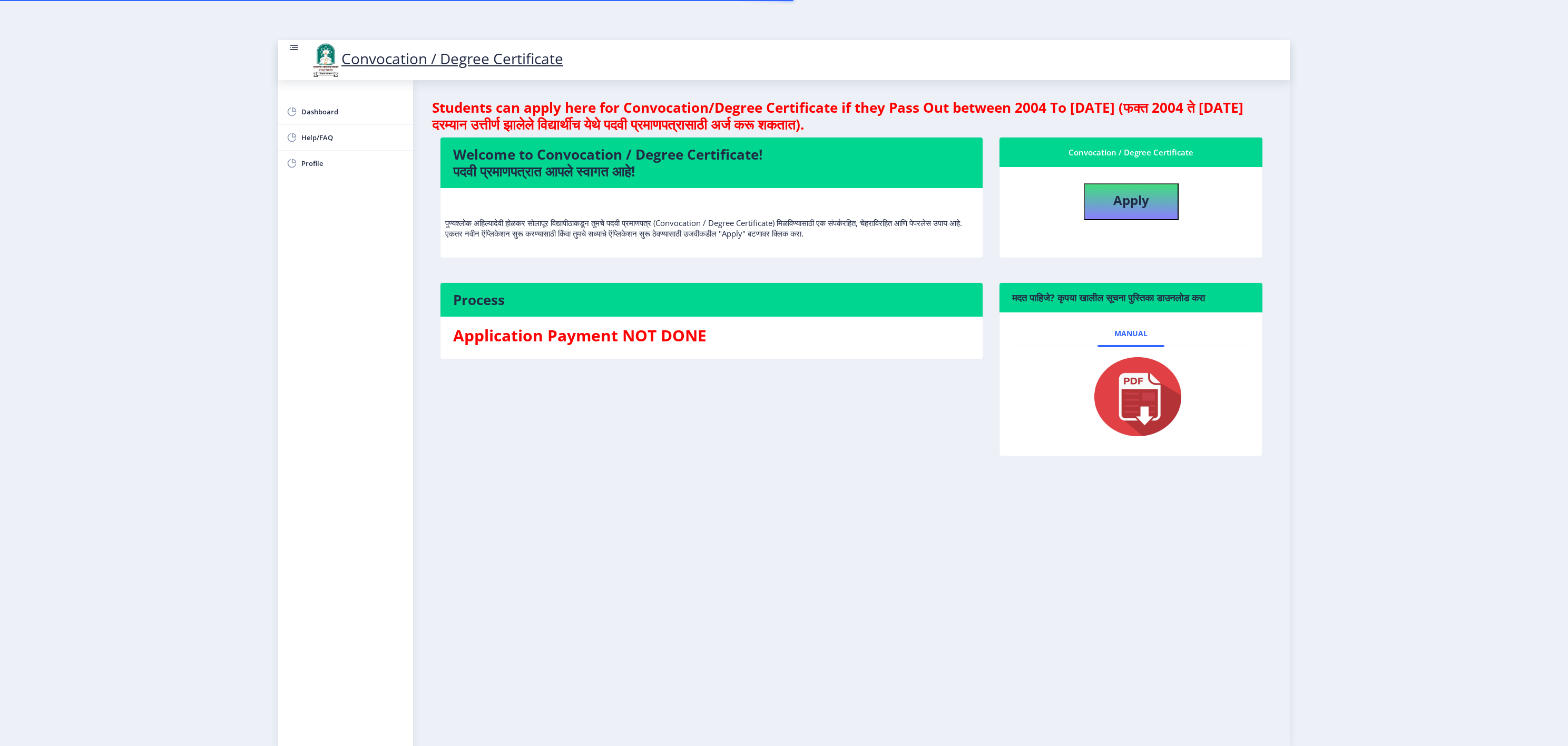 scroll, scrollTop: 0, scrollLeft: 0, axis: both 